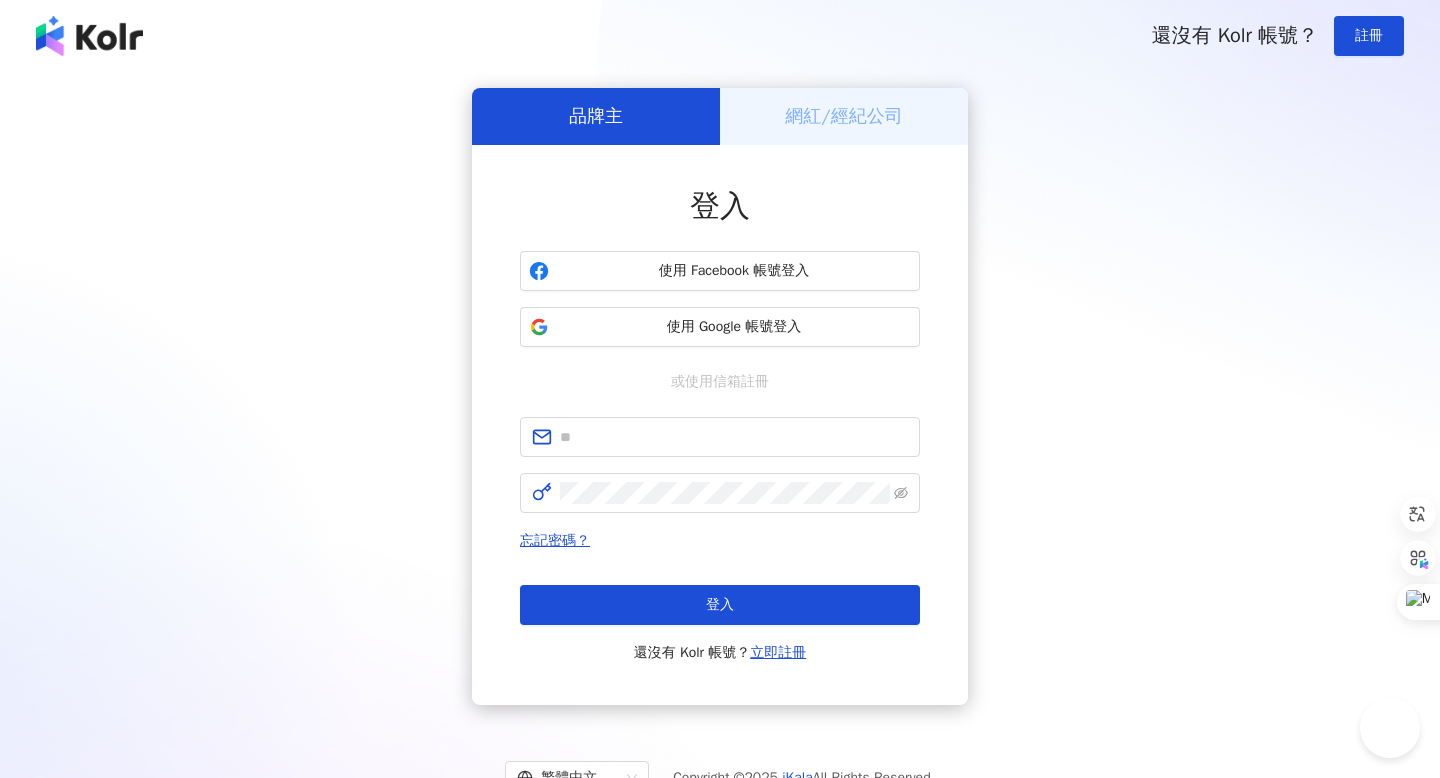 scroll, scrollTop: 0, scrollLeft: 0, axis: both 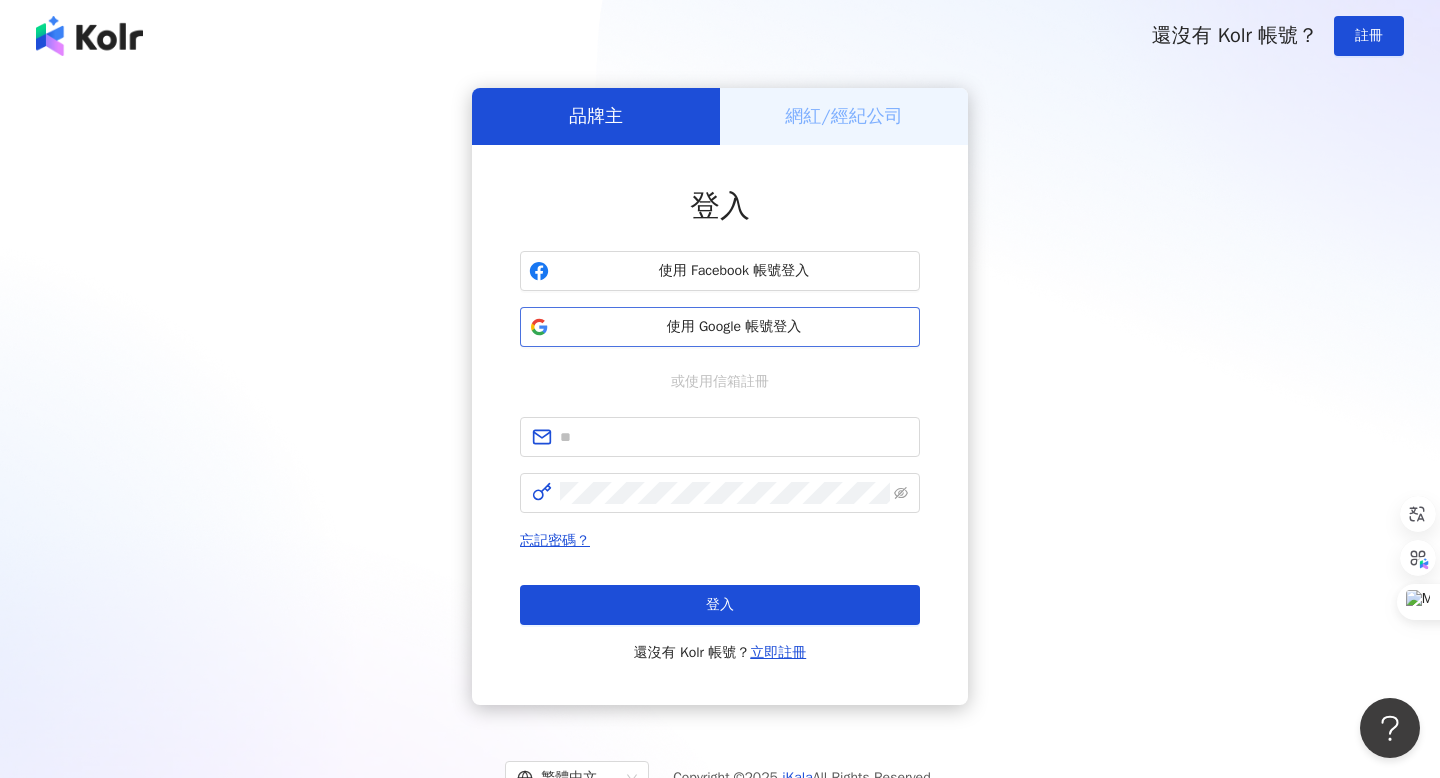 click on "使用 Google 帳號登入" at bounding box center [734, 327] 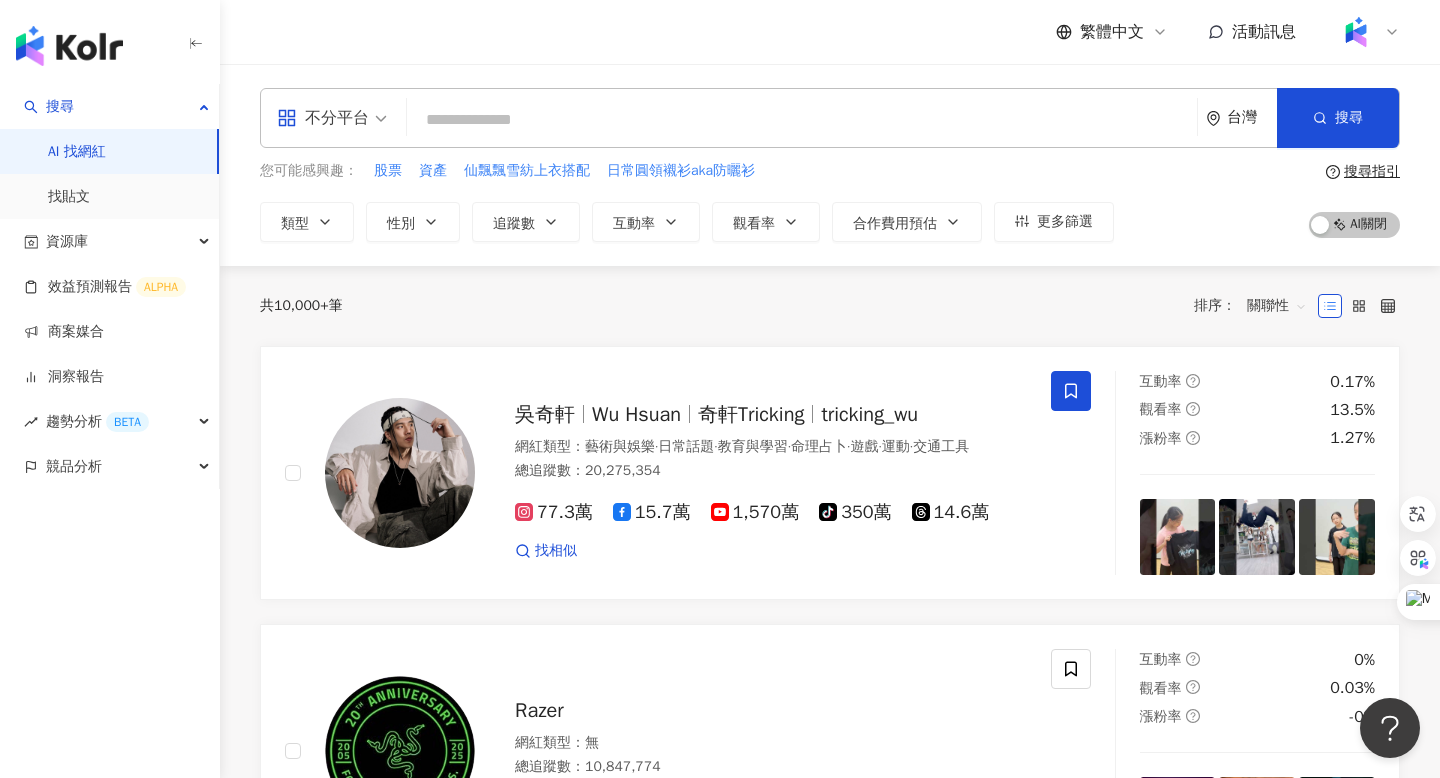 click at bounding box center [802, 120] 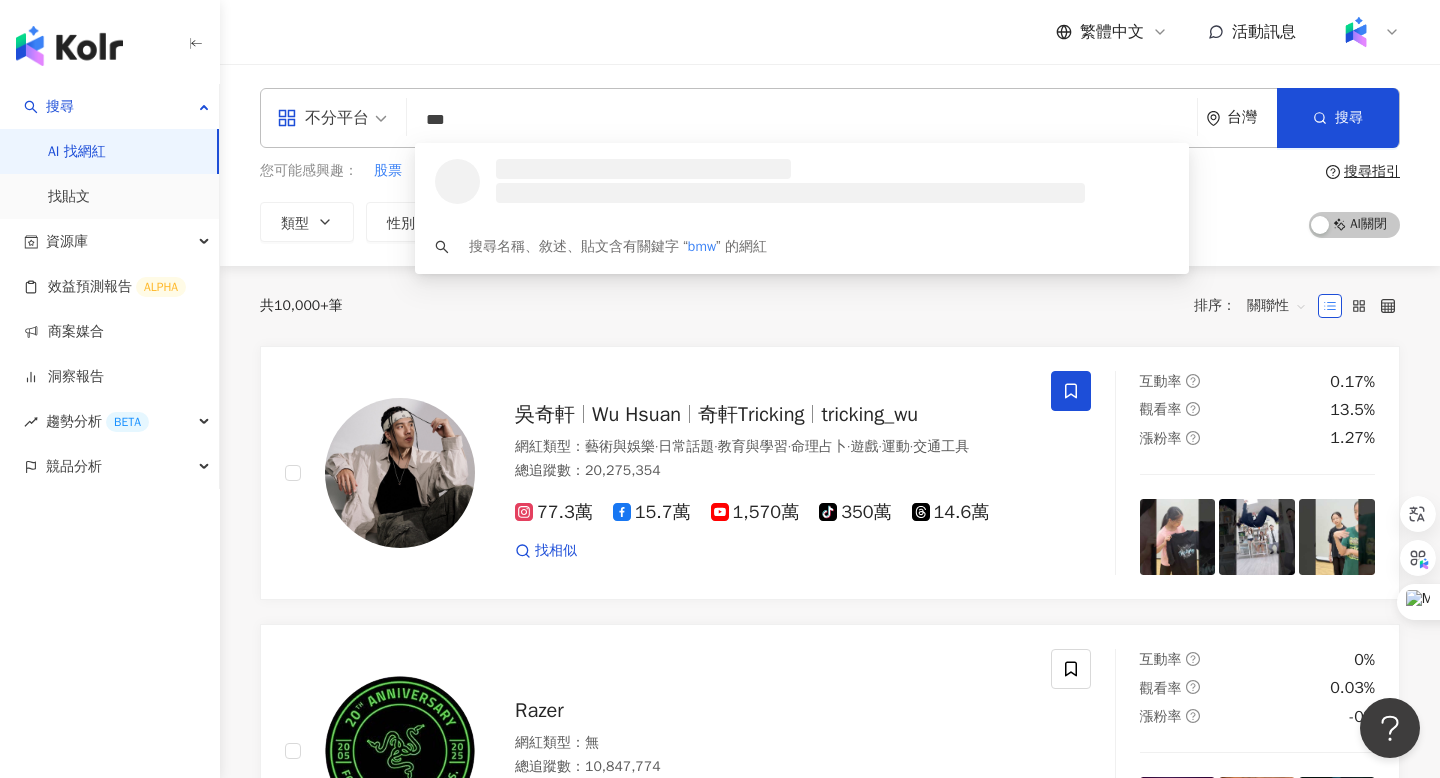 drag, startPoint x: 486, startPoint y: 131, endPoint x: 414, endPoint y: 131, distance: 72 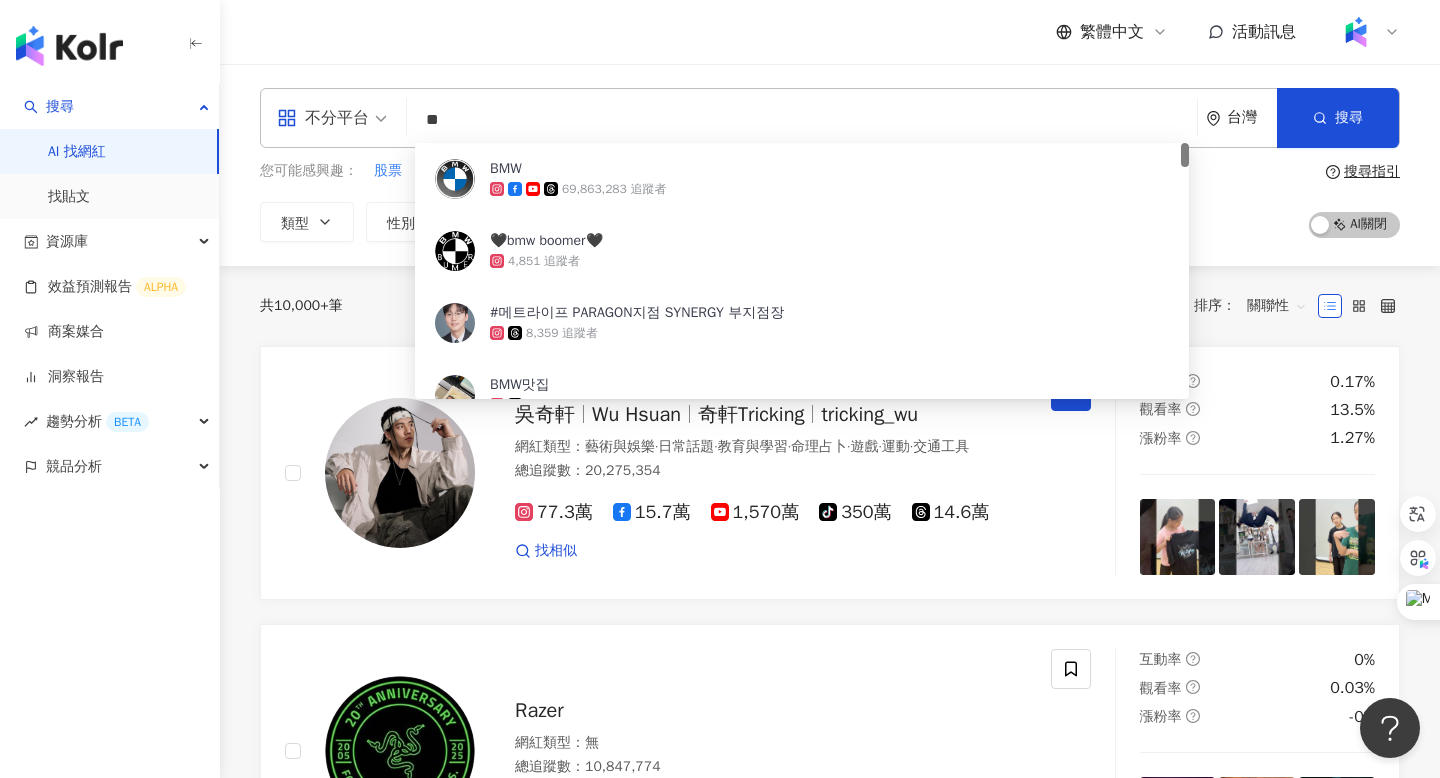 type on "*" 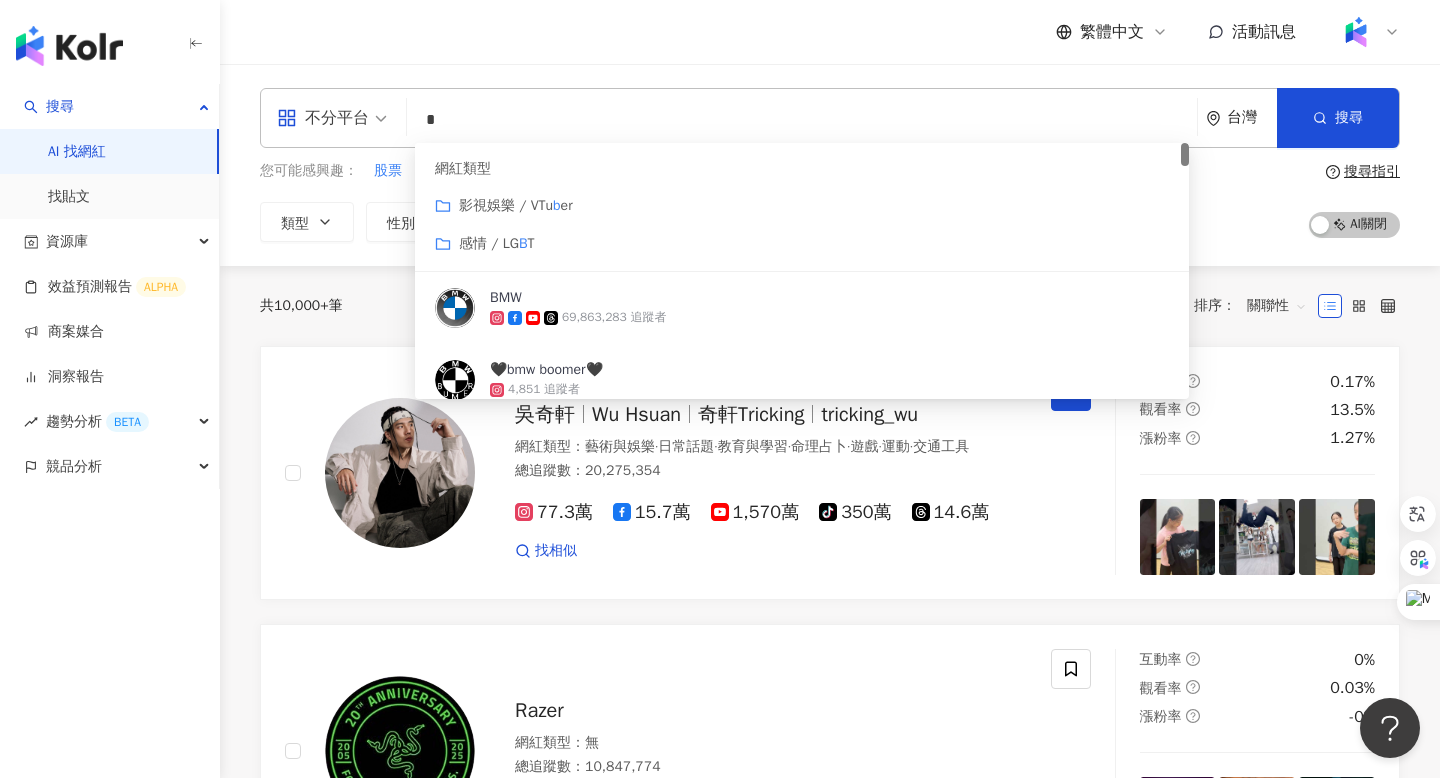 type 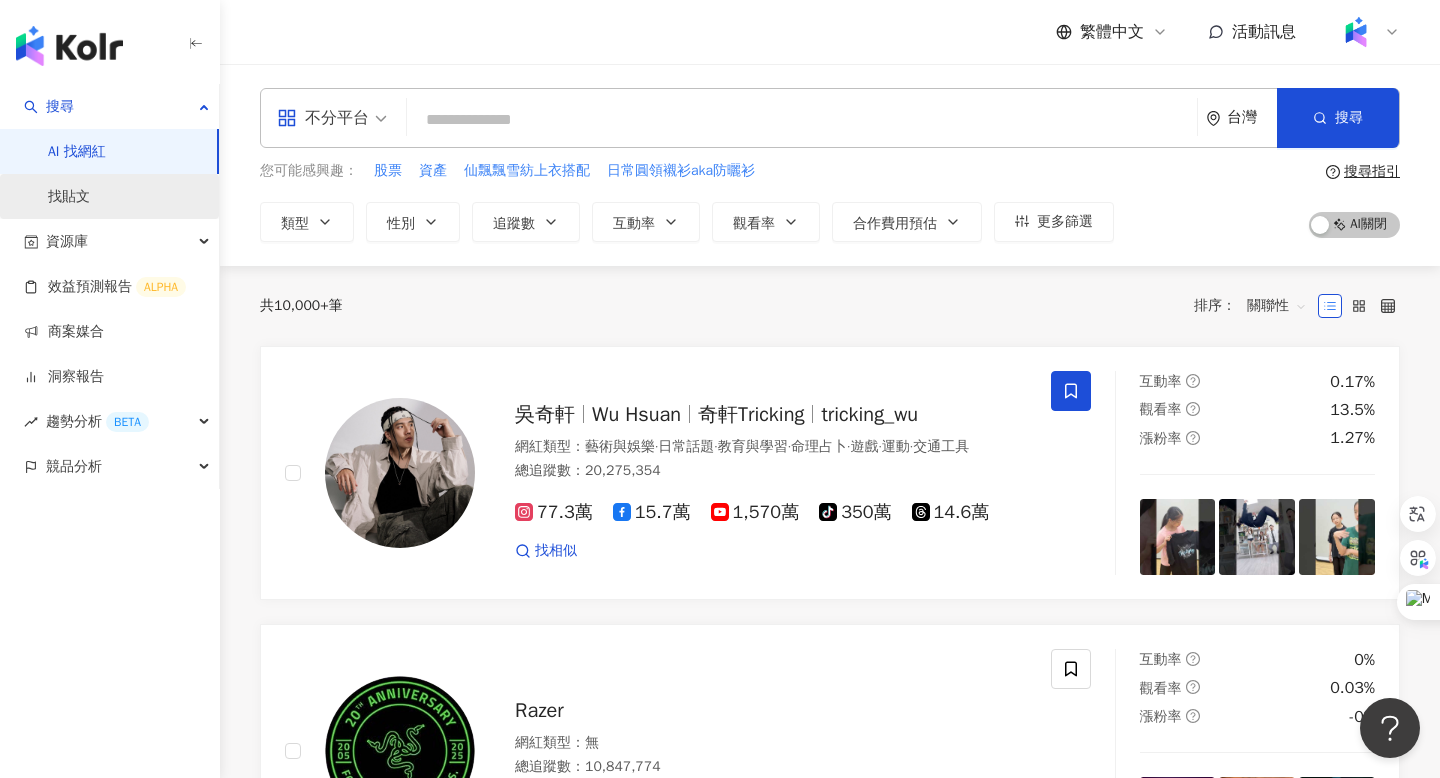 click on "找貼文" at bounding box center (69, 197) 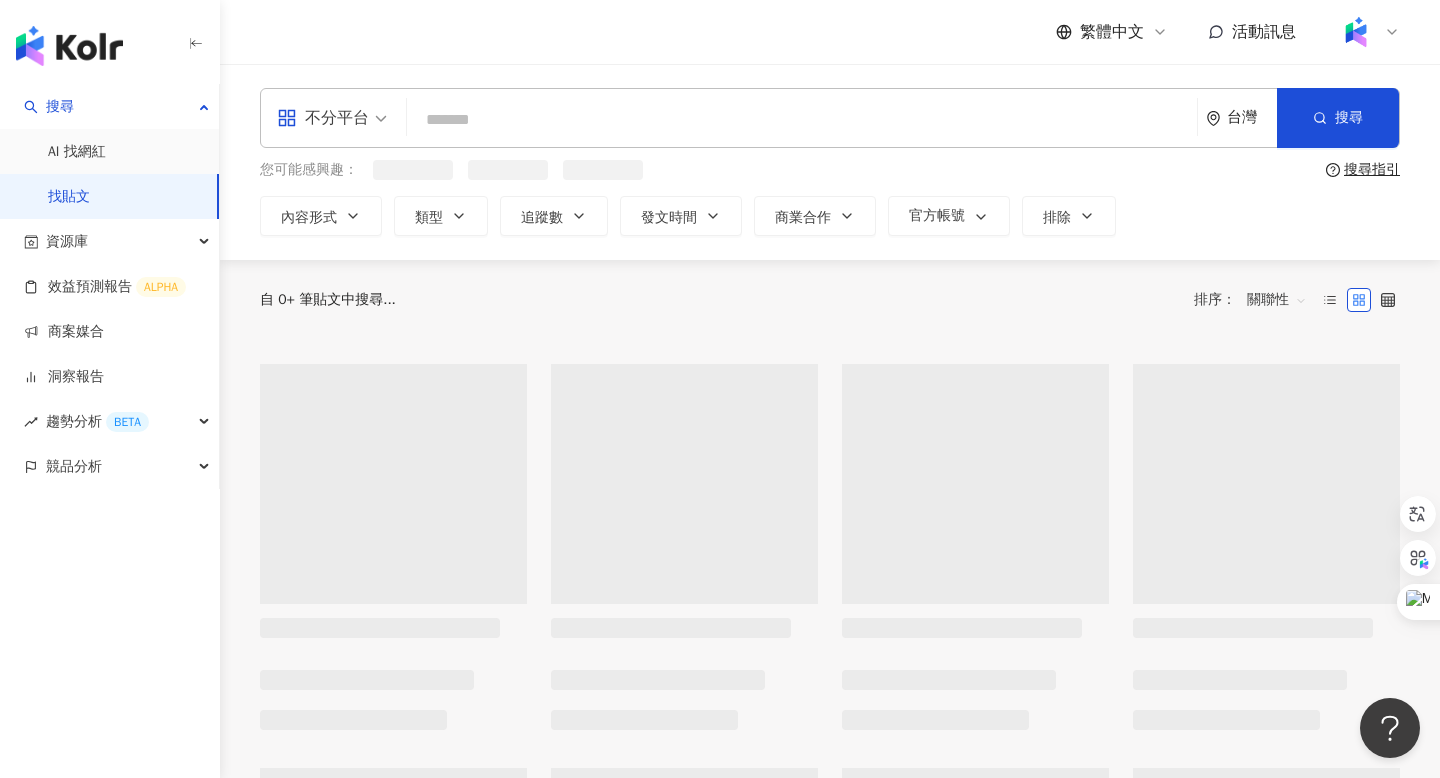 click at bounding box center (802, 119) 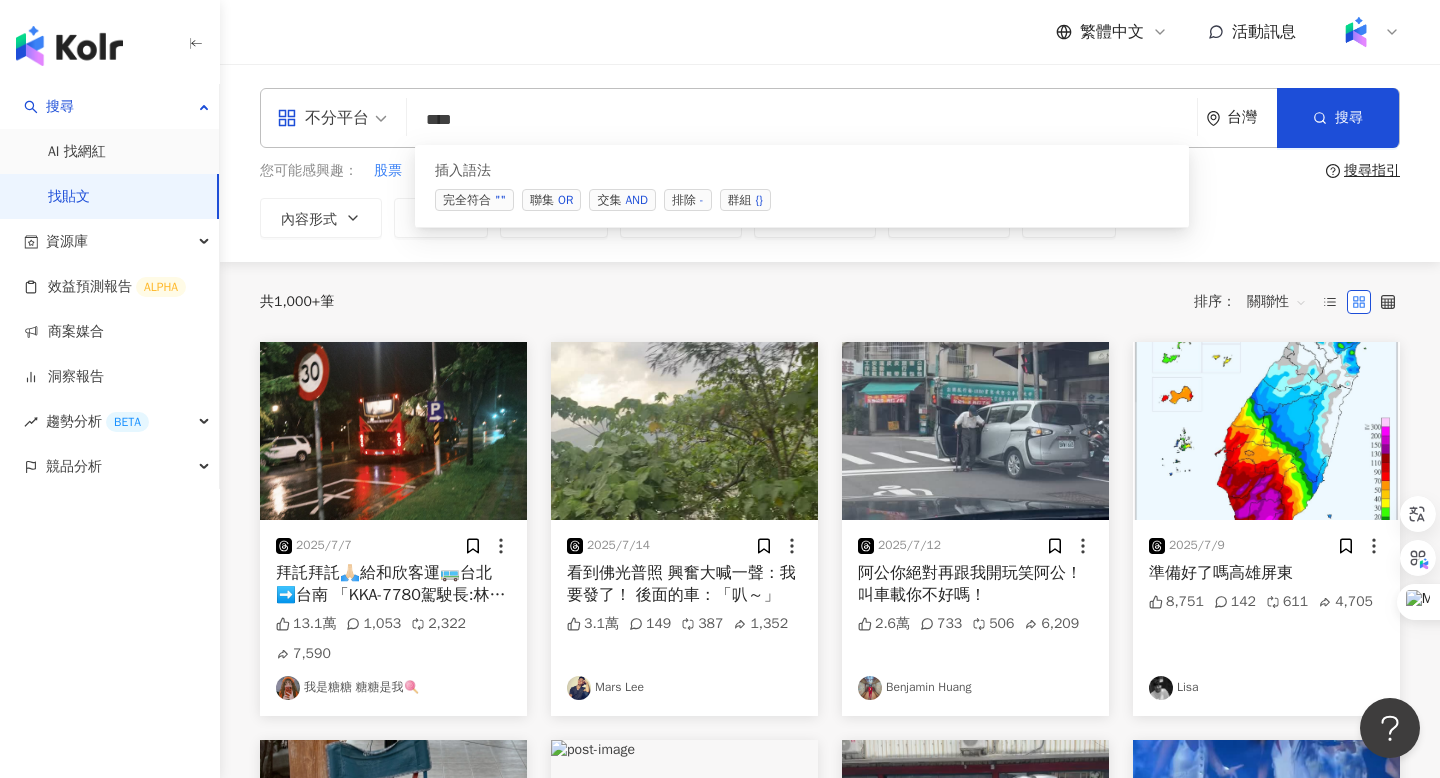 click on "交集 AND" at bounding box center (622, 200) 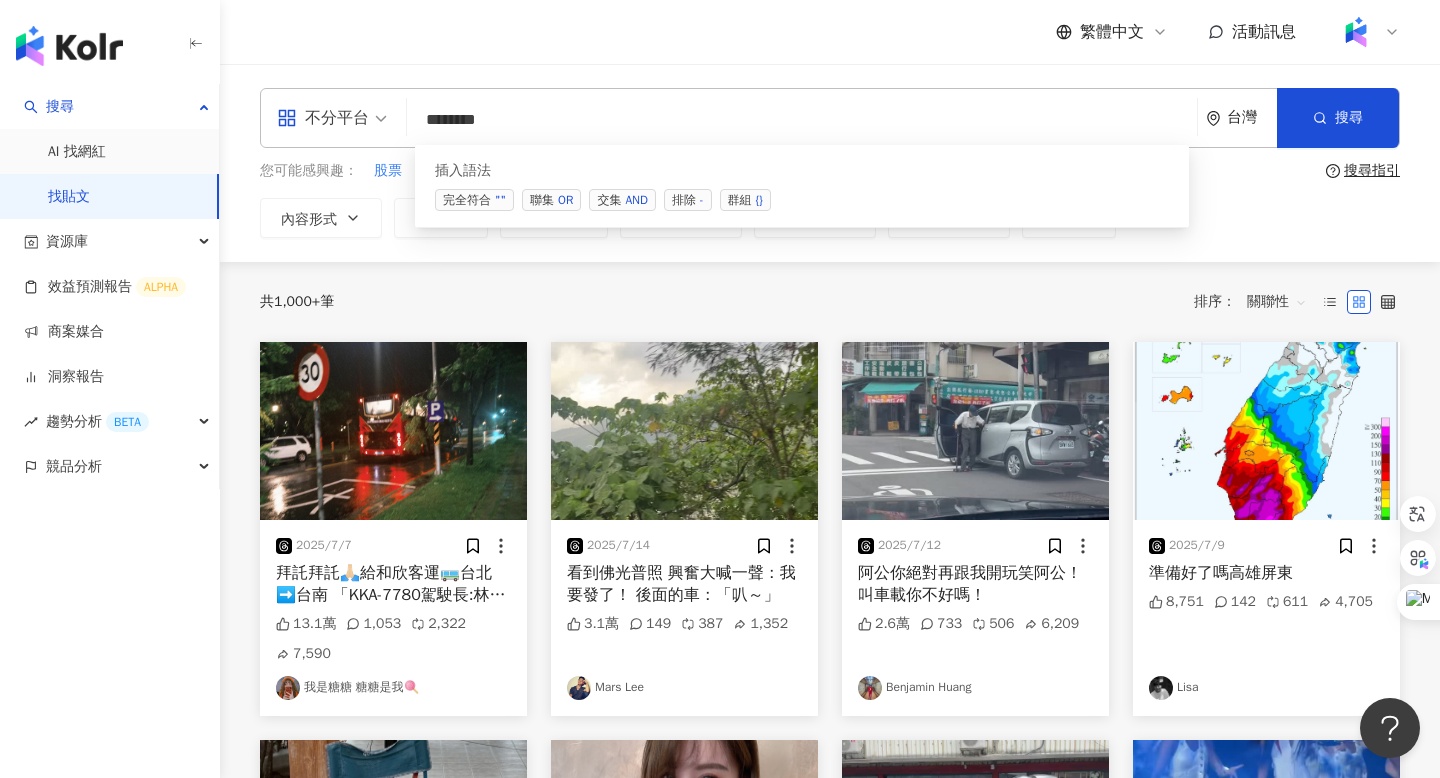 click on "*******" at bounding box center (802, 119) 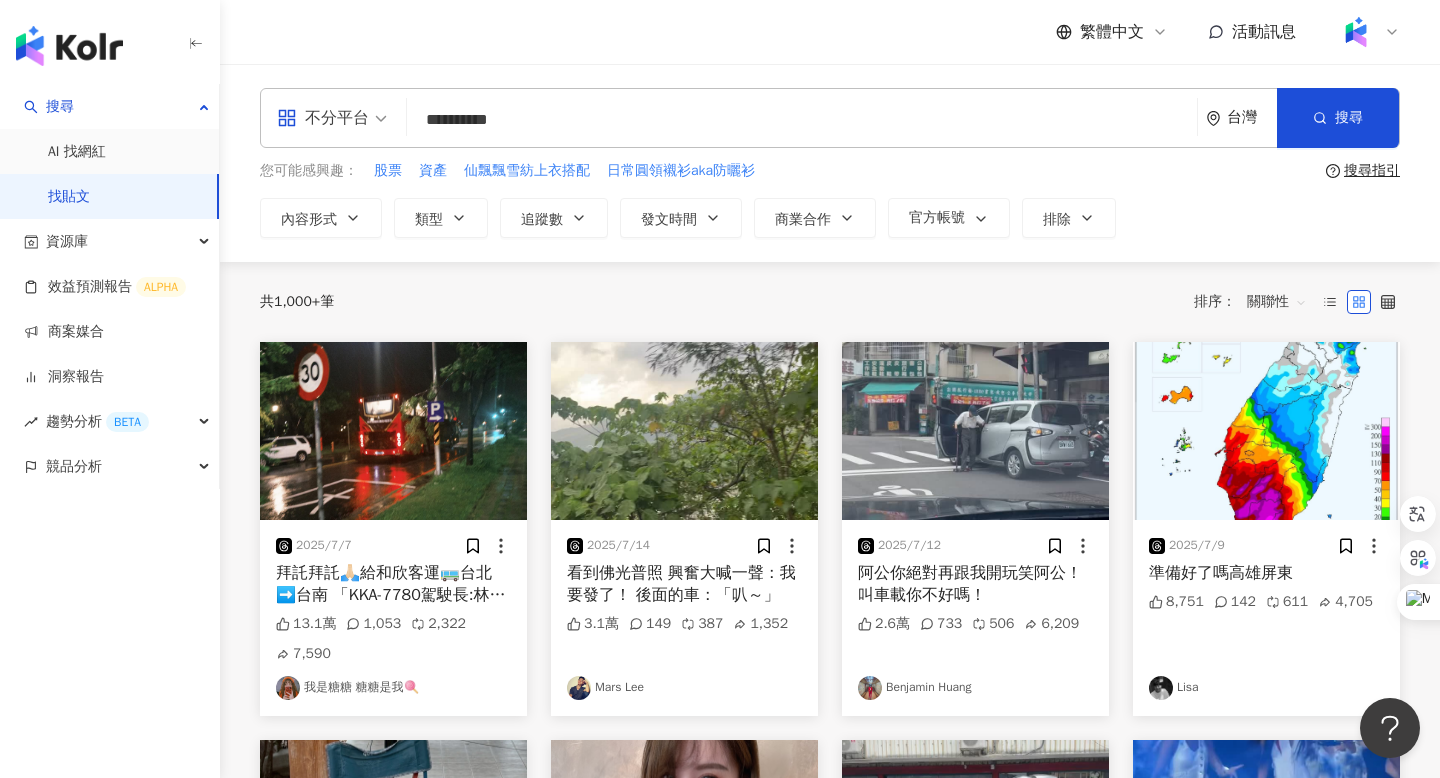 type on "**********" 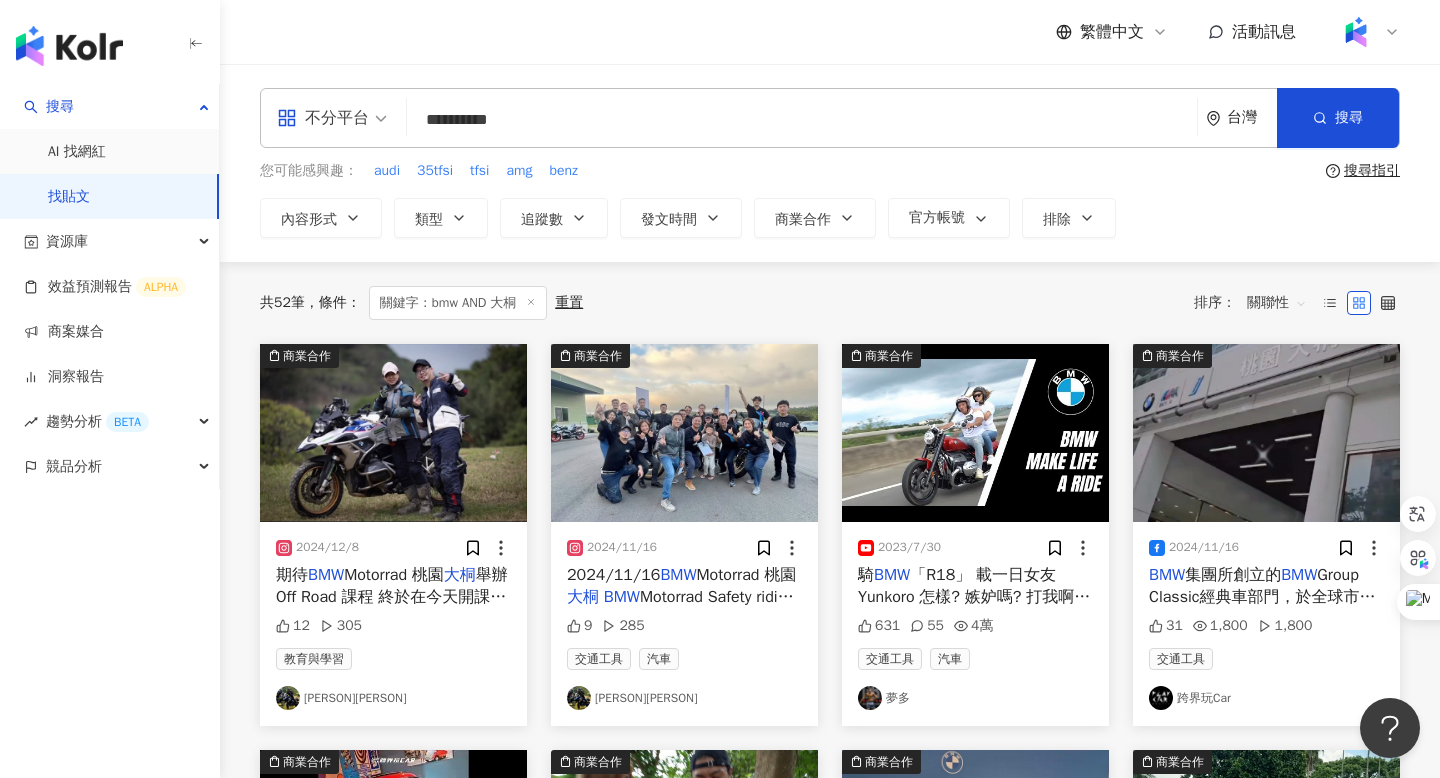 drag, startPoint x: 564, startPoint y: 118, endPoint x: 414, endPoint y: 119, distance: 150.00333 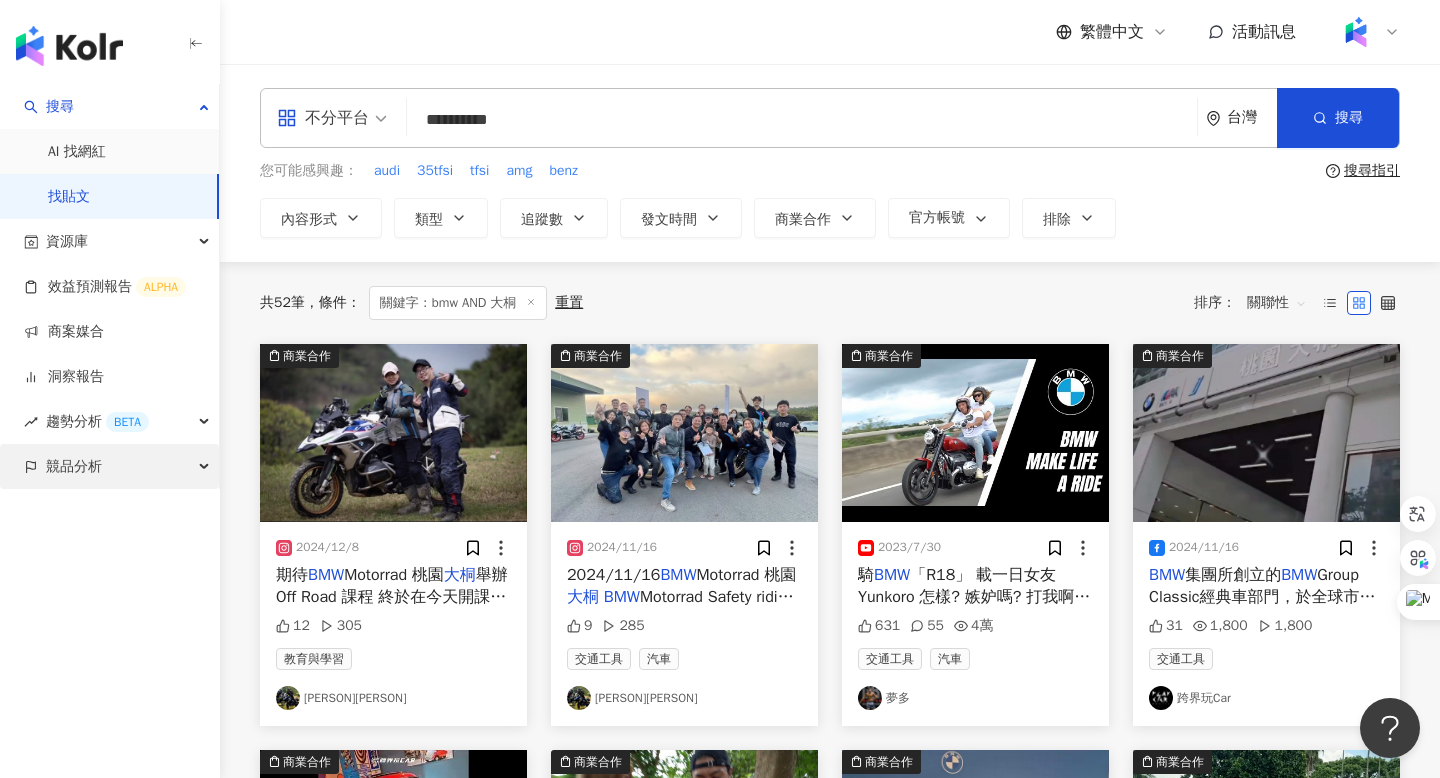 click on "競品分析" at bounding box center [109, 466] 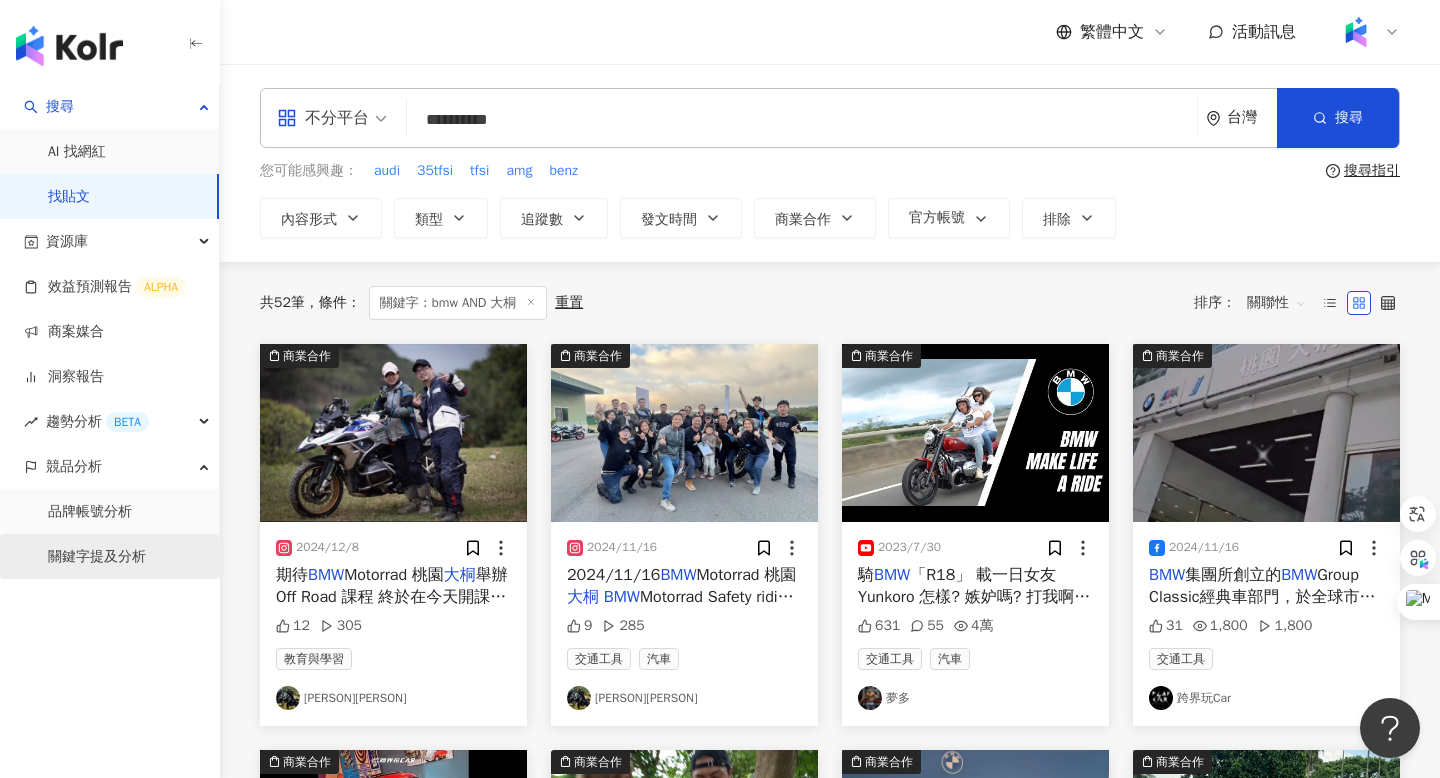 click on "關鍵字提及分析" at bounding box center (97, 557) 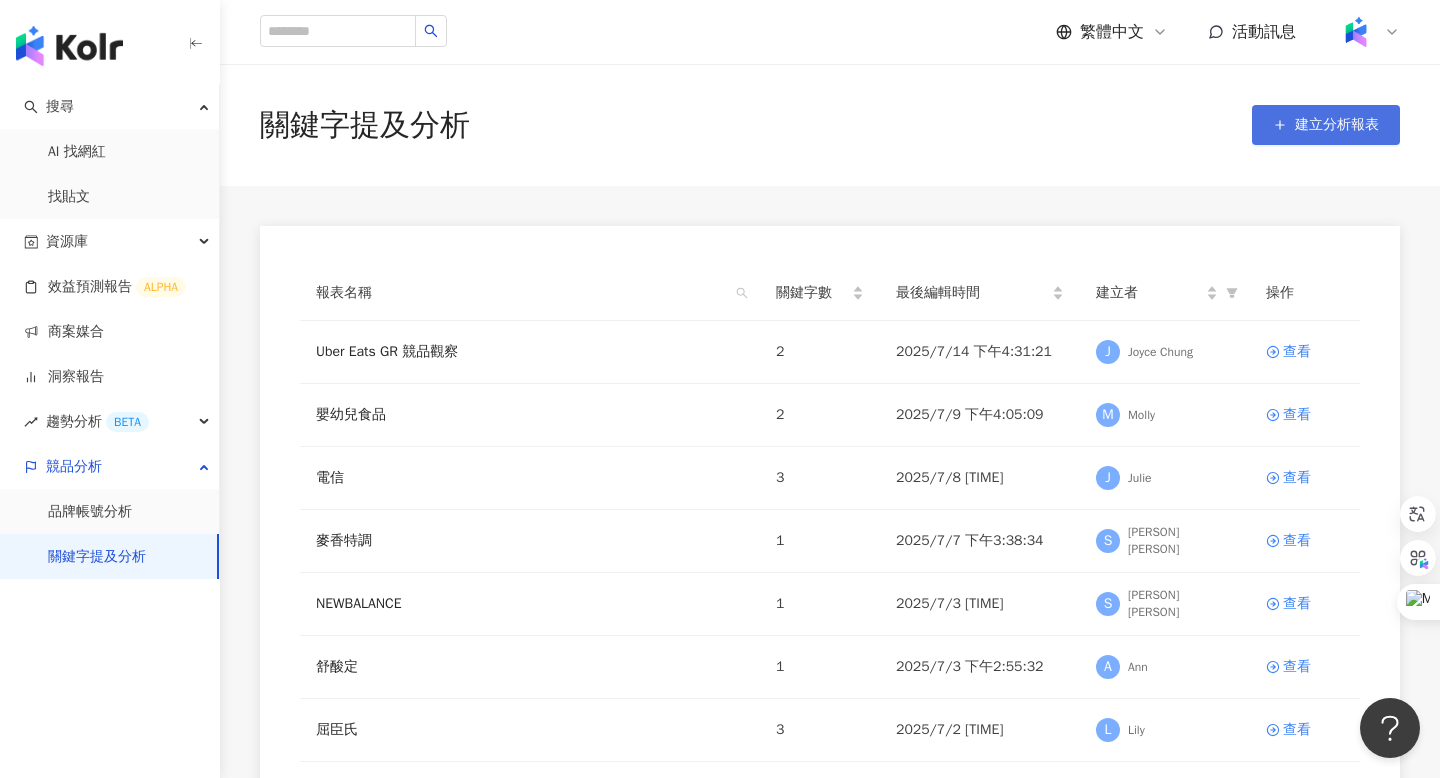 click on "建立分析報表" at bounding box center (1337, 125) 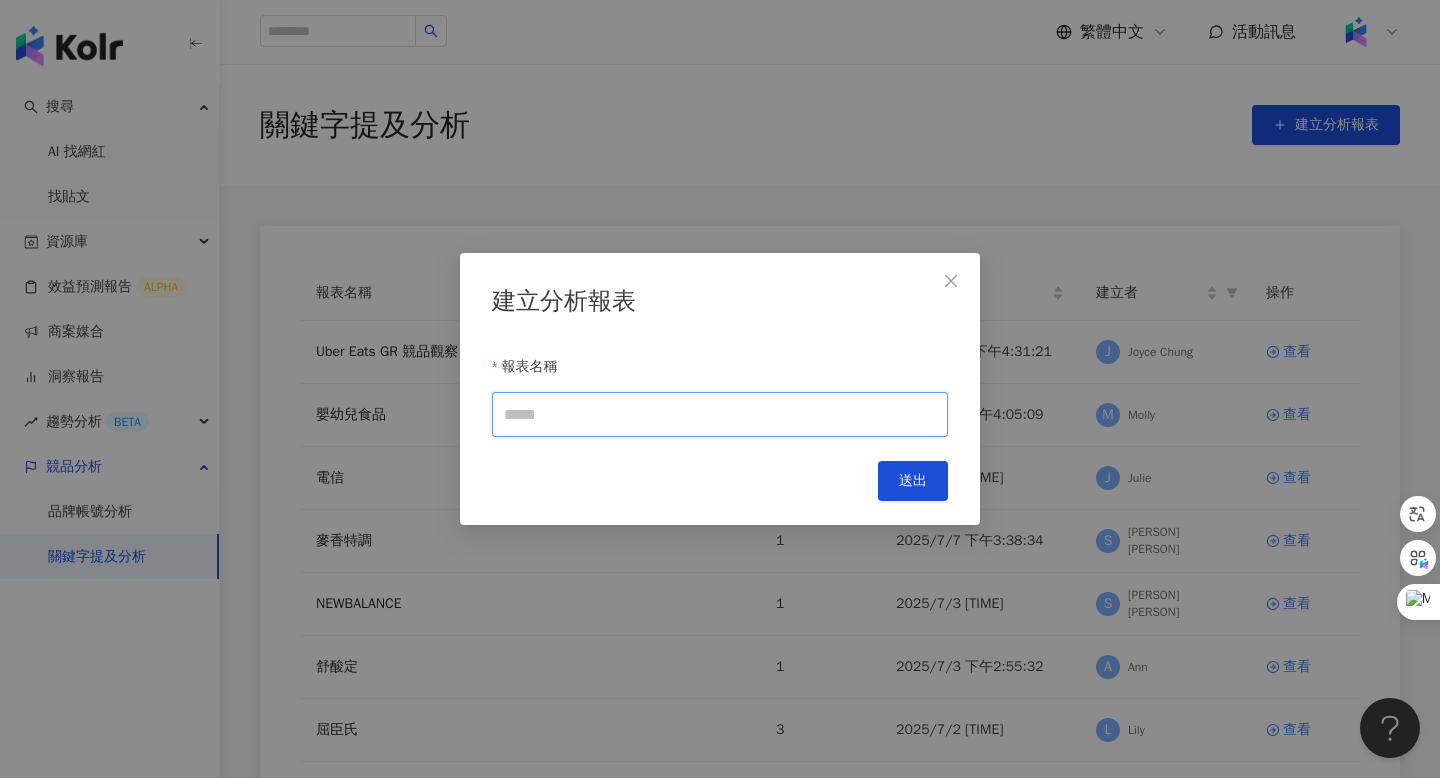click on "報表名稱" at bounding box center (720, 414) 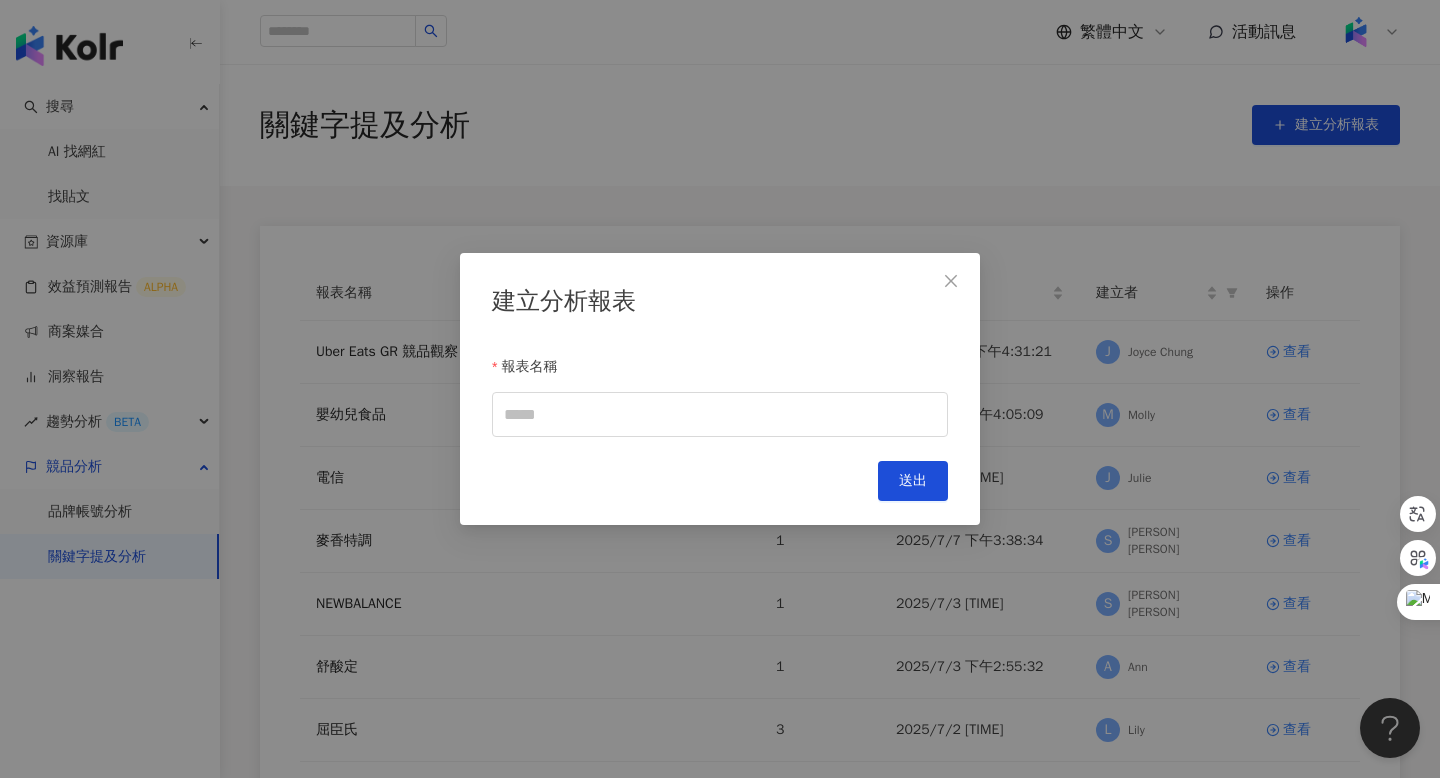 click on "建立分析報表 報表名稱 Cancel 送出" at bounding box center [720, 389] 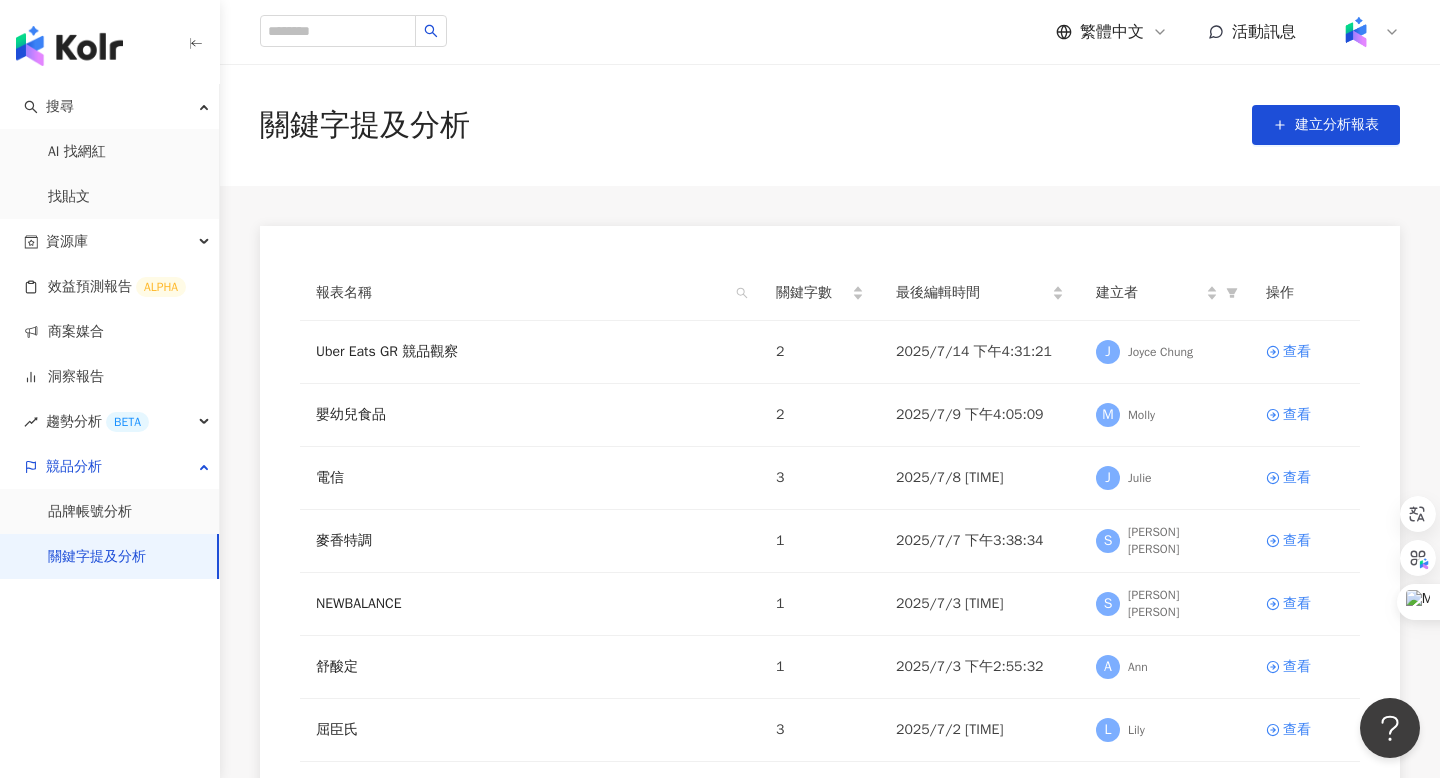click at bounding box center [1368, 32] 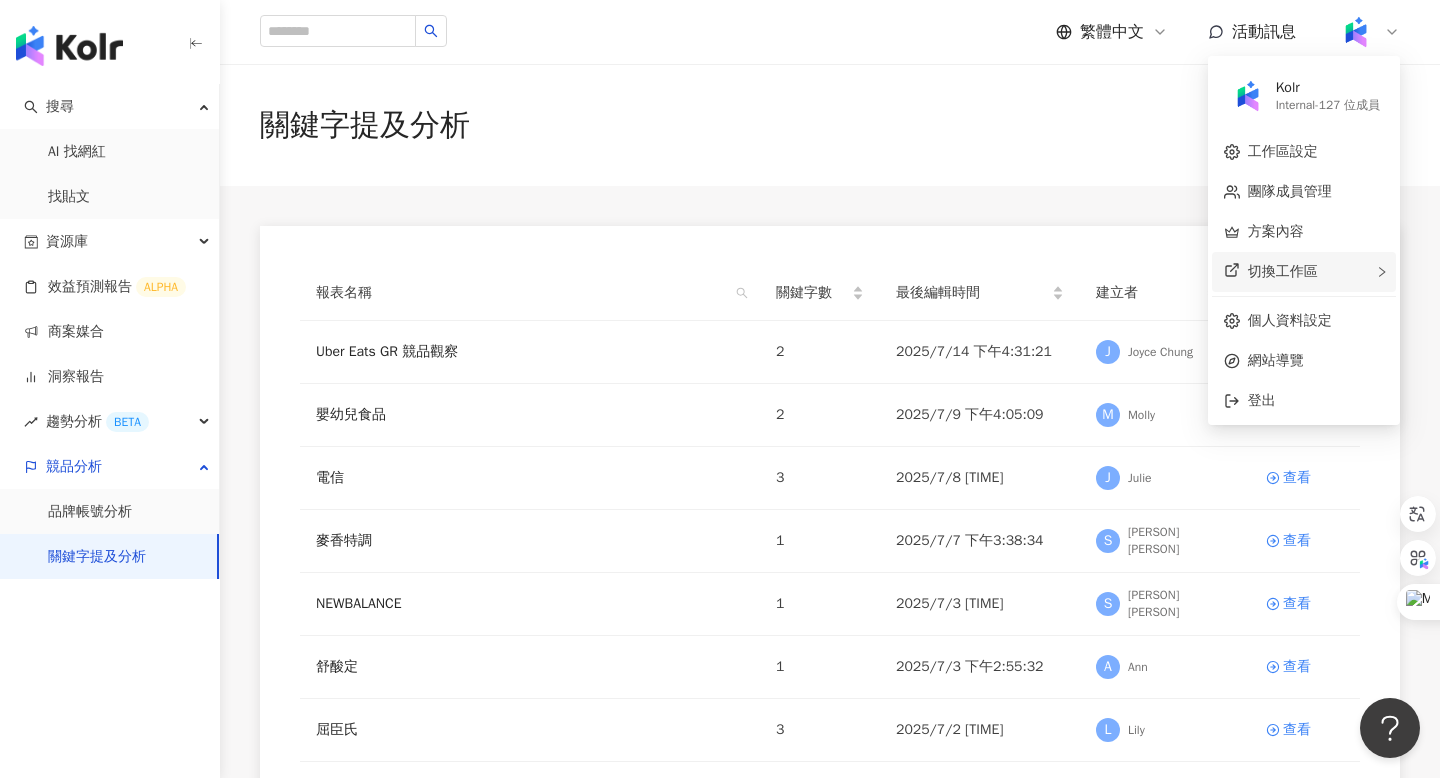 click on "切換工作區" at bounding box center (1304, 272) 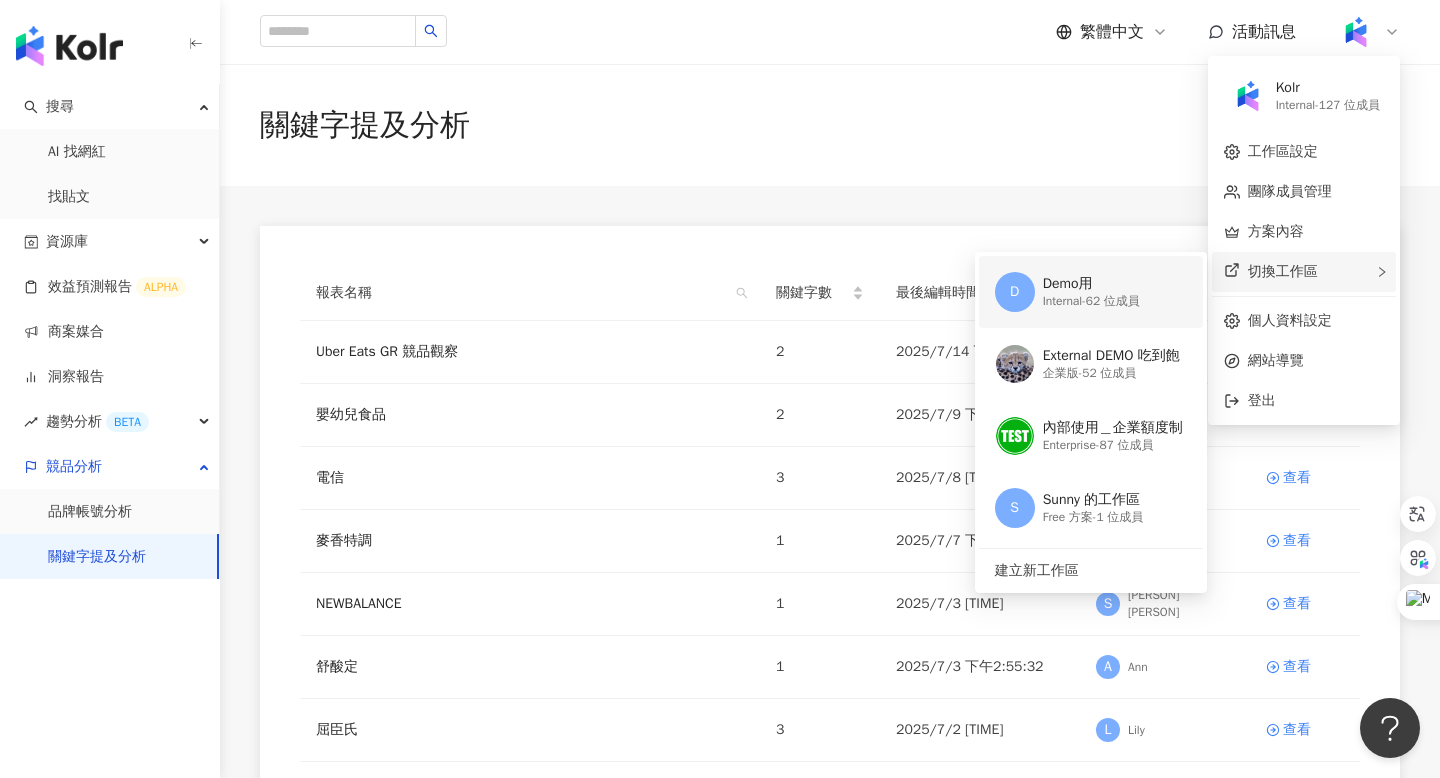 click on "Internal  -  62 位成員" at bounding box center (1091, 301) 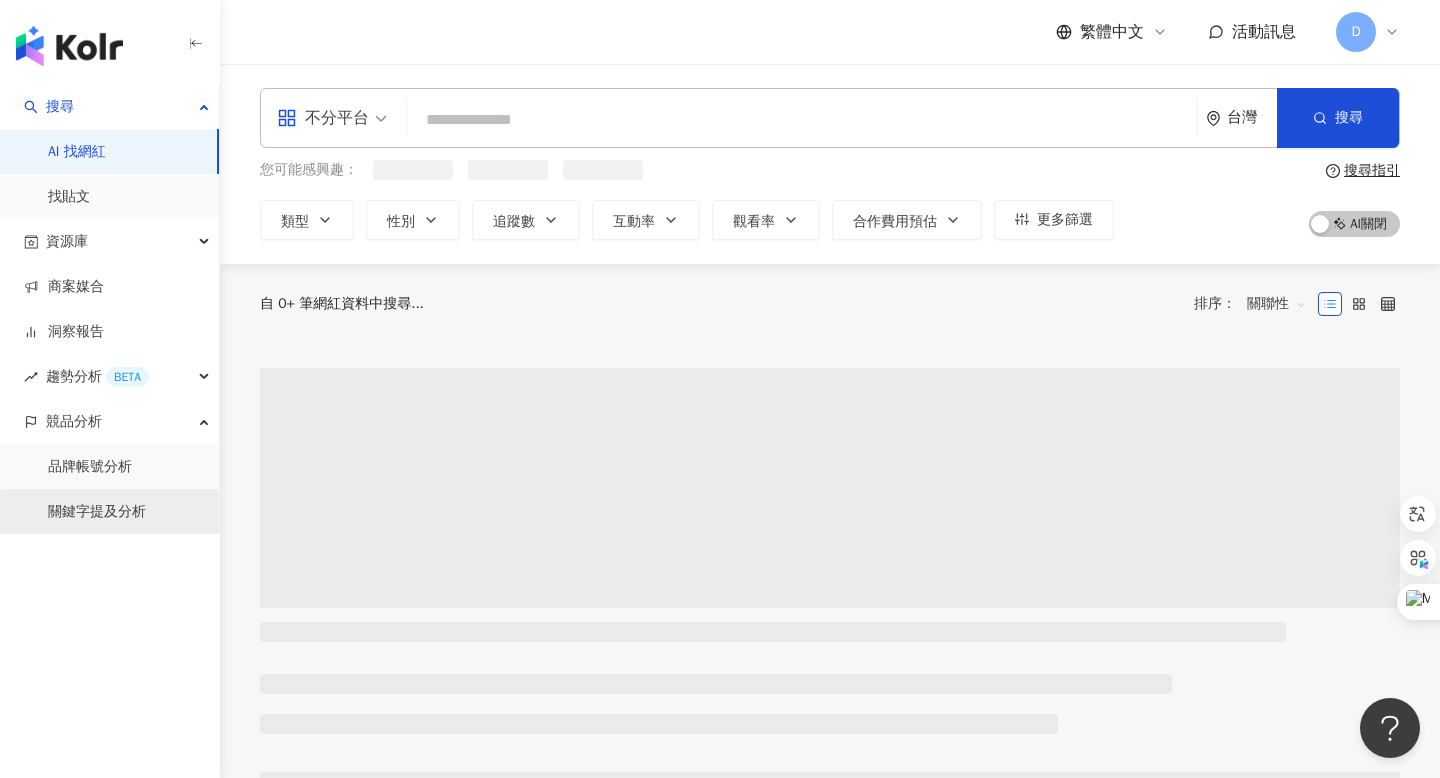 click on "關鍵字提及分析" at bounding box center [97, 512] 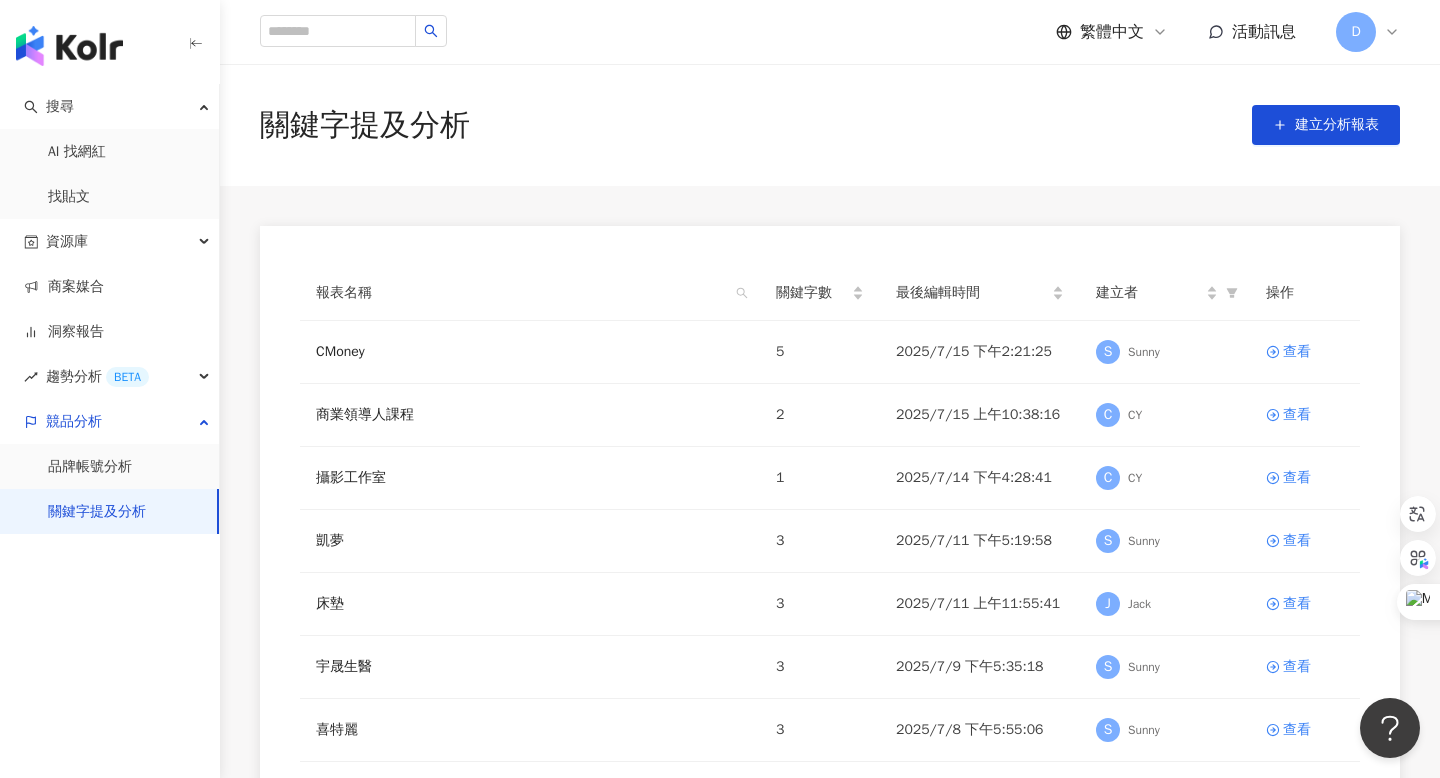 click on "關鍵字提及分析 建立分析報表" at bounding box center (830, 125) 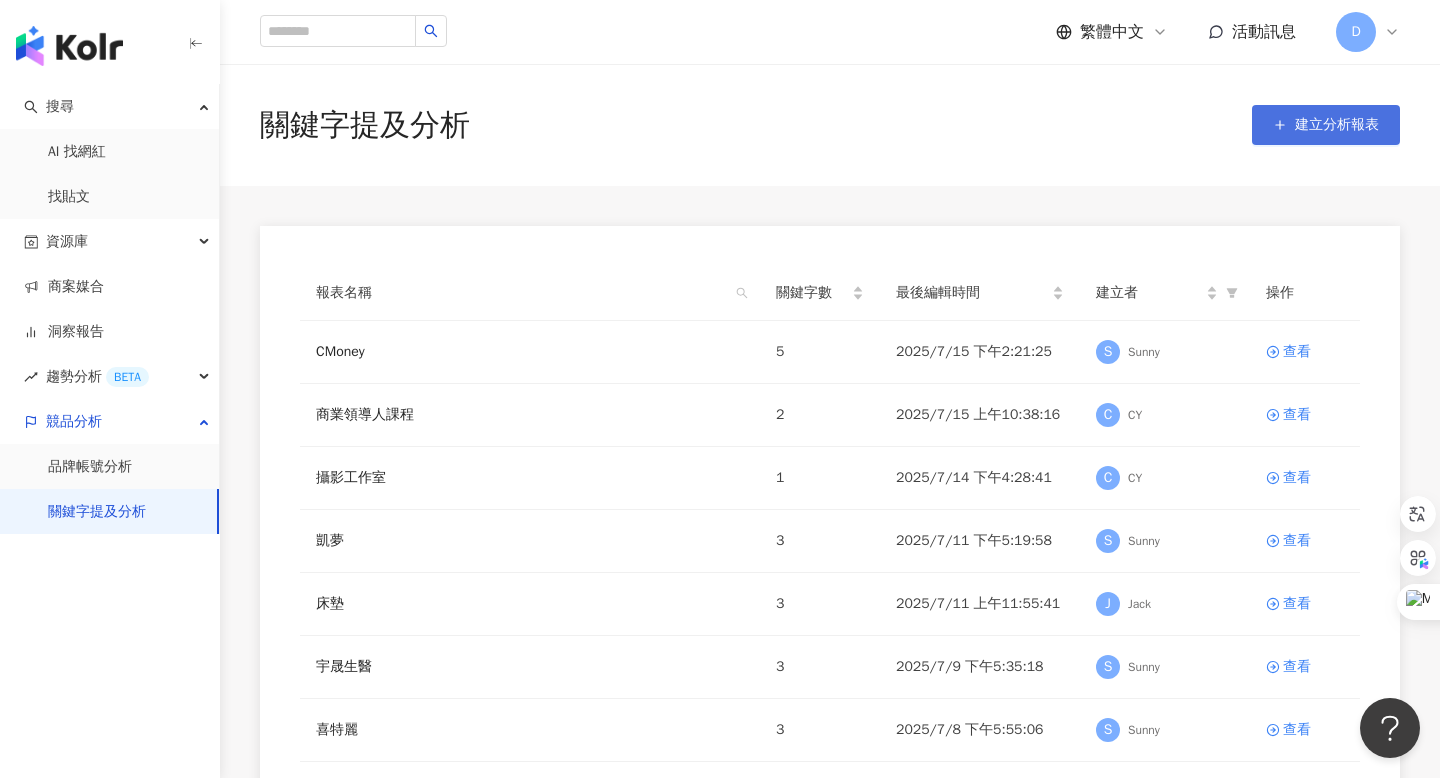 click on "建立分析報表" at bounding box center [1326, 125] 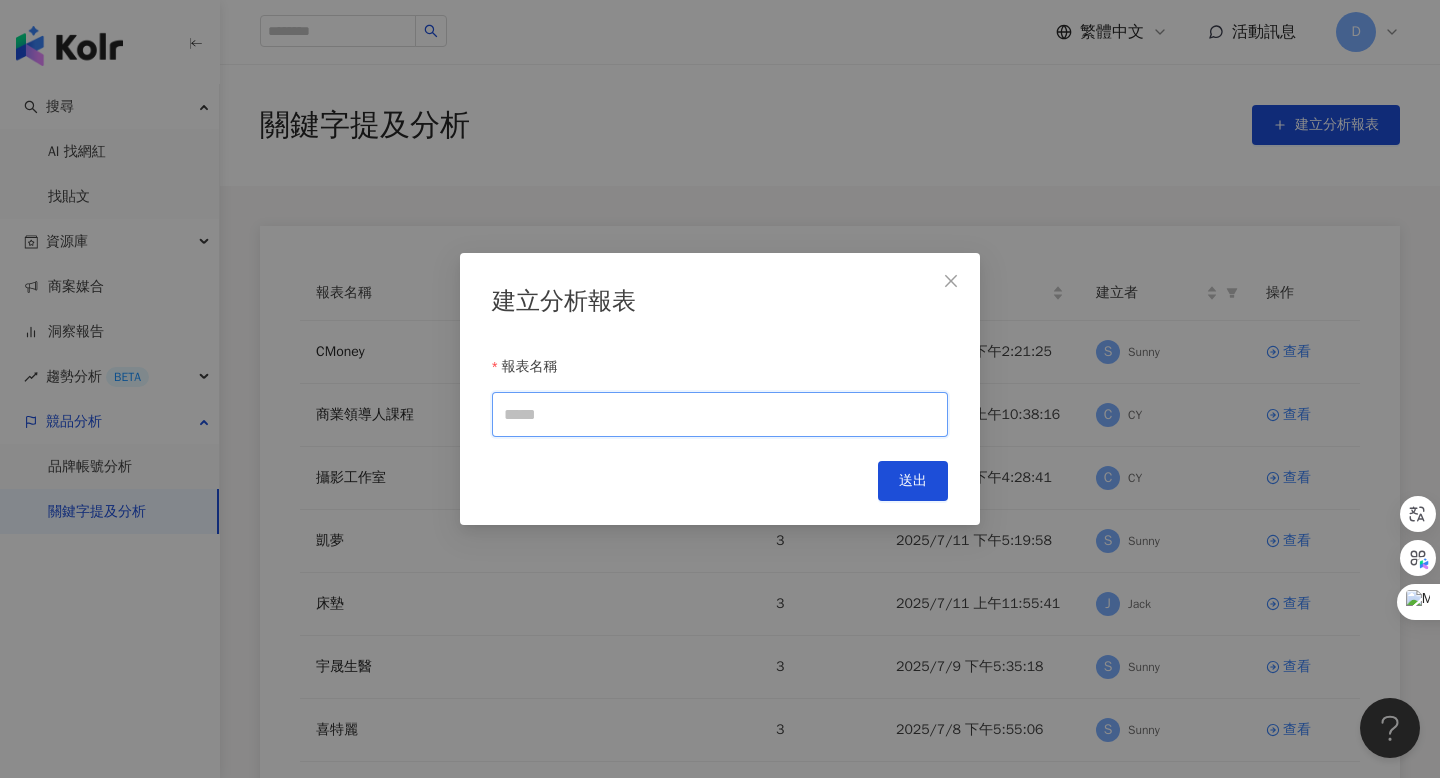 click on "報表名稱" at bounding box center (720, 414) 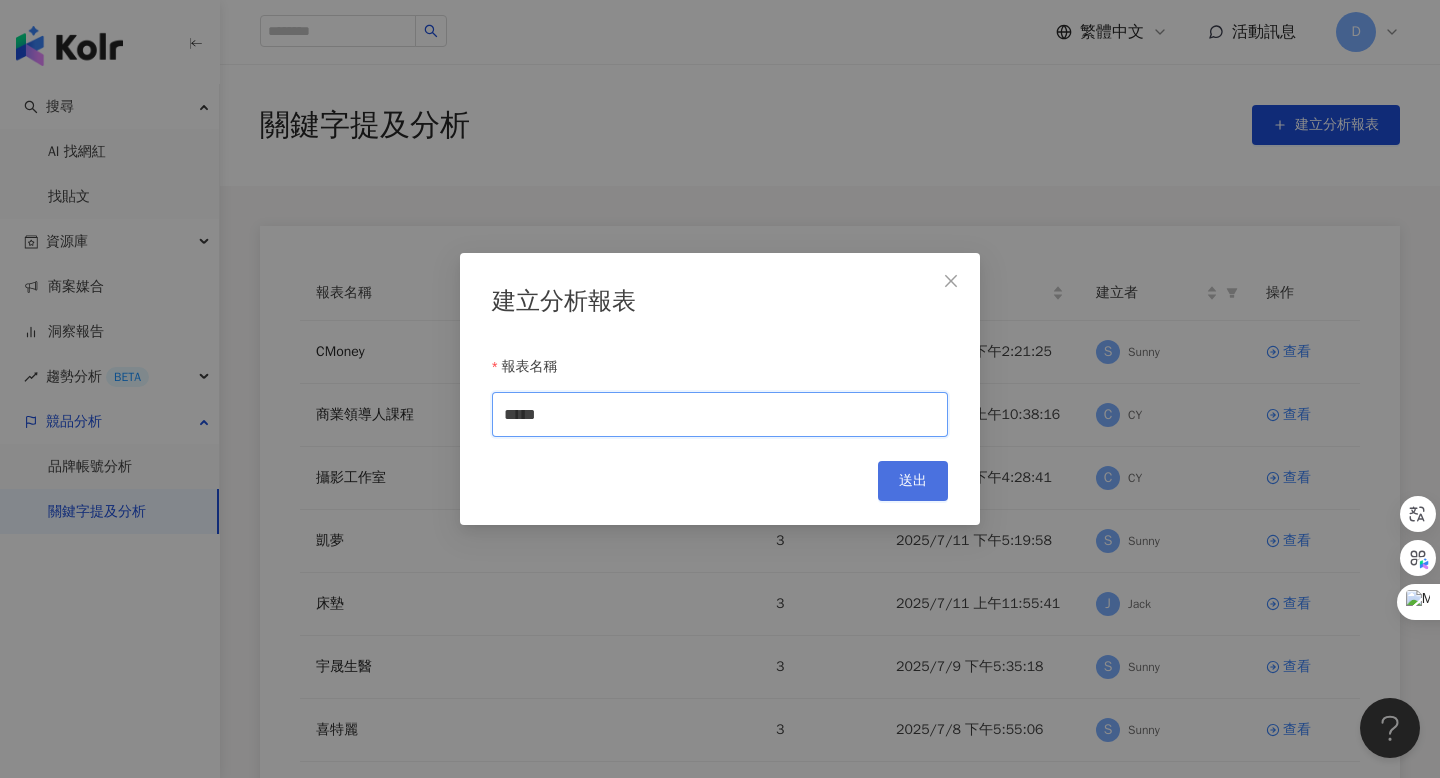 type on "*****" 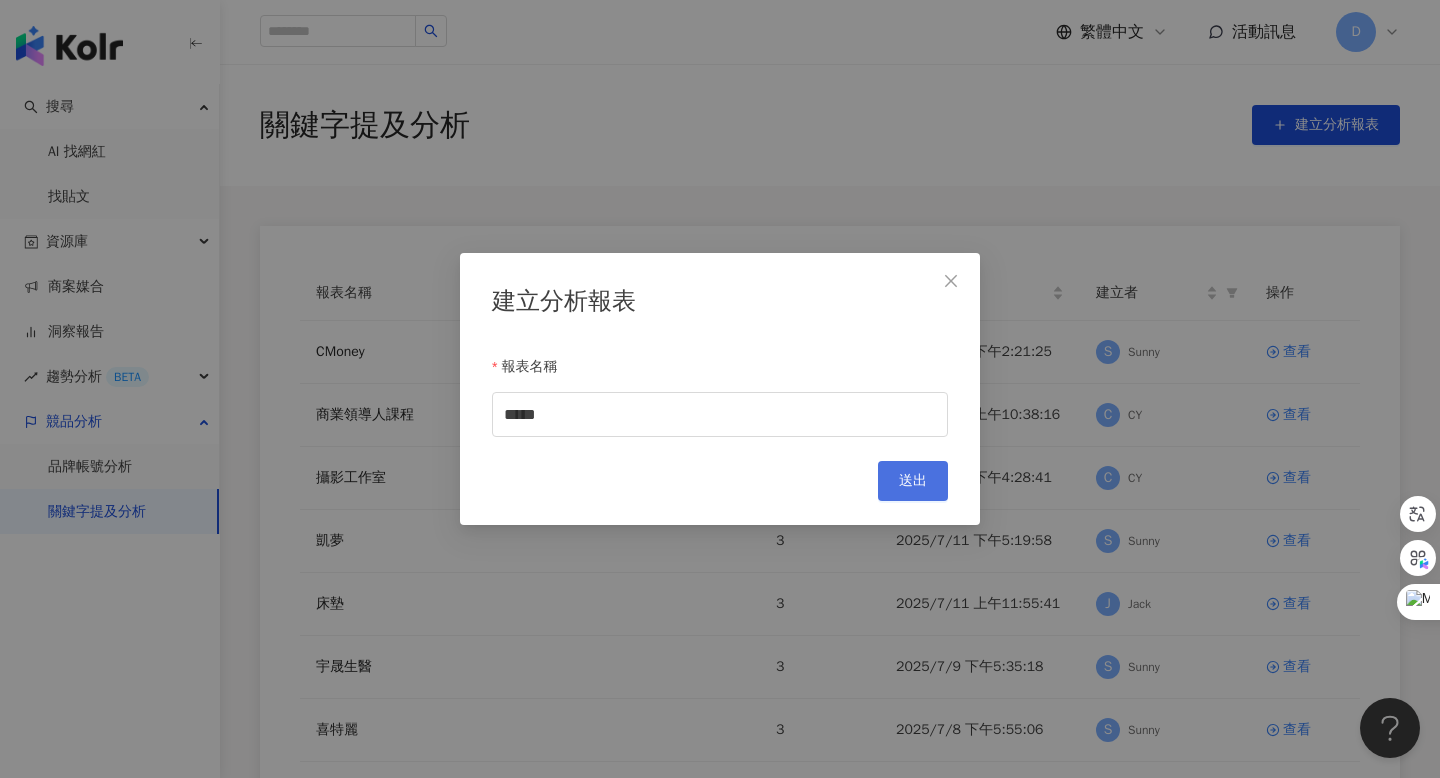 click on "送出" at bounding box center [913, 481] 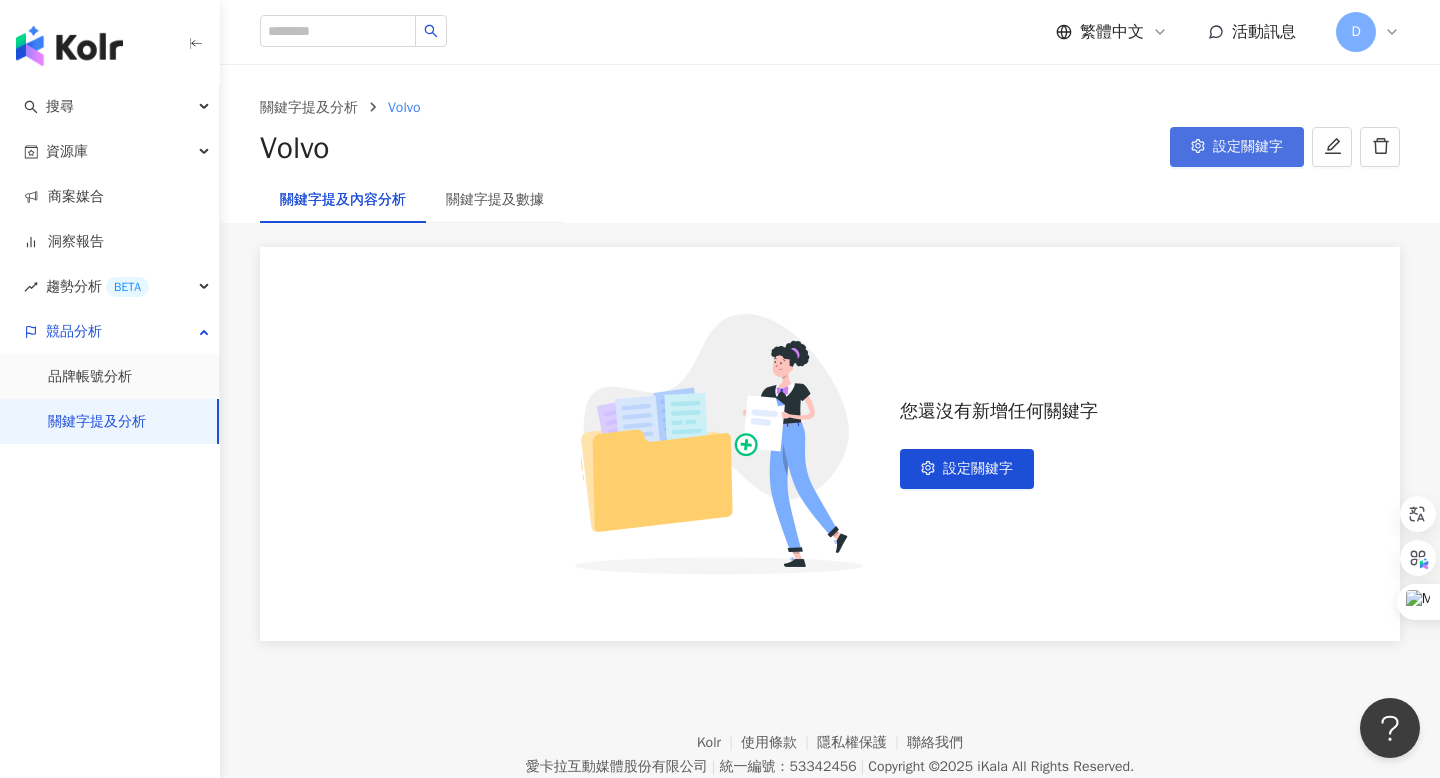 click on "設定關鍵字" at bounding box center [1248, 147] 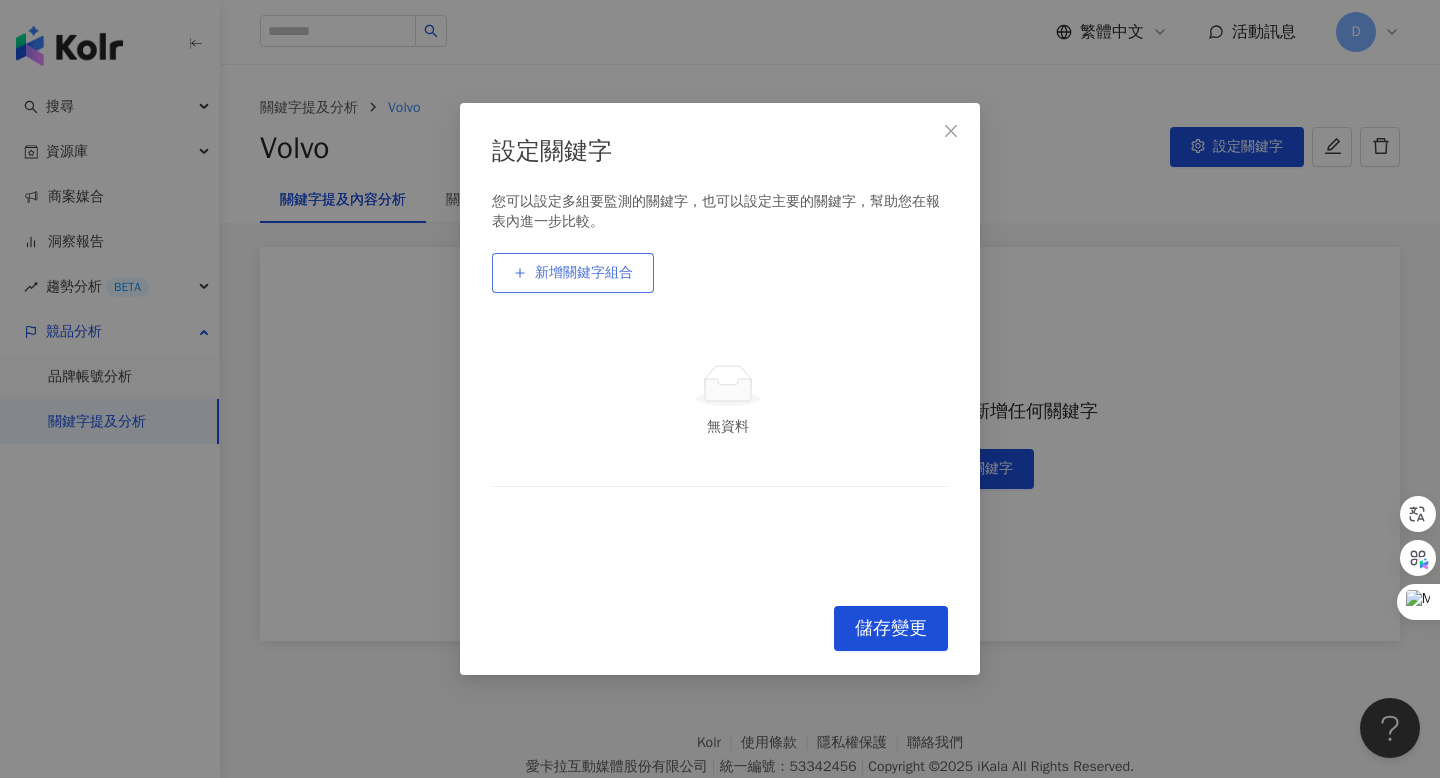 click on "新增關鍵字組合" at bounding box center (584, 273) 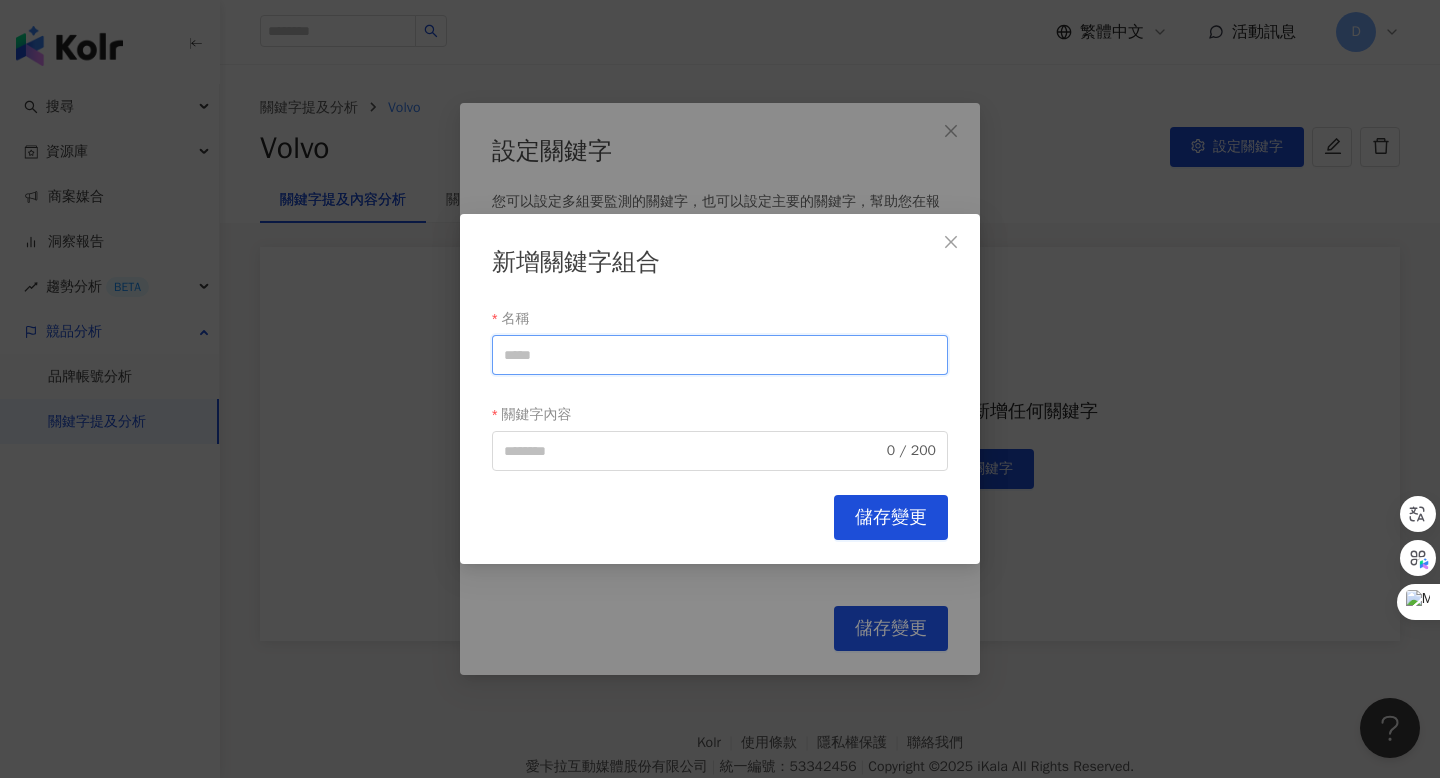 click on "名稱" at bounding box center [720, 355] 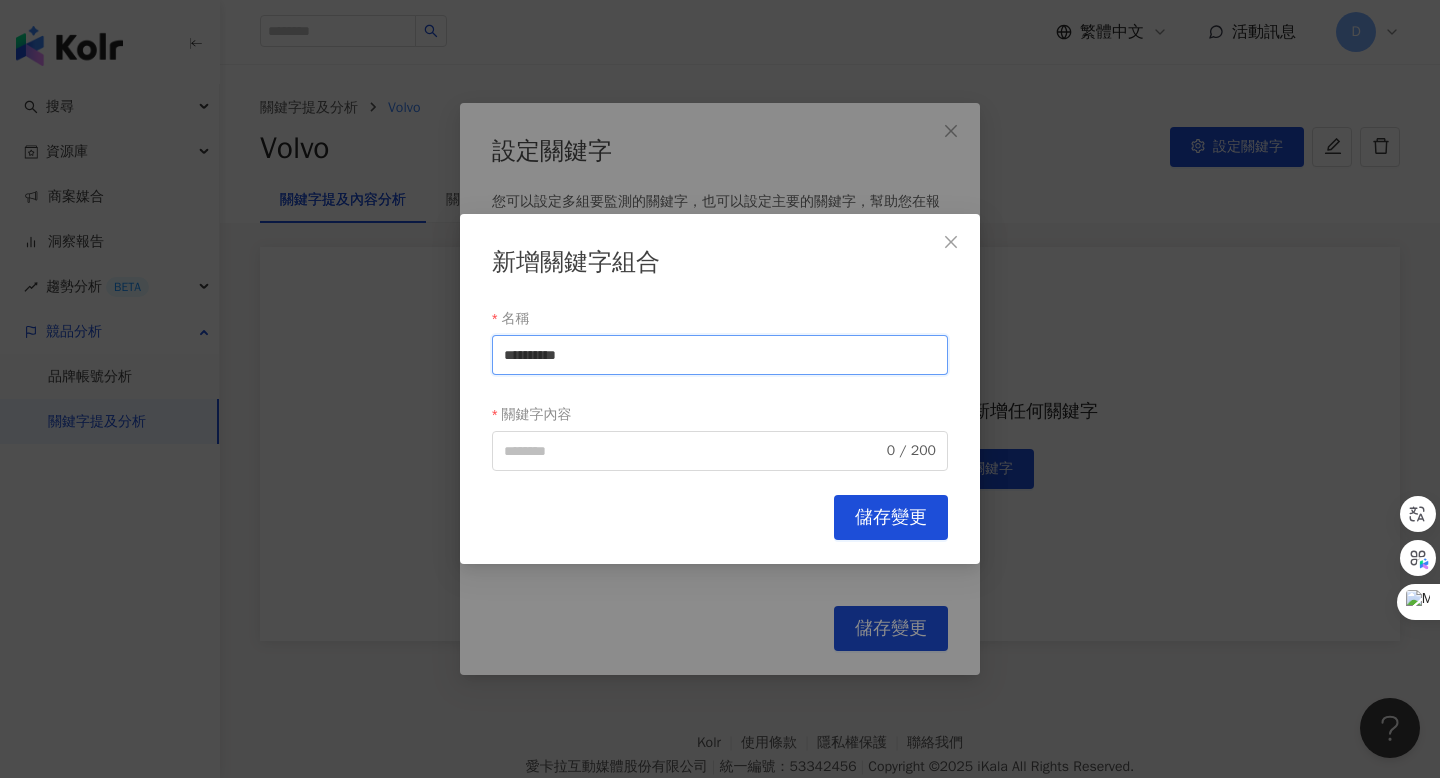 drag, startPoint x: 621, startPoint y: 357, endPoint x: 539, endPoint y: 356, distance: 82.006096 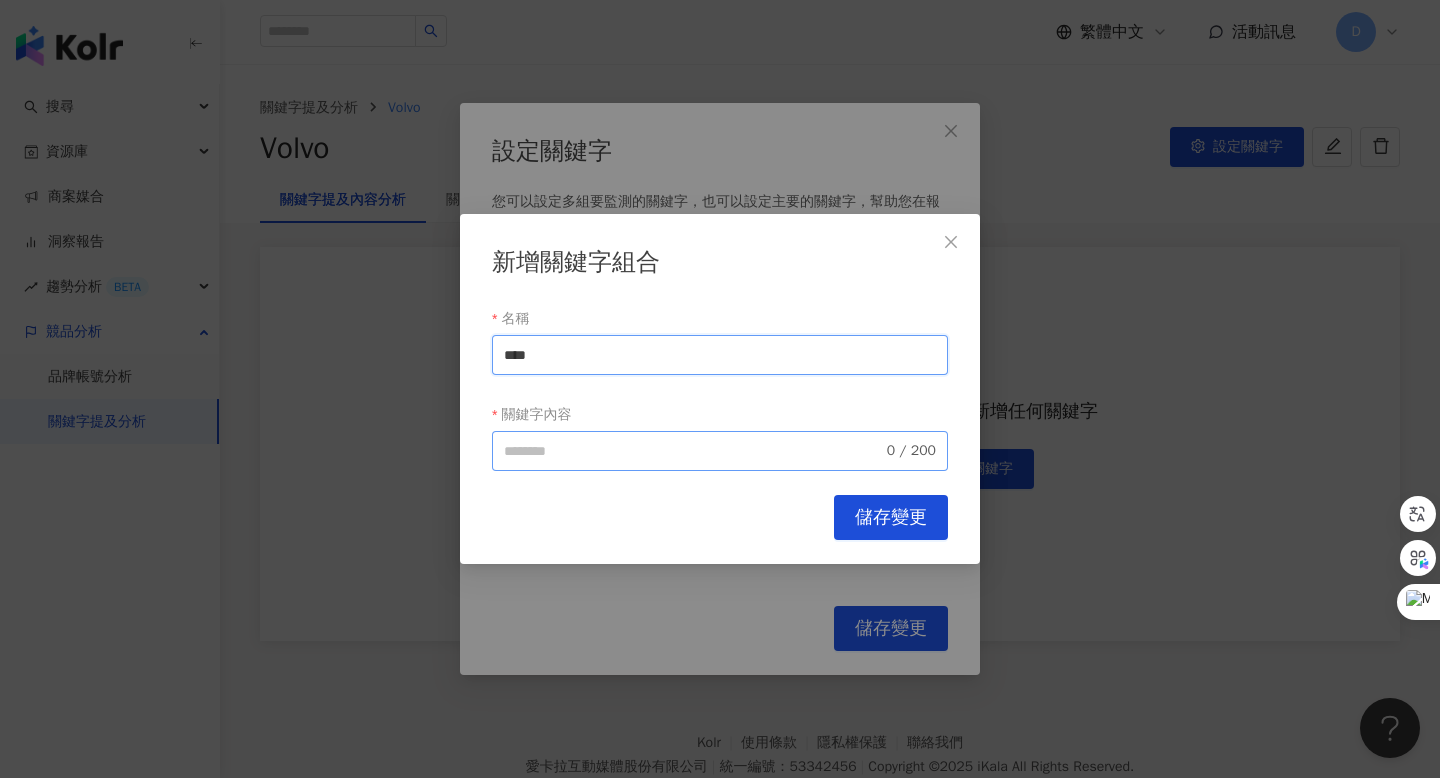 type on "***" 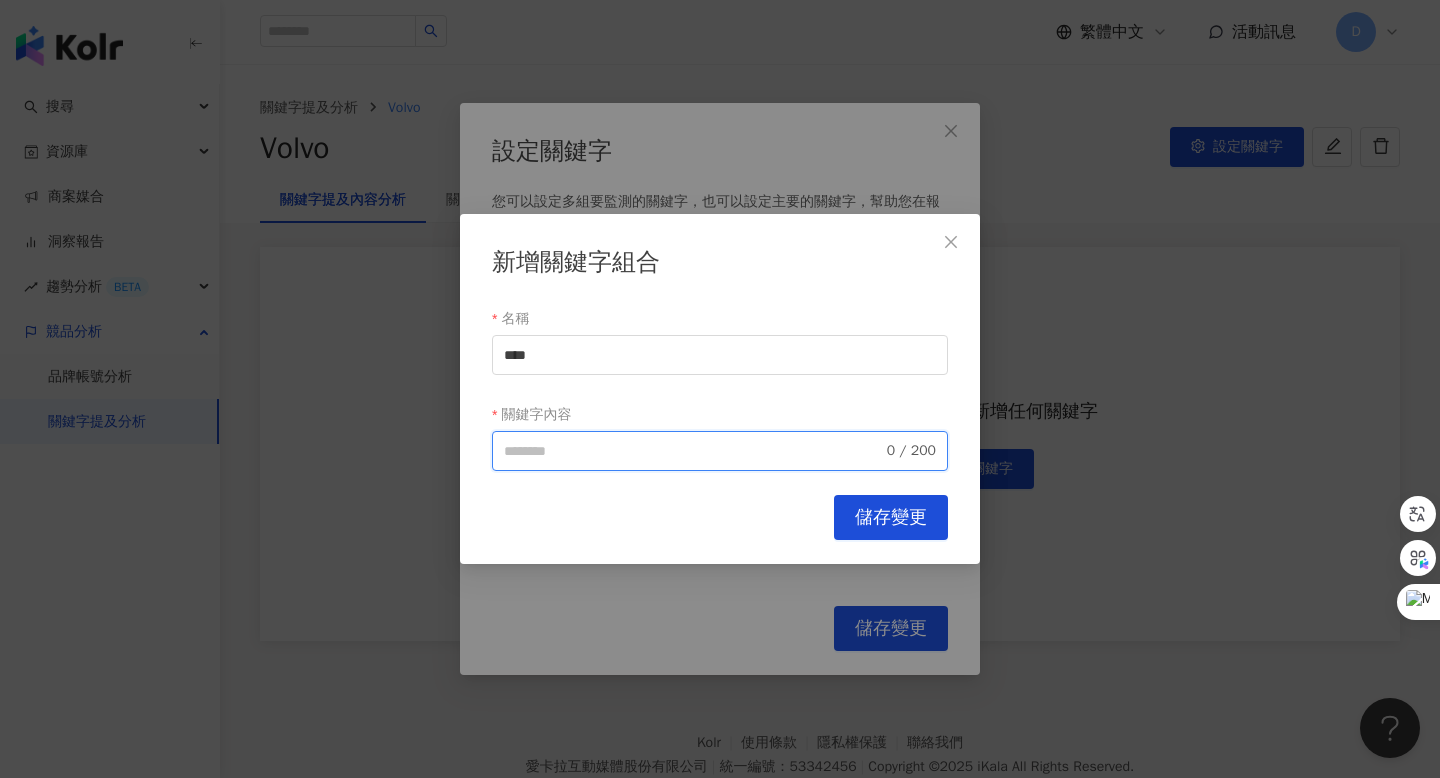click on "關鍵字內容" at bounding box center [693, 451] 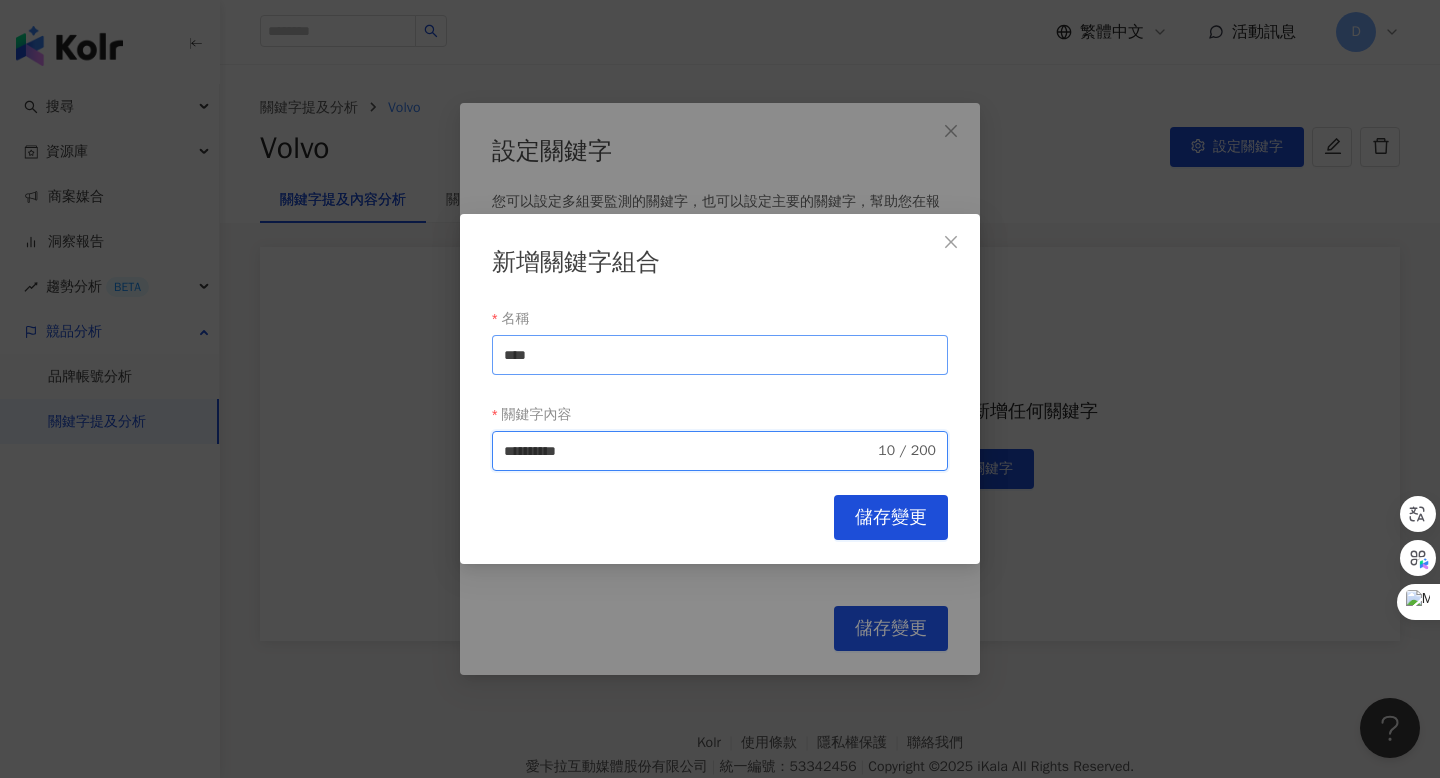 type on "**********" 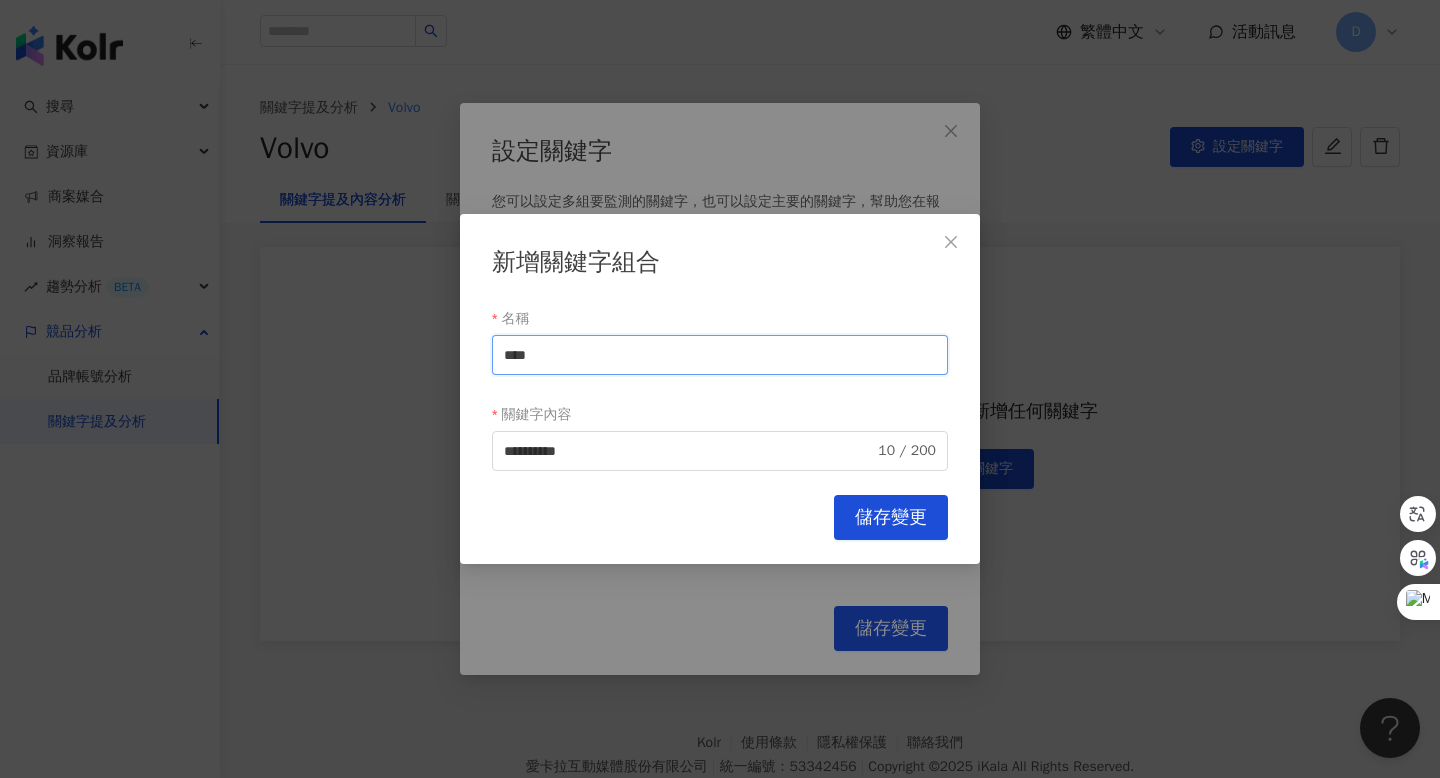 click on "***" at bounding box center (720, 355) 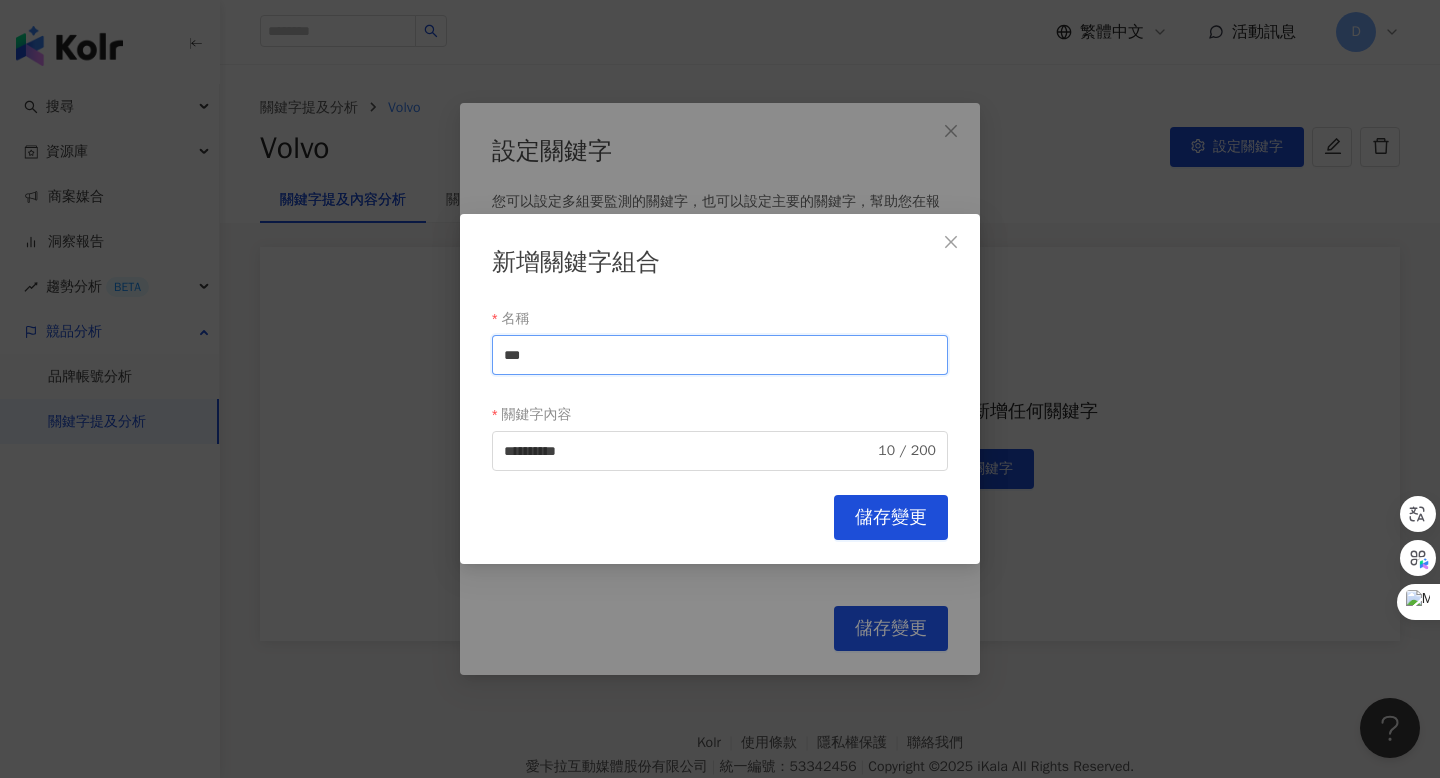 paste on "**********" 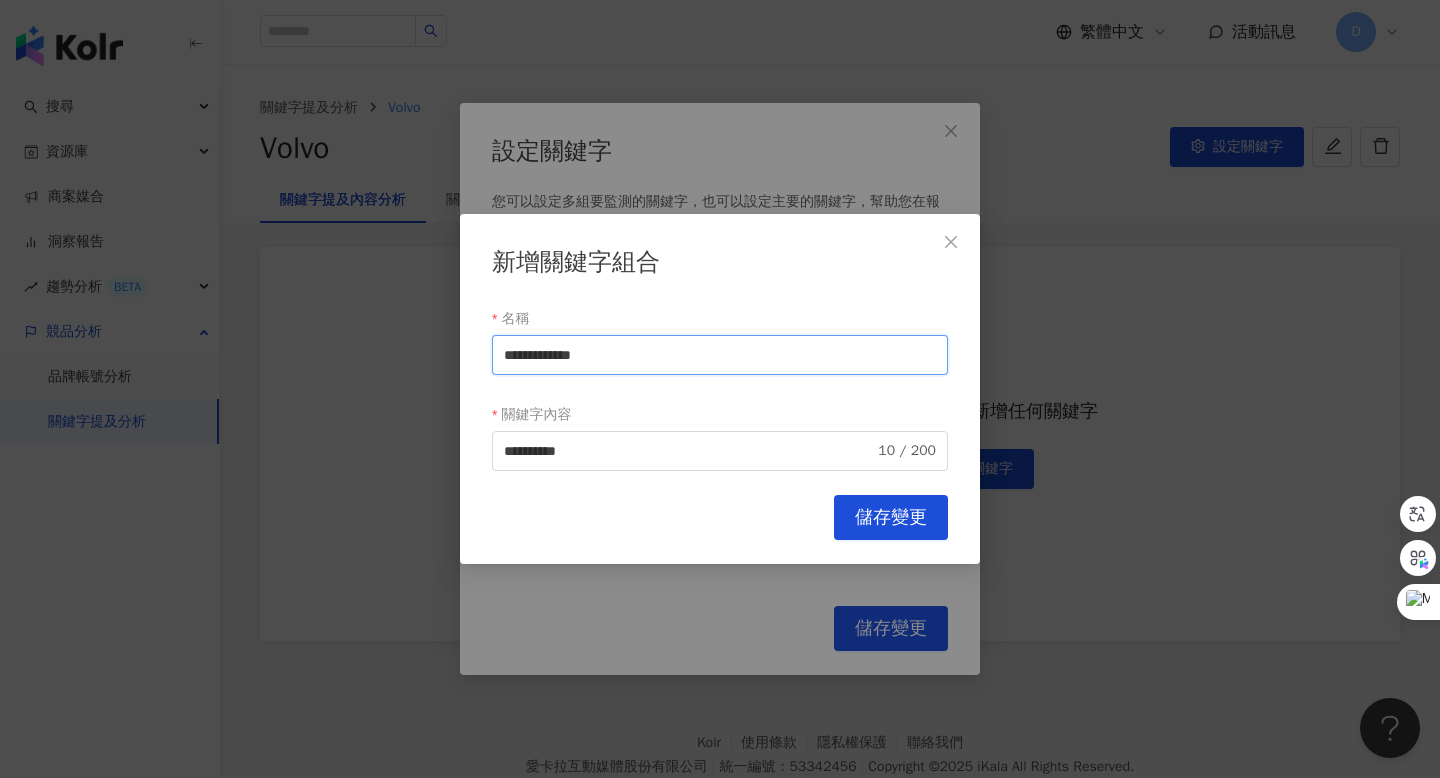 drag, startPoint x: 607, startPoint y: 356, endPoint x: 549, endPoint y: 356, distance: 58 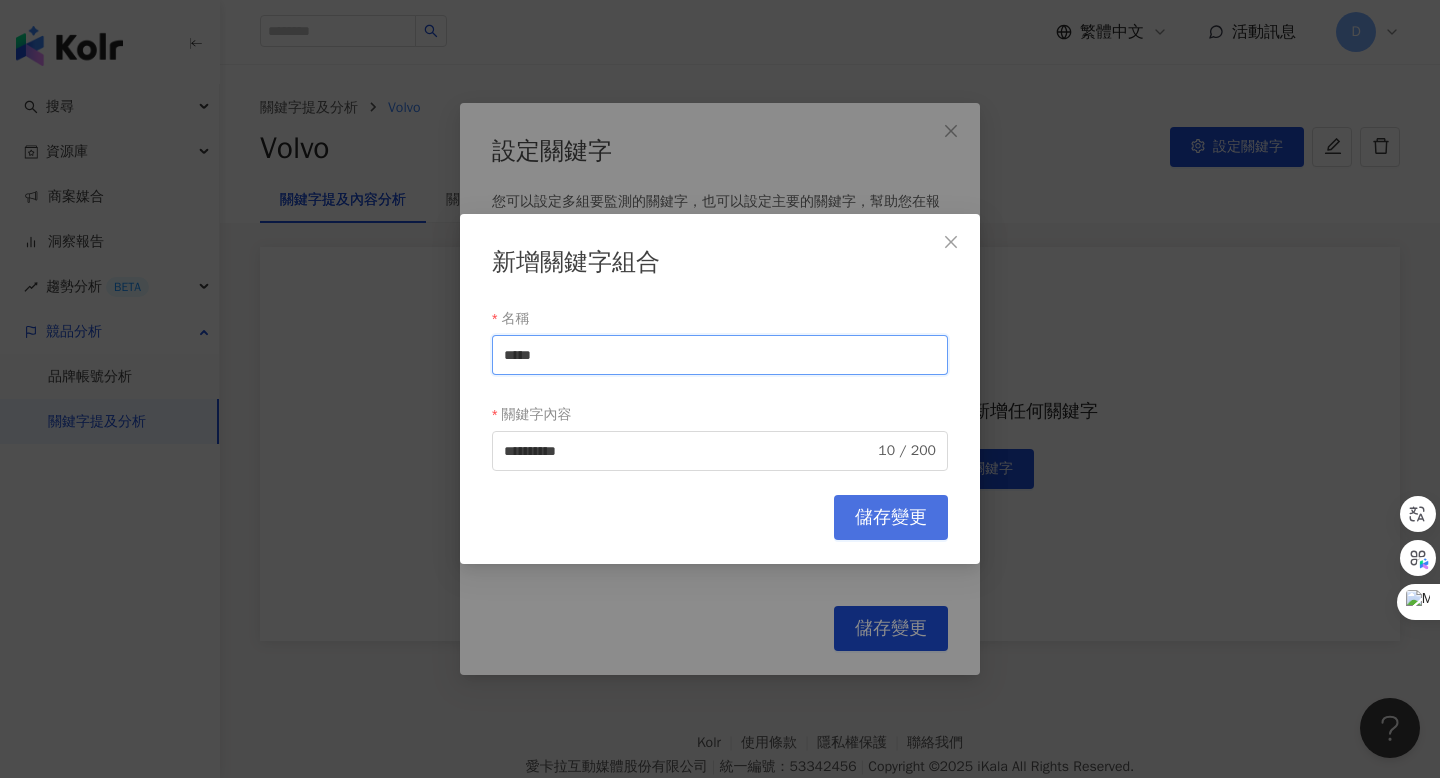 type on "*****" 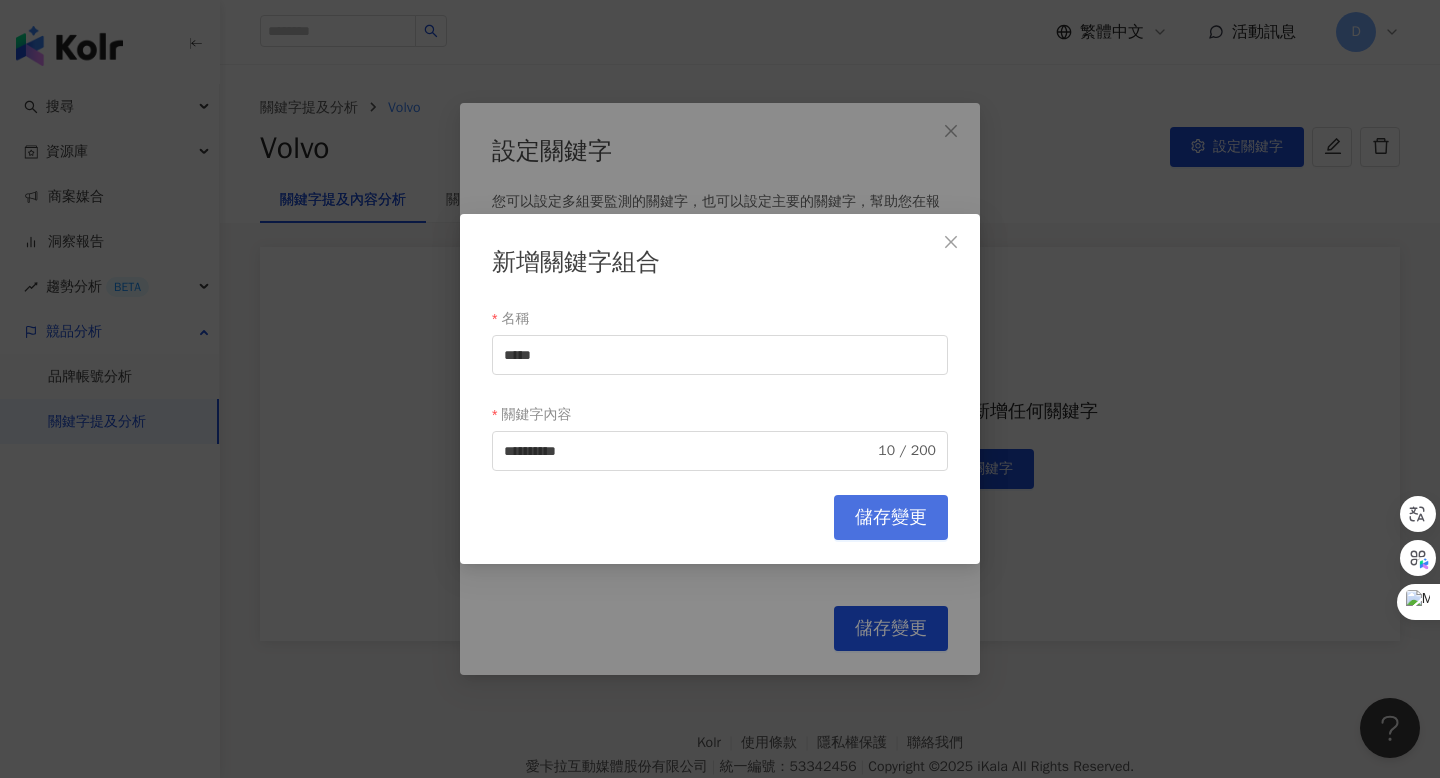 click on "儲存變更" at bounding box center [891, 518] 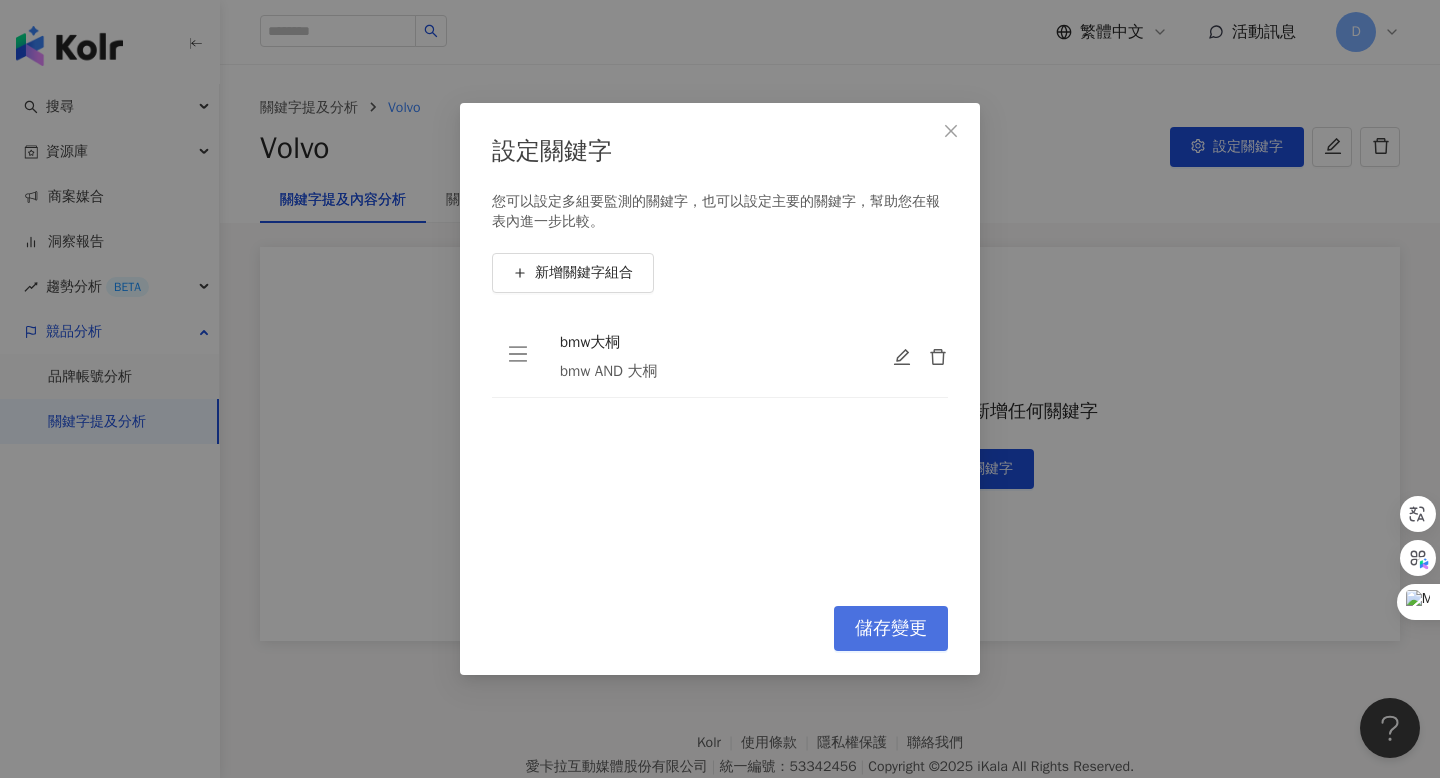 click on "儲存變更" at bounding box center [891, 629] 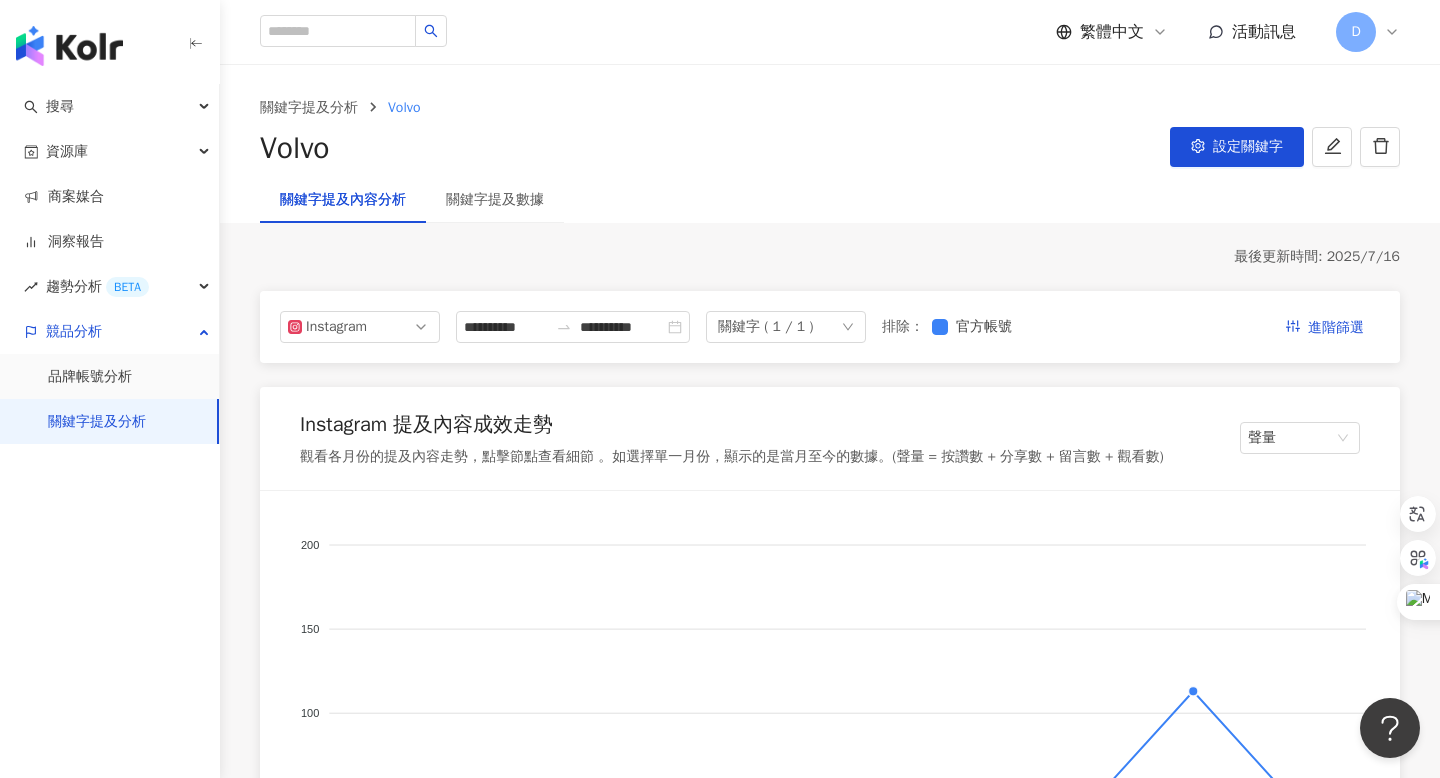 scroll, scrollTop: 147, scrollLeft: 0, axis: vertical 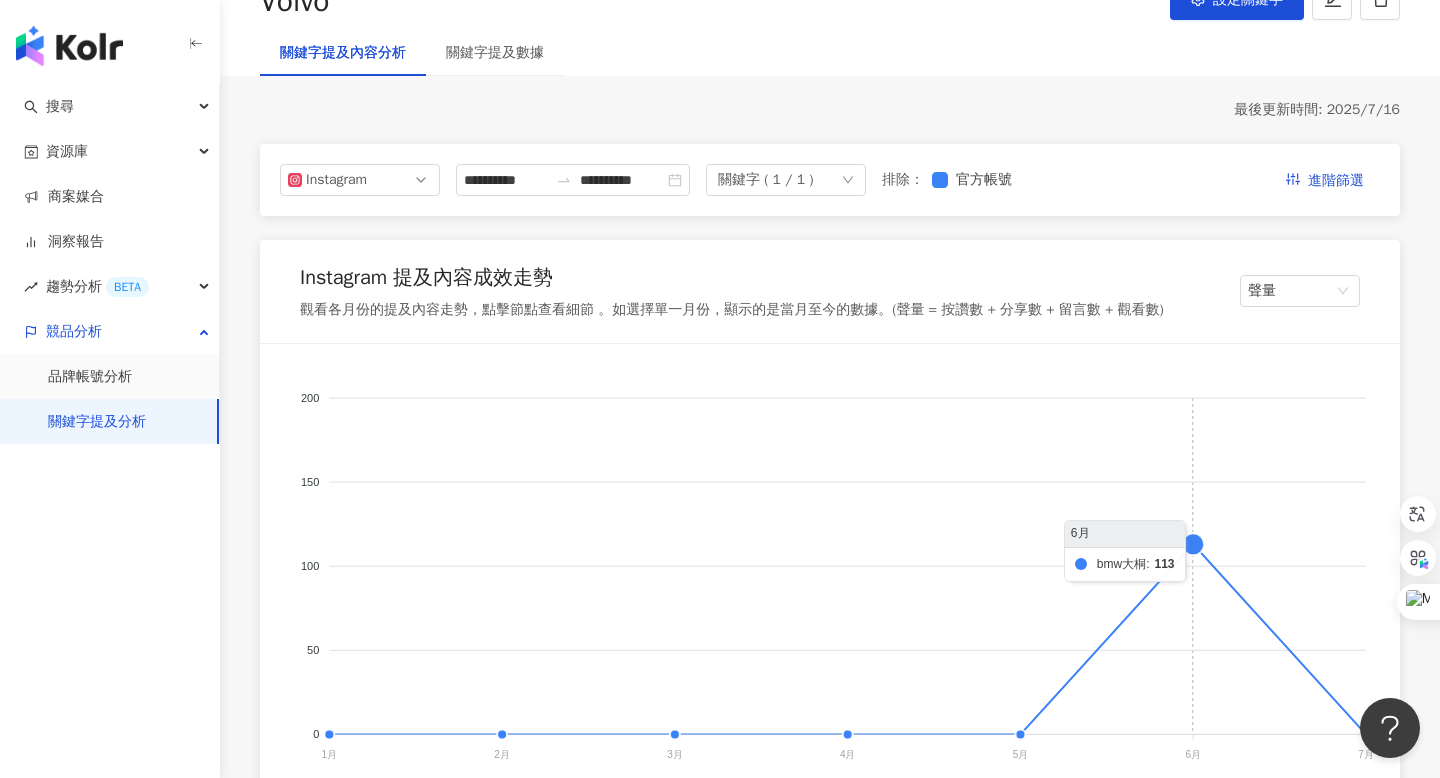 click 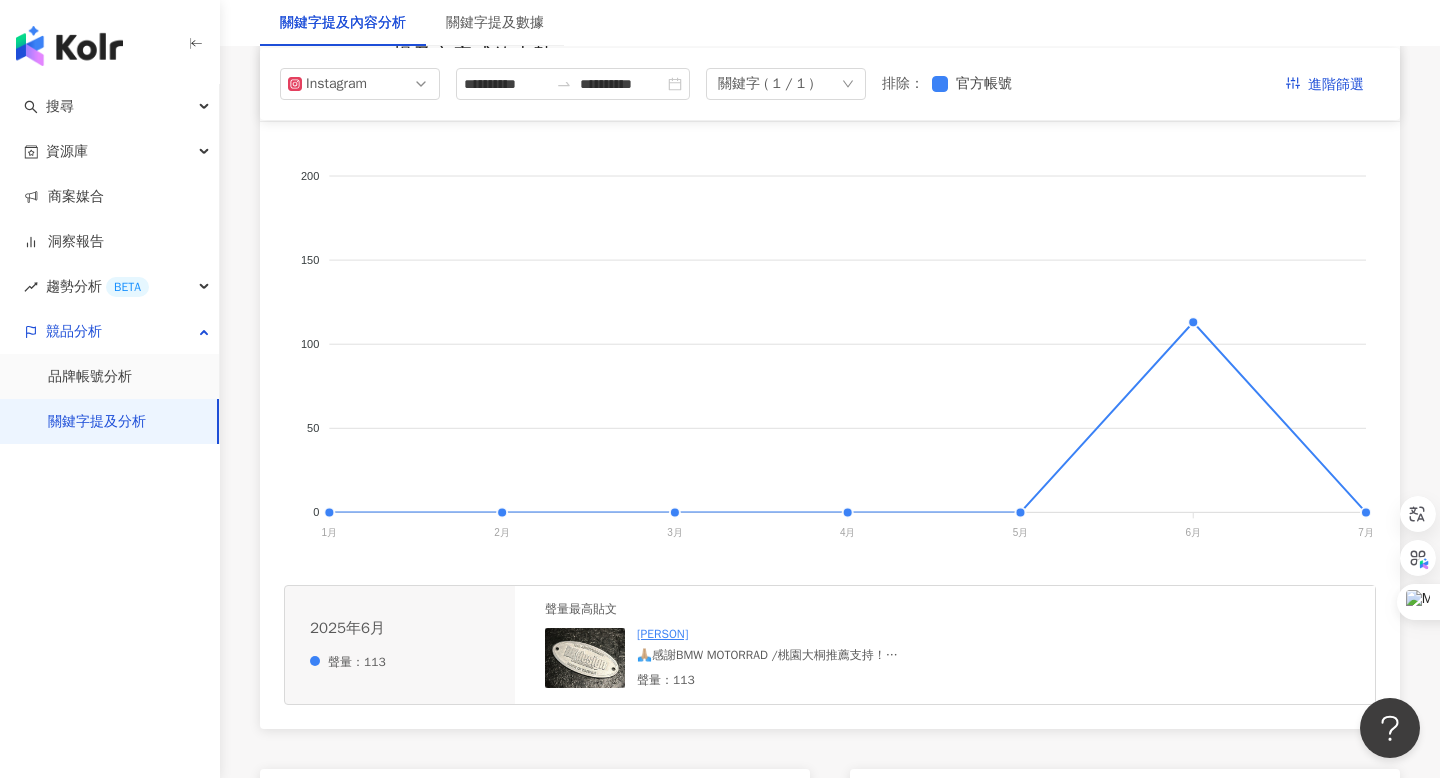scroll, scrollTop: 405, scrollLeft: 0, axis: vertical 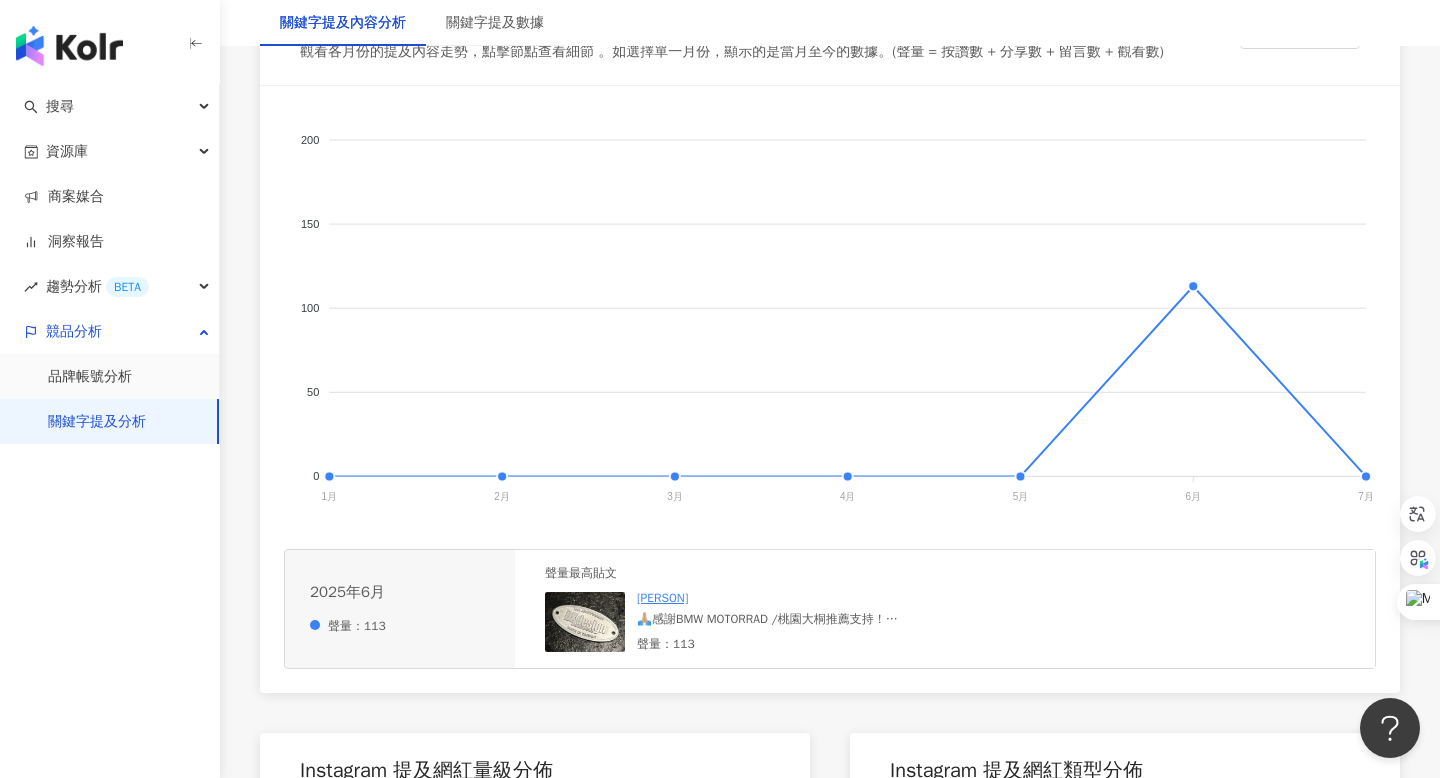 click on "[PERSON] 🙏🏼感謝BMW MOTORRAD /桃園大桐推薦支持！
🙏🏼全球首輛搭配BMW R12S OPTION 719 彩繪塗裝
🔺DKdesign R12N咖啡下導流
🔺DKdesign R12N 引擎保護桿
🔺DKdesign R12N短尾大牌下移套件
❤️DKdesign R12全車系套件升級未完待續中！ 聲量：113" at bounding box center [770, 621] 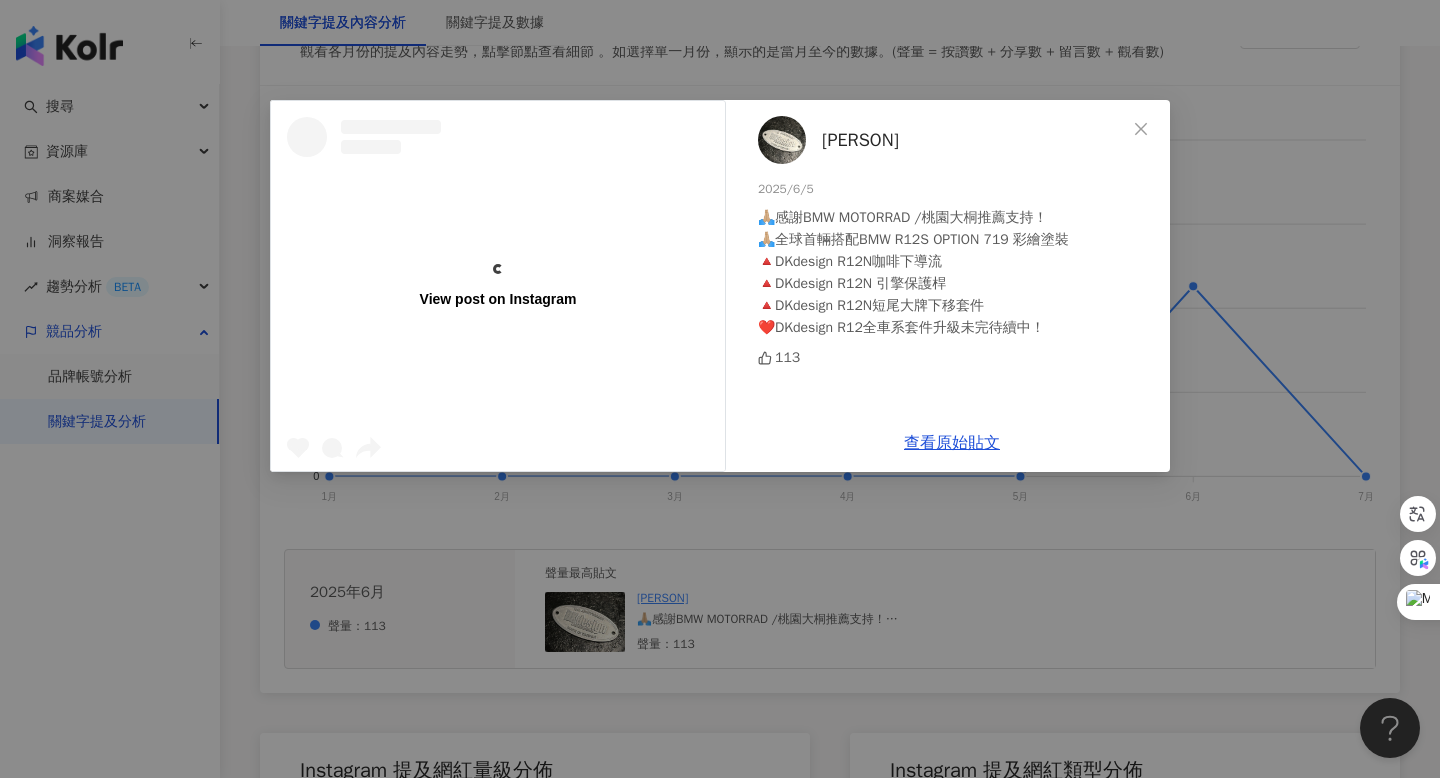 click on "View post on Instagram   Dakar Chou 2025/6/5 🙏🏼感謝BMW MOTORRAD /桃園大桐推薦支持！
🙏🏼全球首輛搭配BMW R12S OPTION 719 彩繪塗裝
🔺DKdesign R12N咖啡下導流
🔺DKdesign R12N 引擎保護桿
🔺DKdesign R12N短尾大牌下移套件
❤️DKdesign R12全車系套件升級未完待續中！ 113 查看原始貼文" at bounding box center [720, 389] 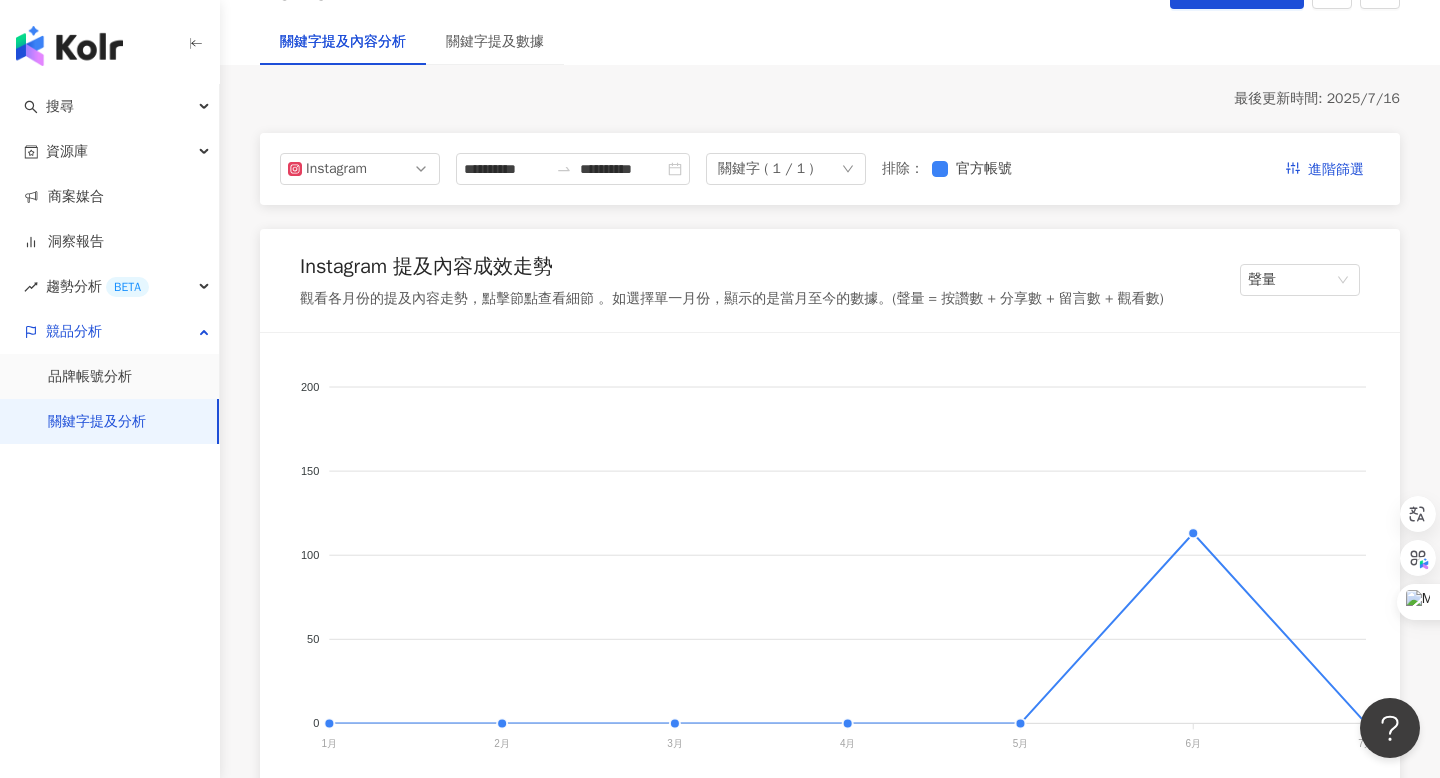 scroll, scrollTop: 0, scrollLeft: 0, axis: both 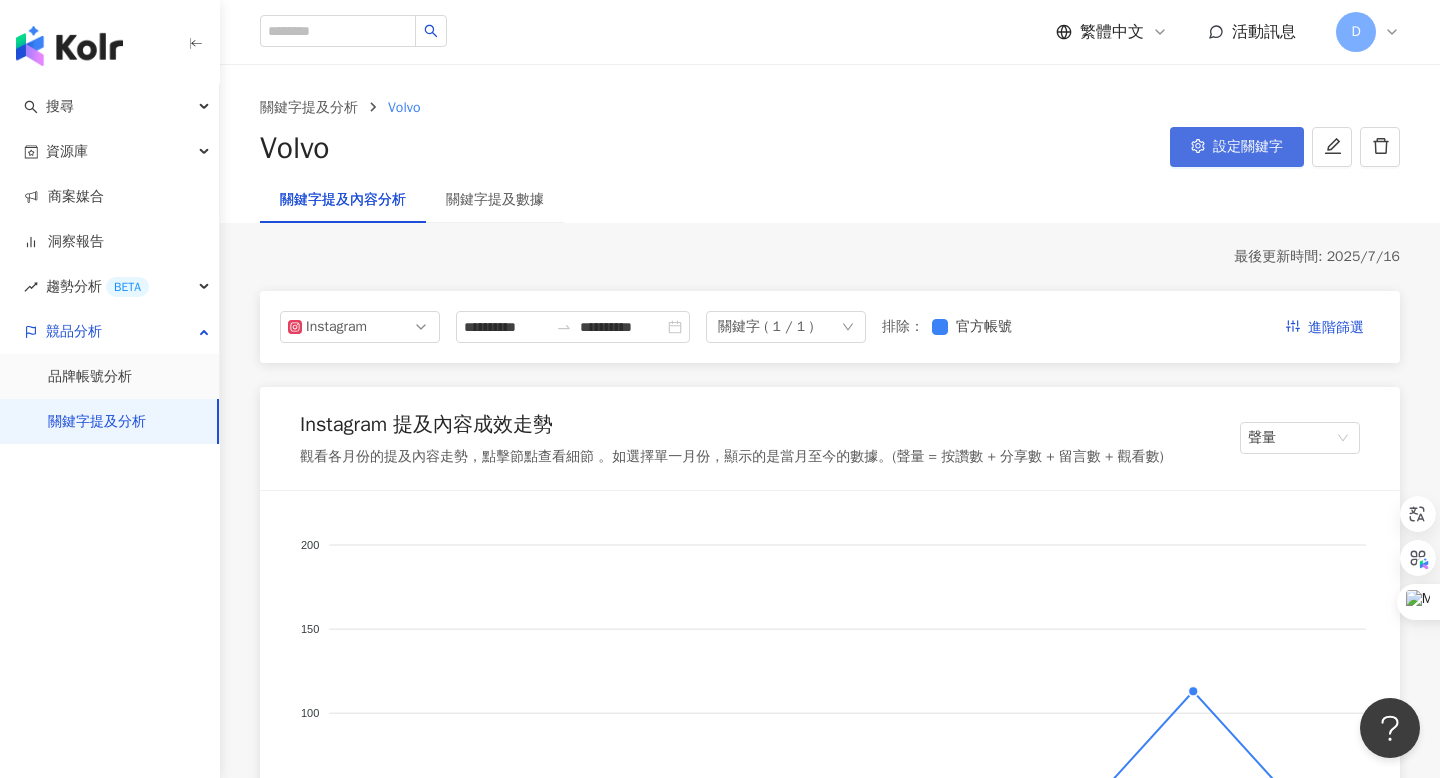 click on "設定關鍵字" at bounding box center (1248, 147) 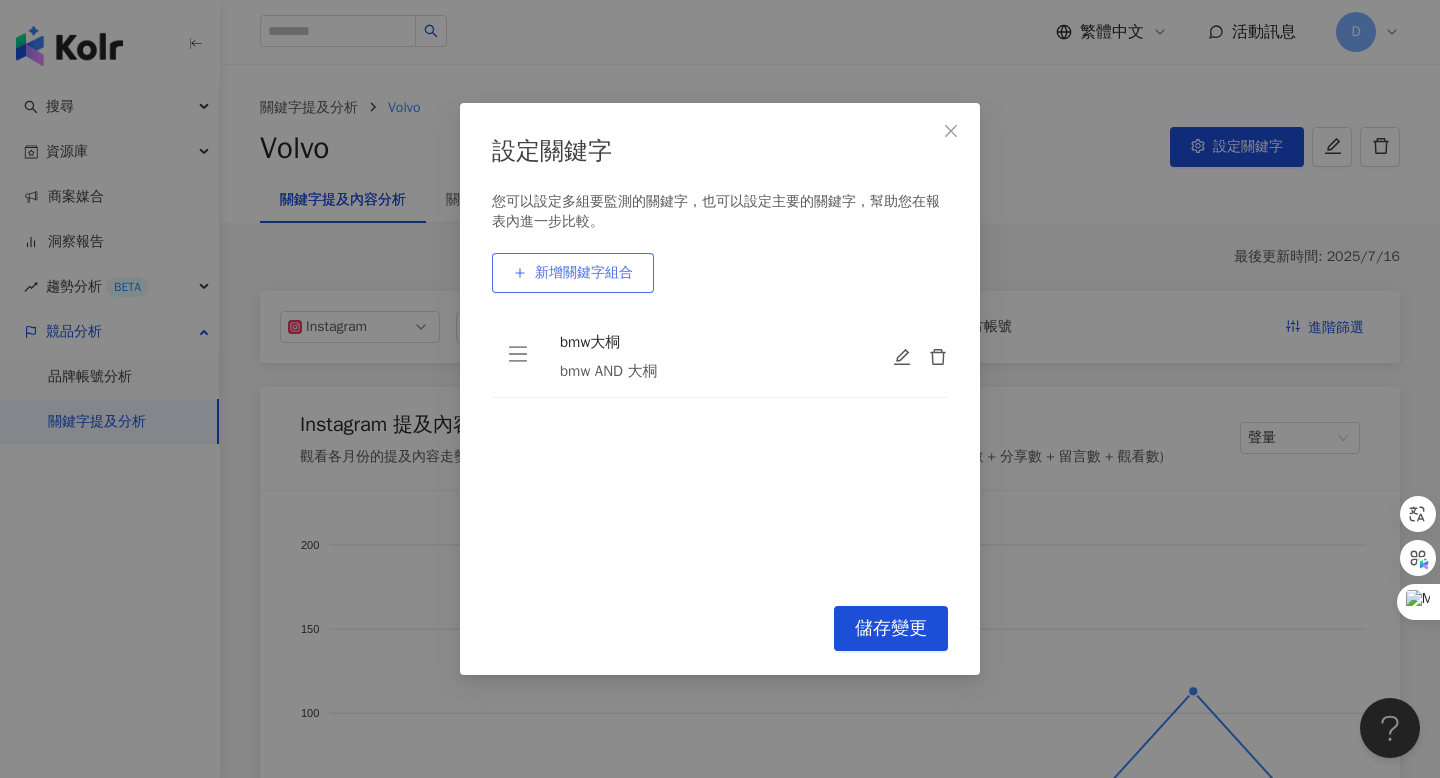 click on "新增關鍵字組合" at bounding box center (584, 273) 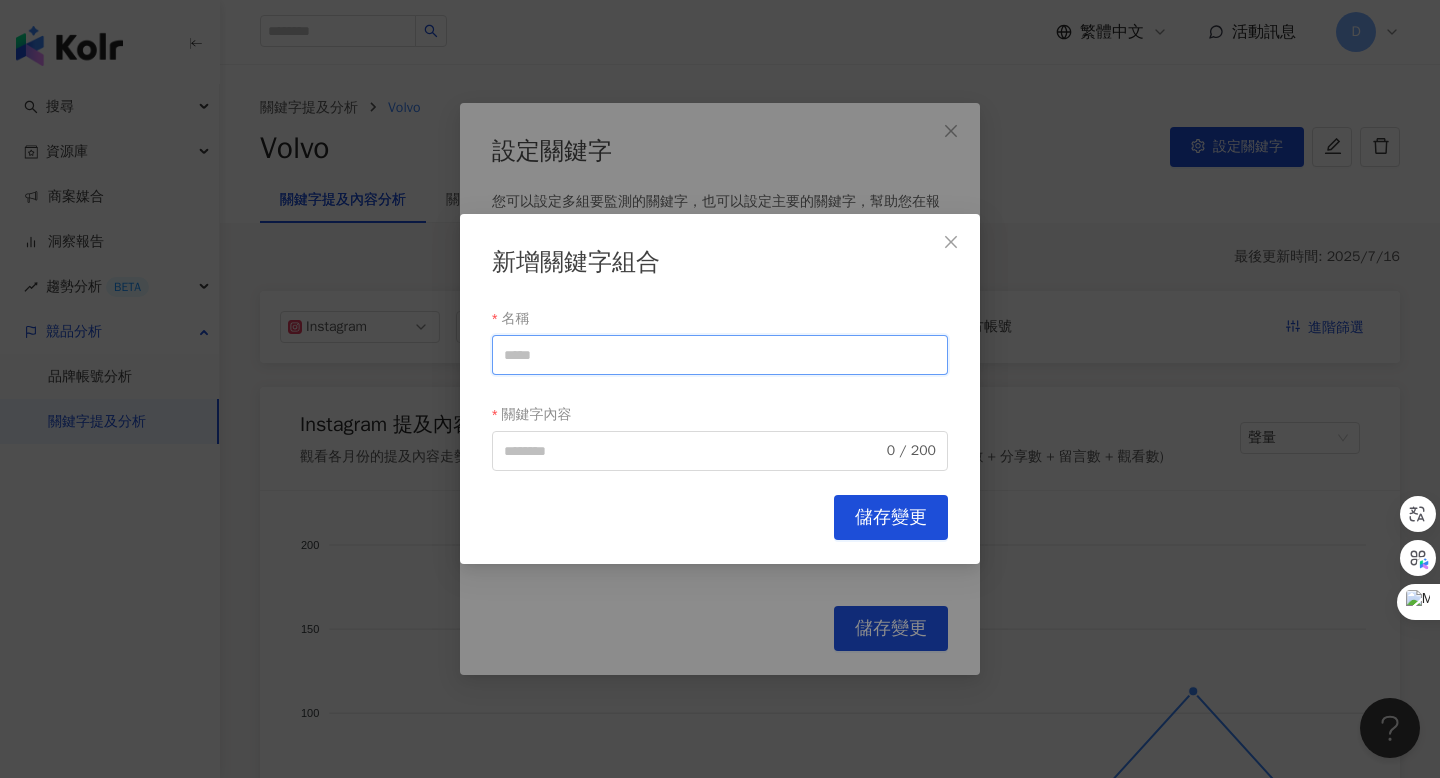 click on "名稱" at bounding box center [720, 355] 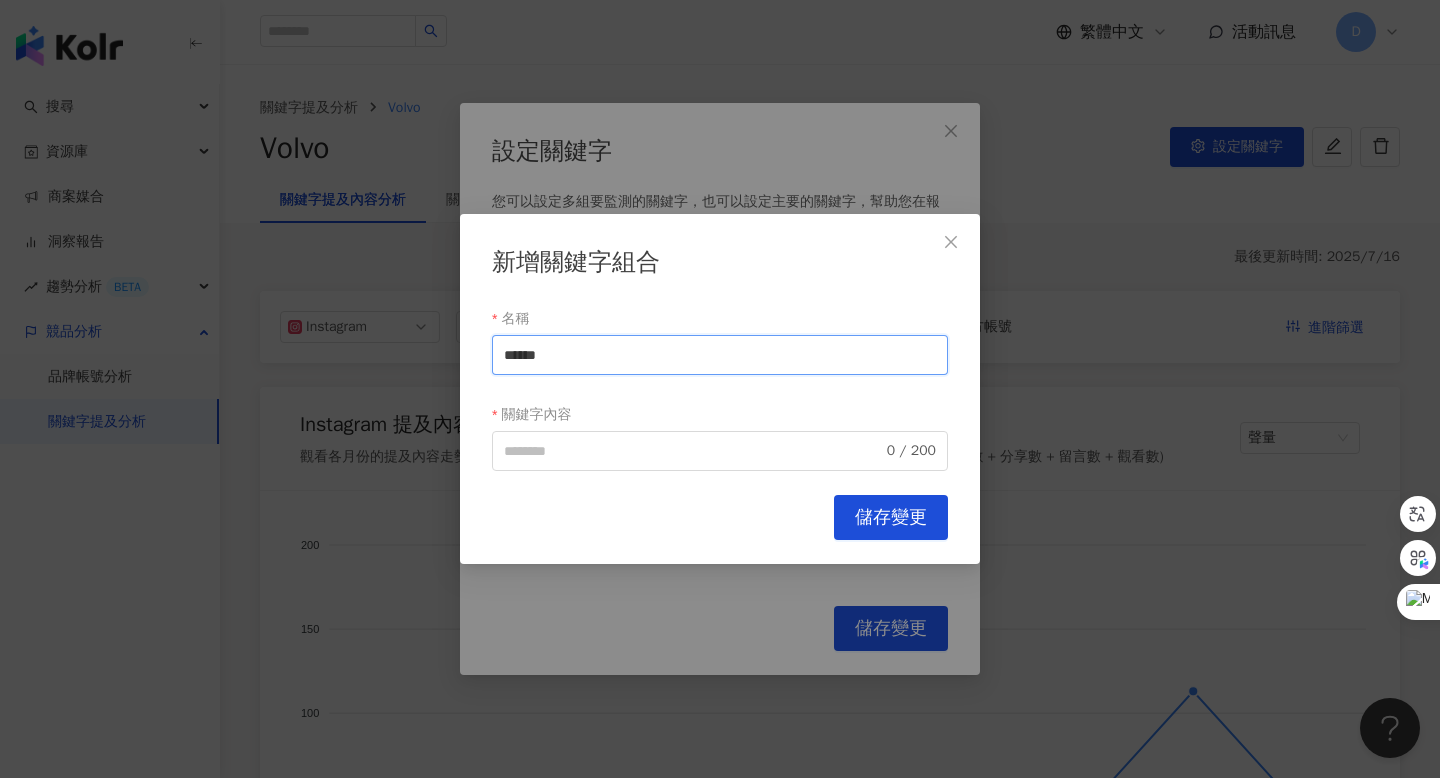 drag, startPoint x: 636, startPoint y: 362, endPoint x: 542, endPoint y: 353, distance: 94.42987 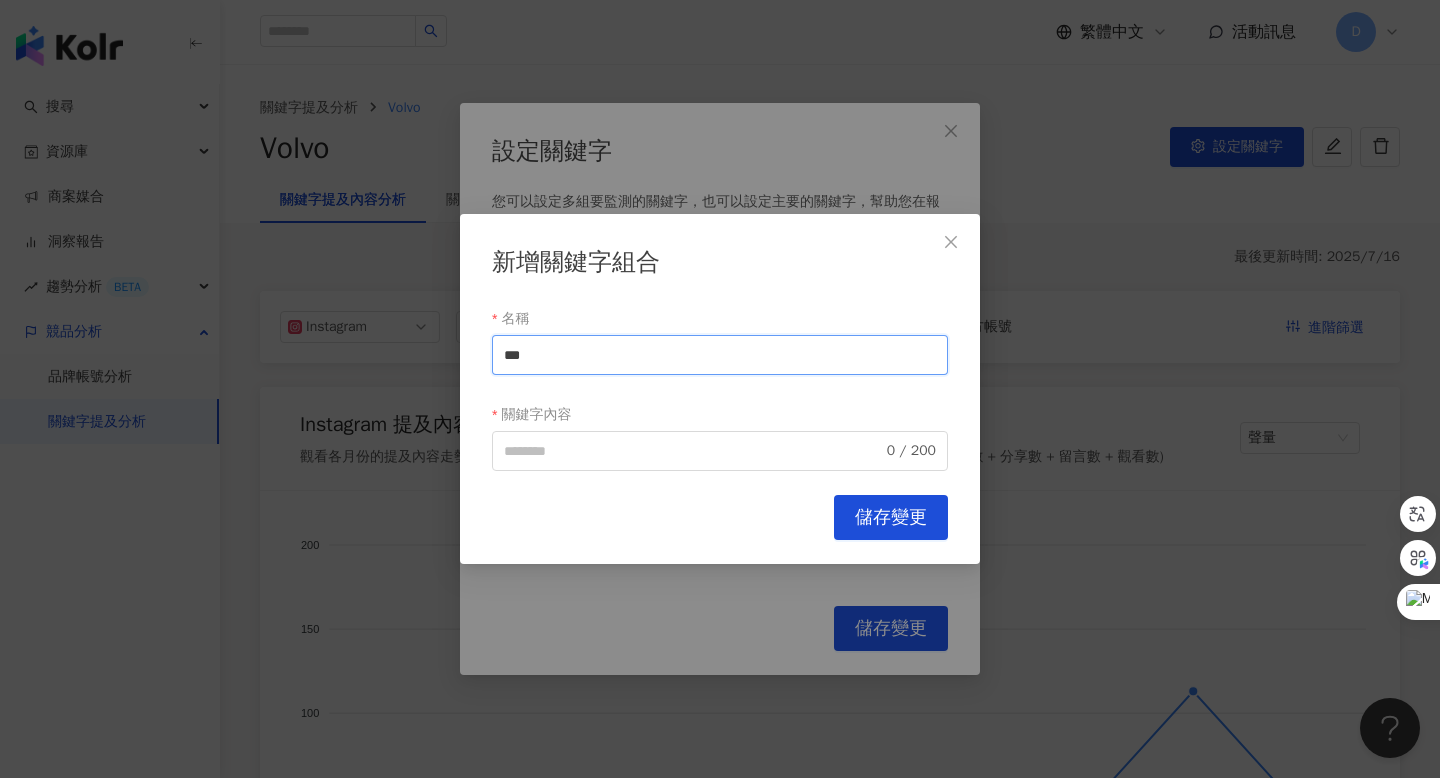 drag, startPoint x: 545, startPoint y: 357, endPoint x: 486, endPoint y: 357, distance: 59 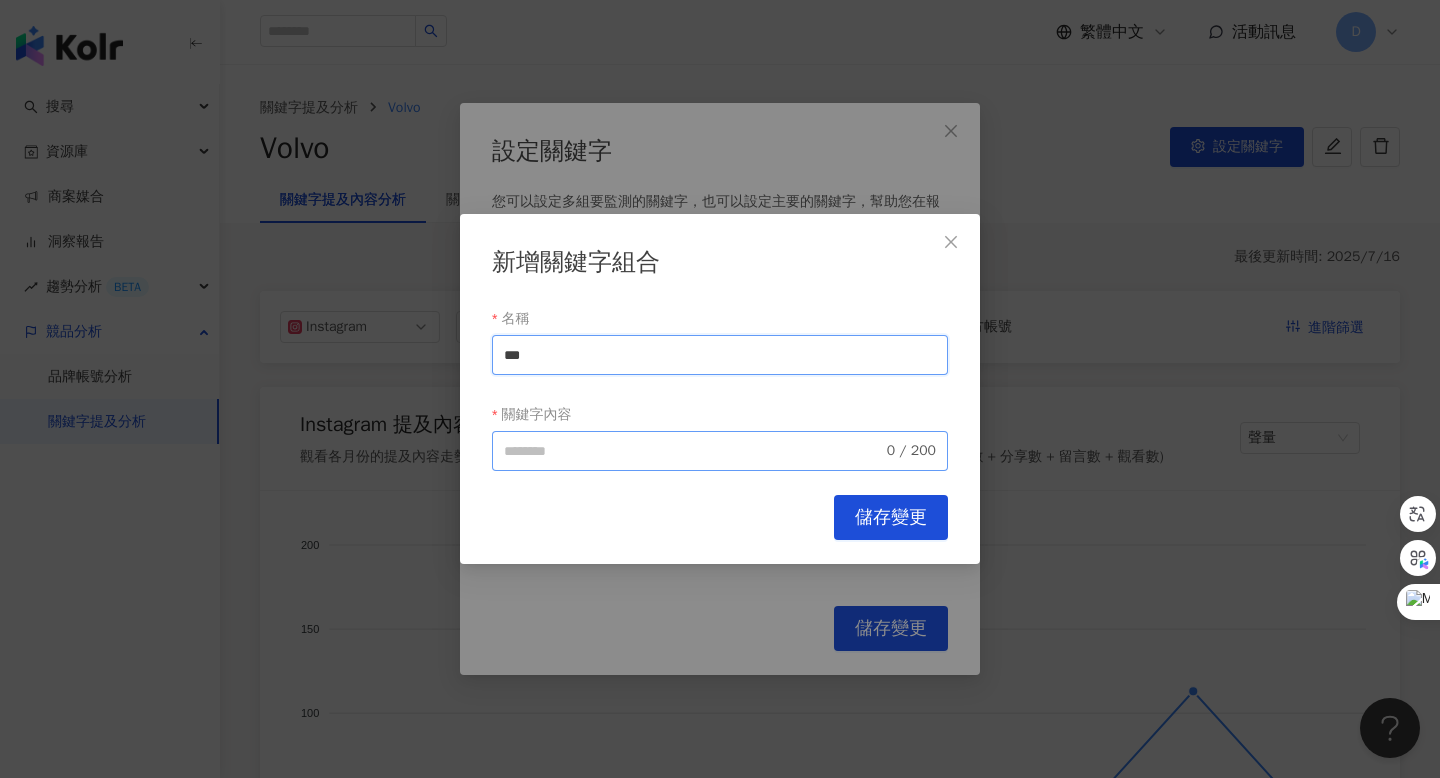 type on "***" 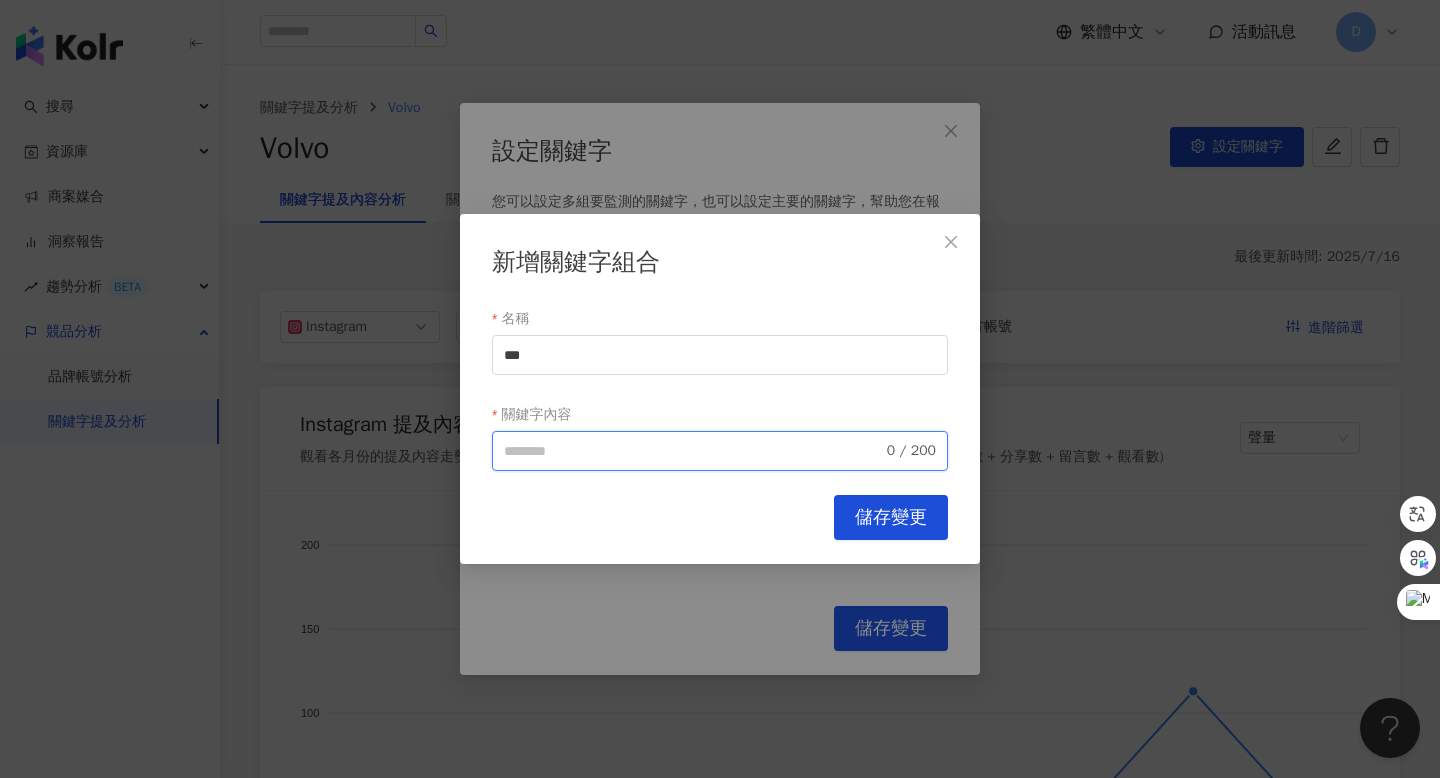 click on "關鍵字內容" at bounding box center (693, 451) 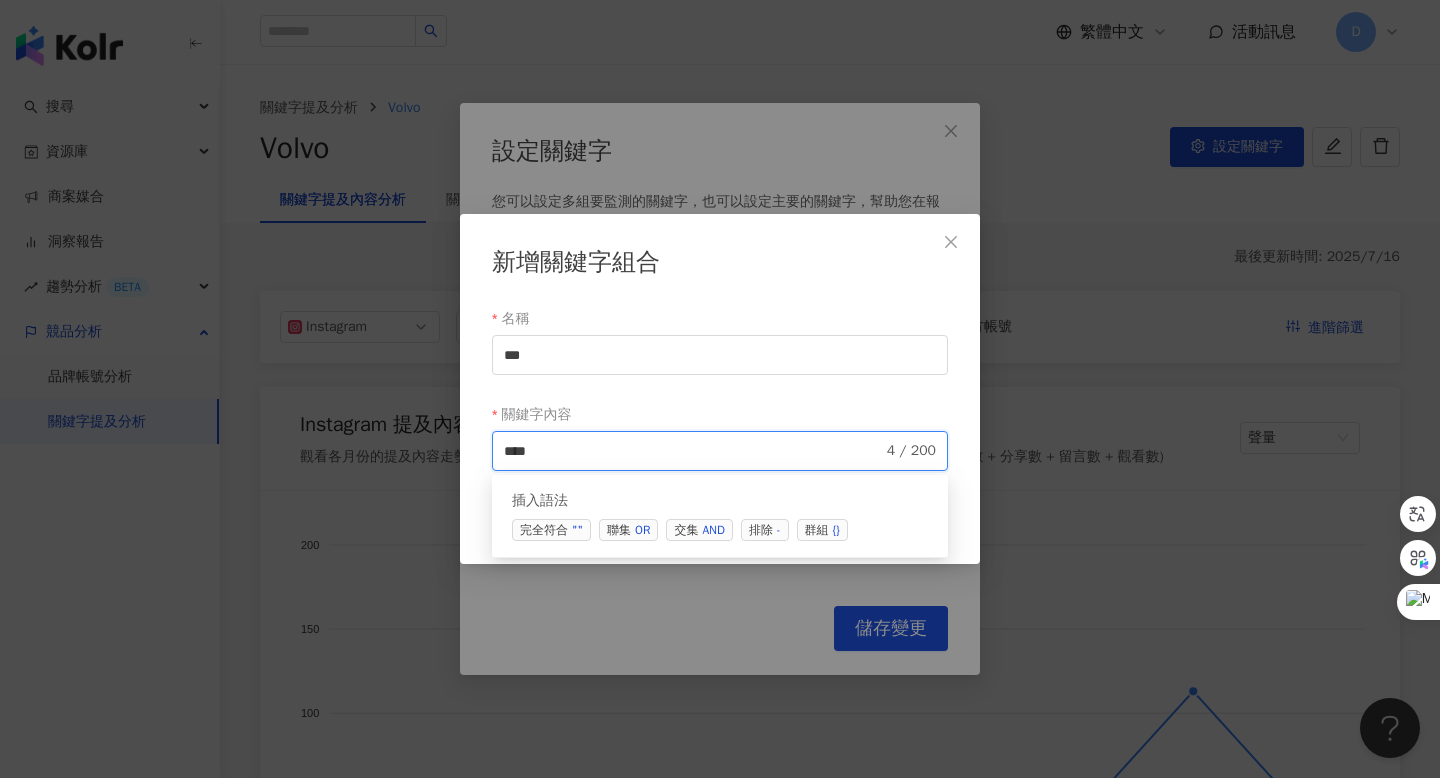 click on "OR" at bounding box center (642, 530) 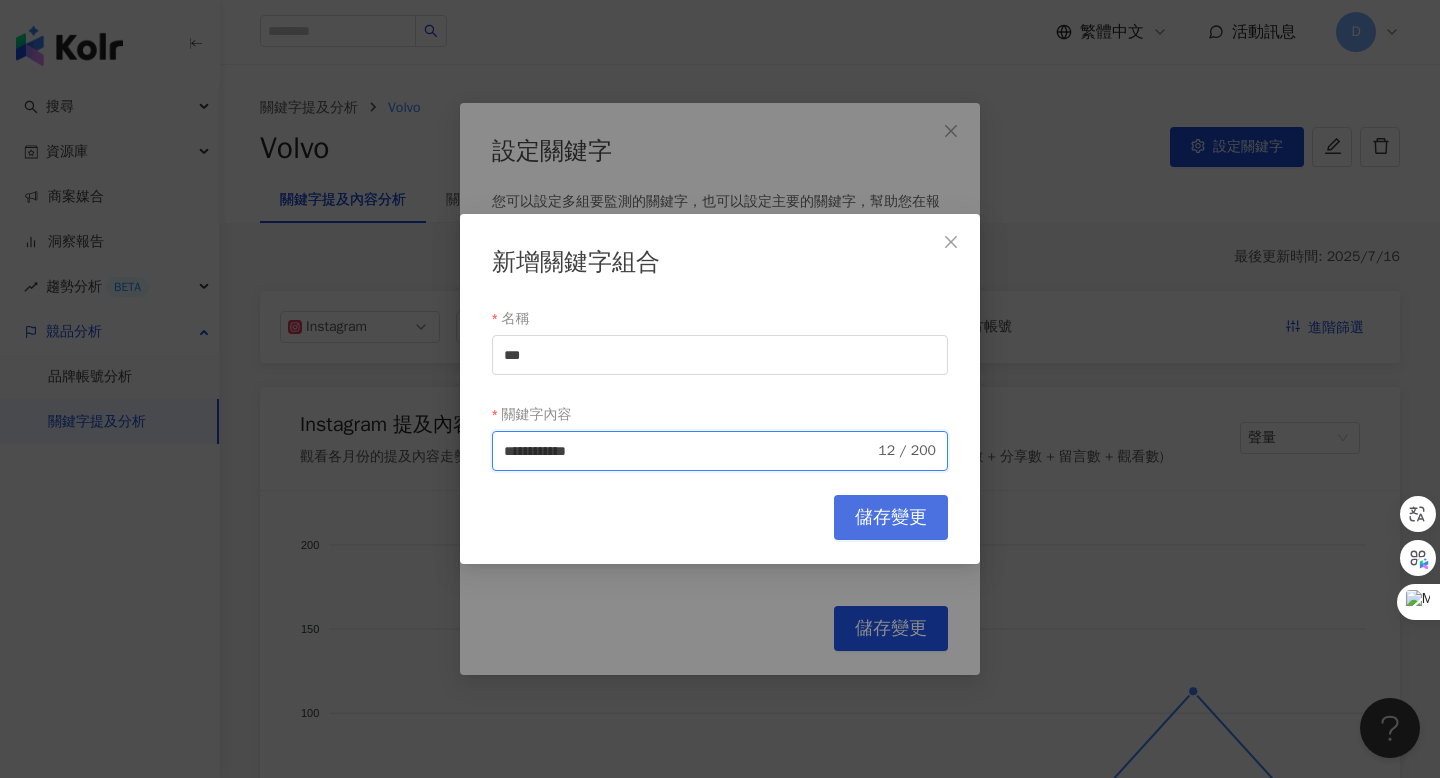 type on "**********" 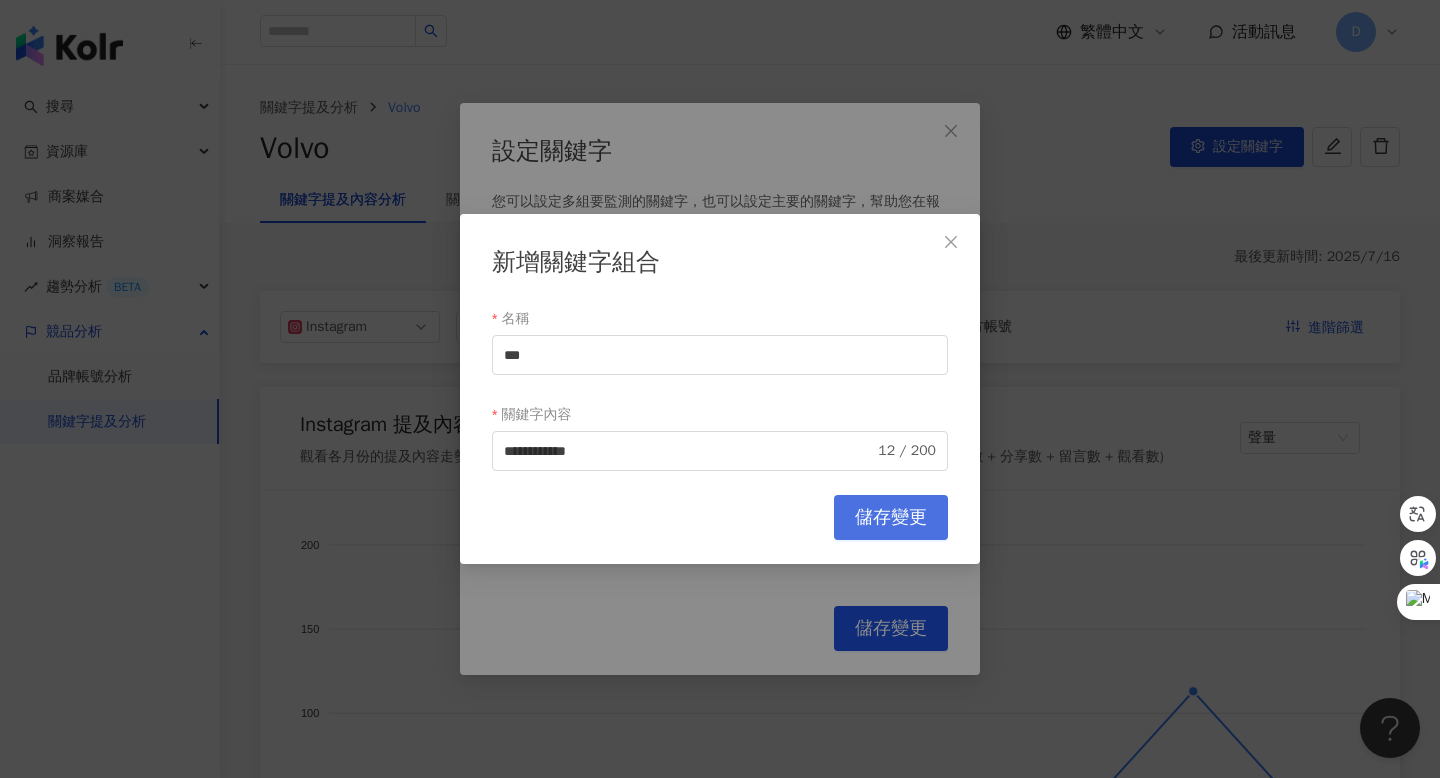 click on "儲存變更" at bounding box center (891, 518) 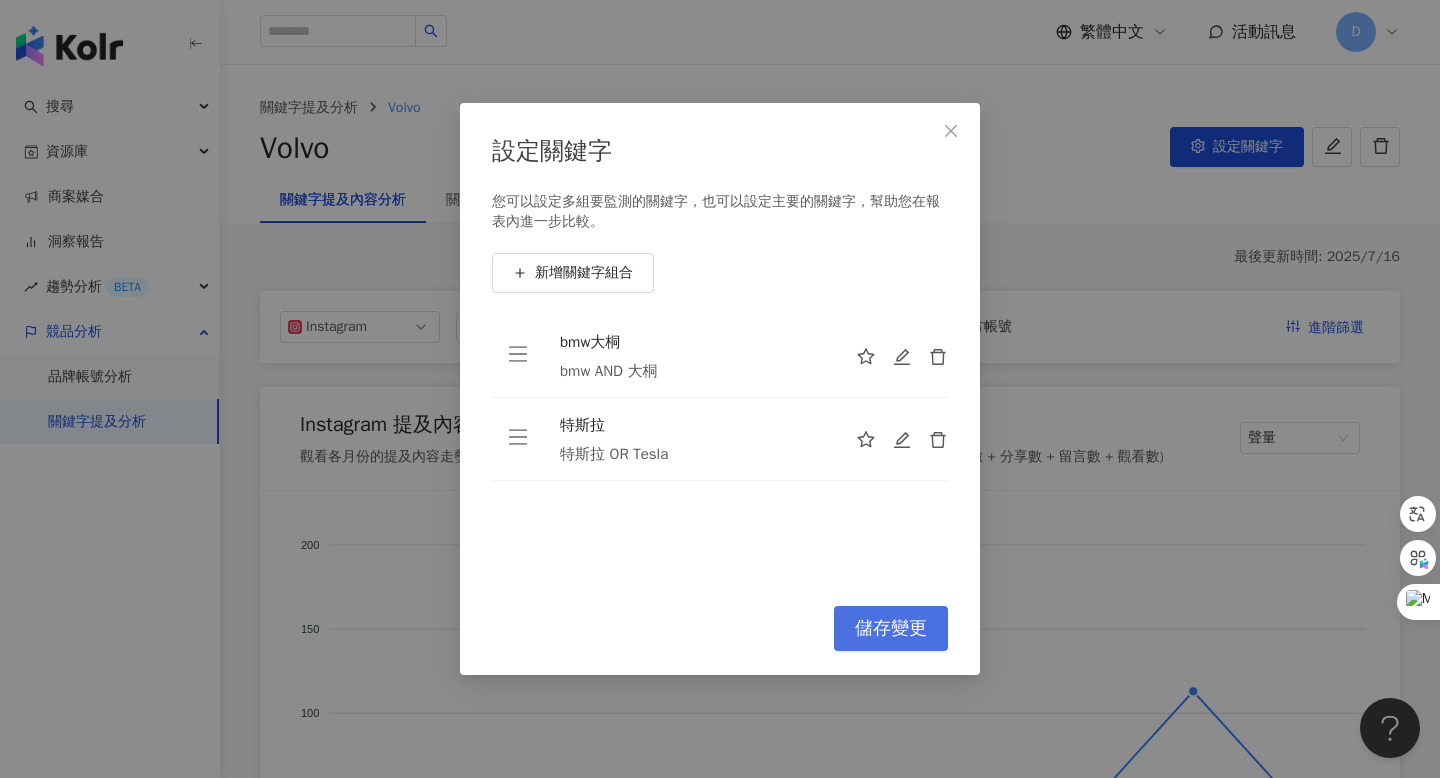 click on "儲存變更" at bounding box center (891, 629) 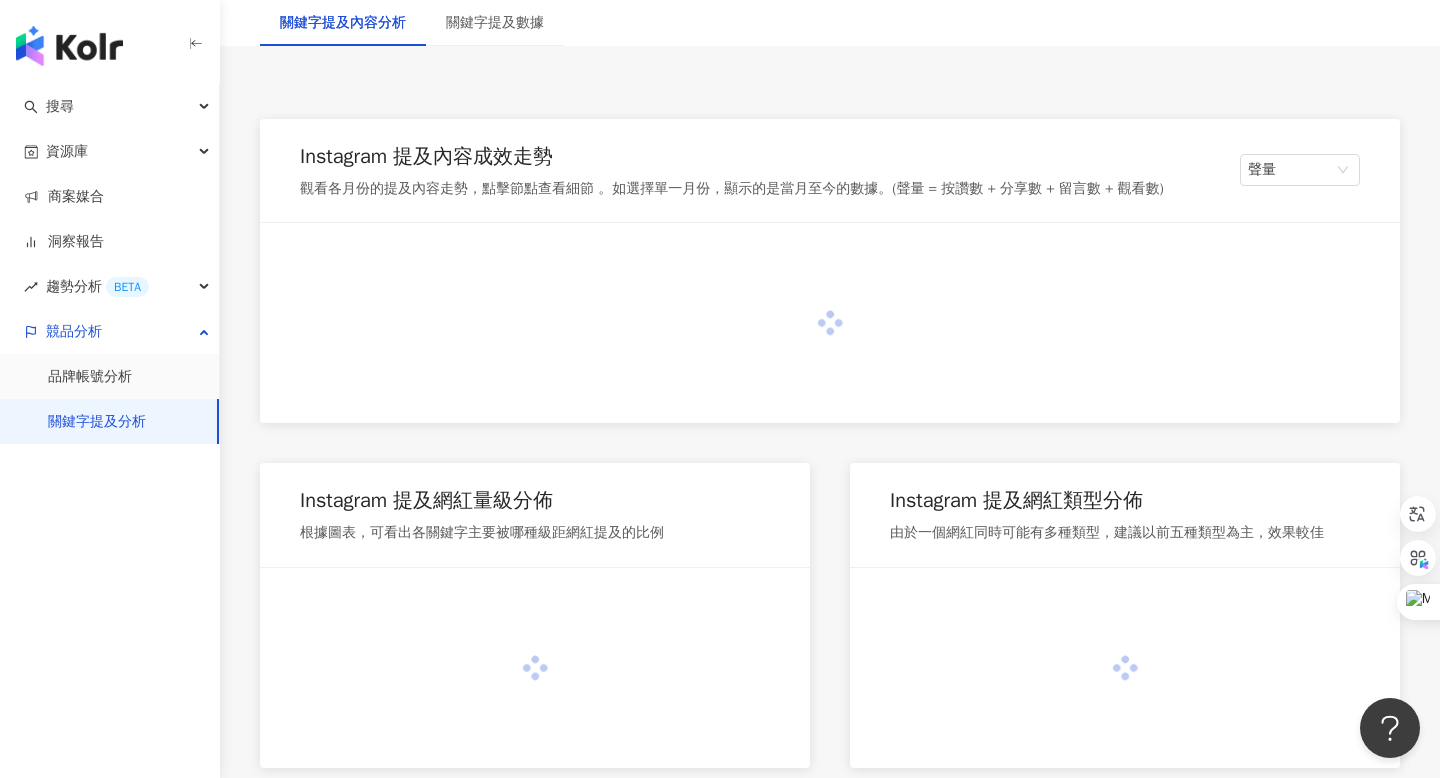 scroll, scrollTop: 259, scrollLeft: 0, axis: vertical 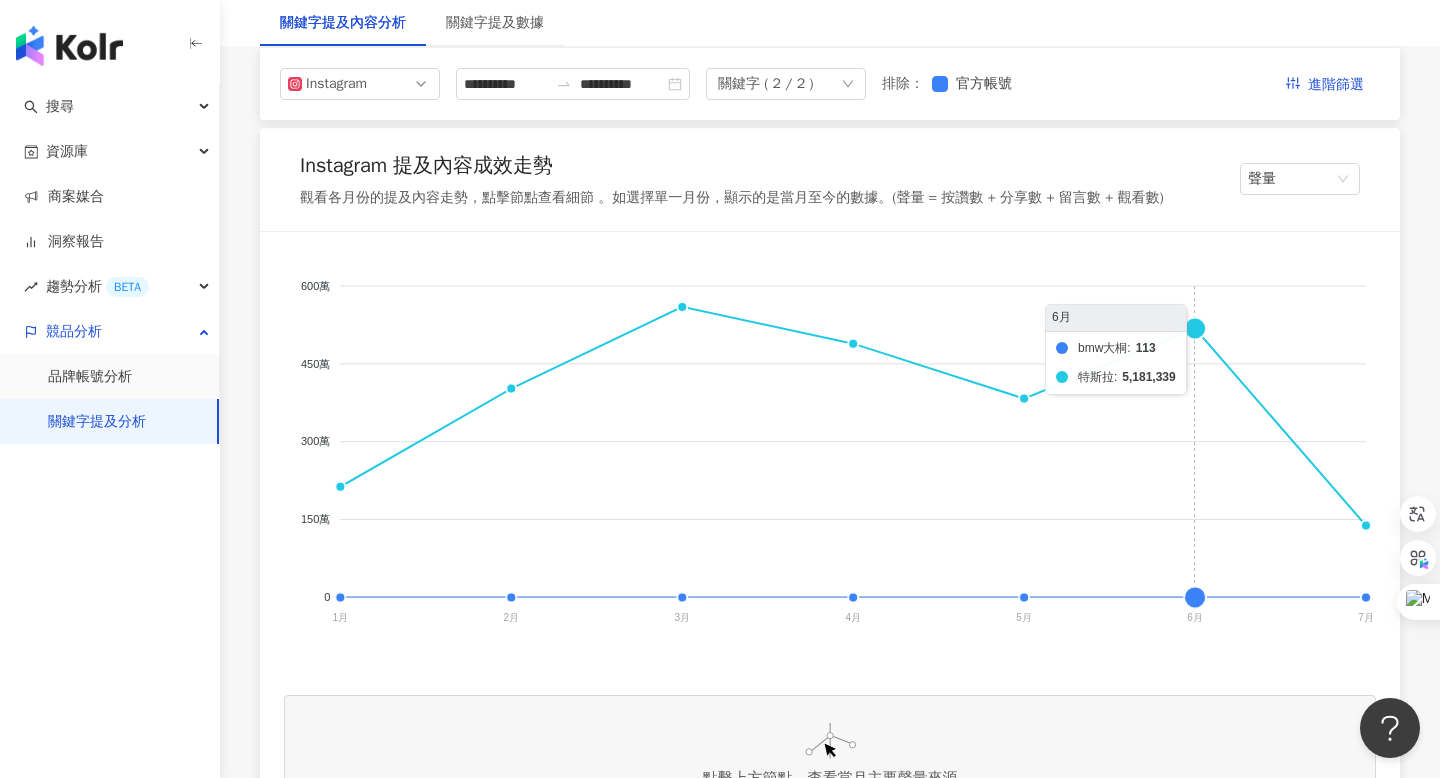 click on "bmw大桐 特斯拉" 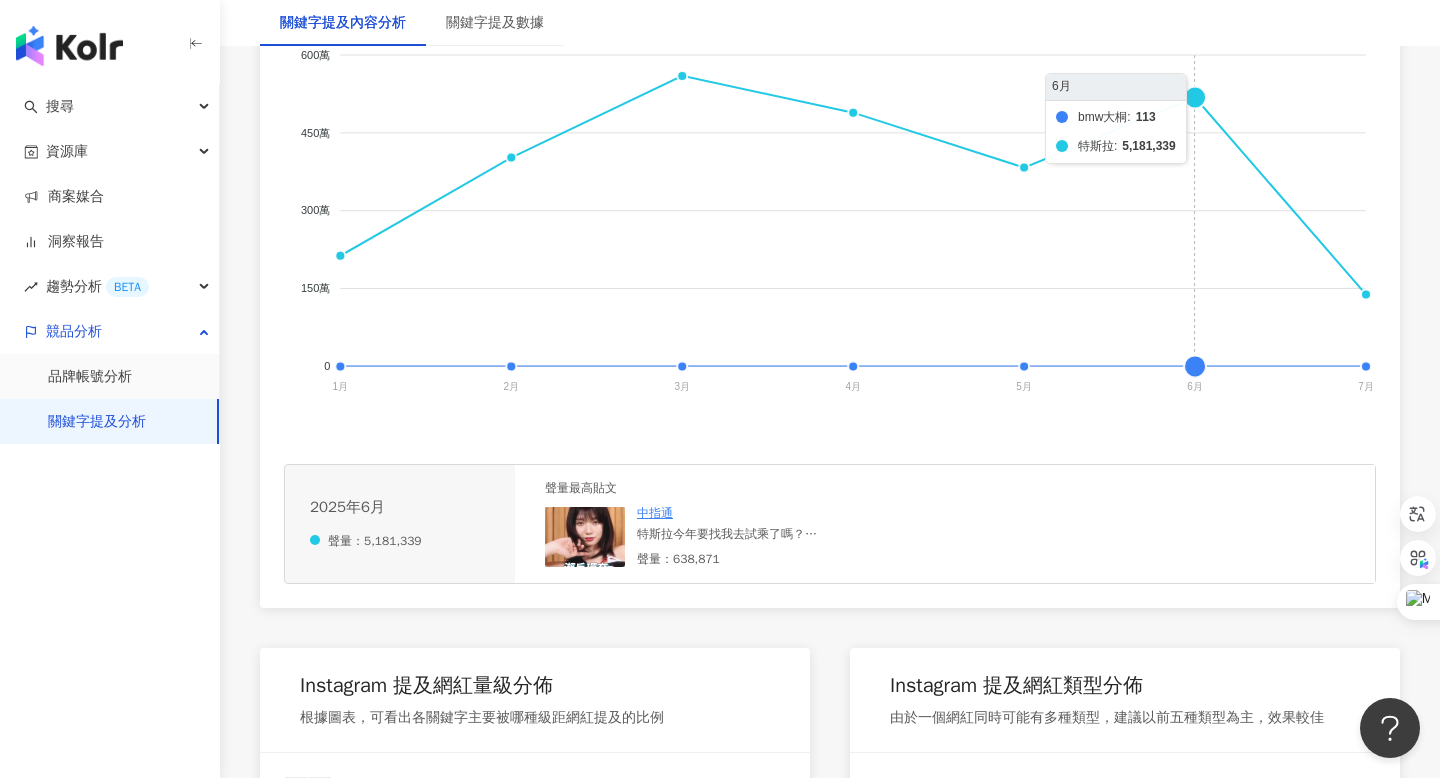 scroll, scrollTop: 531, scrollLeft: 0, axis: vertical 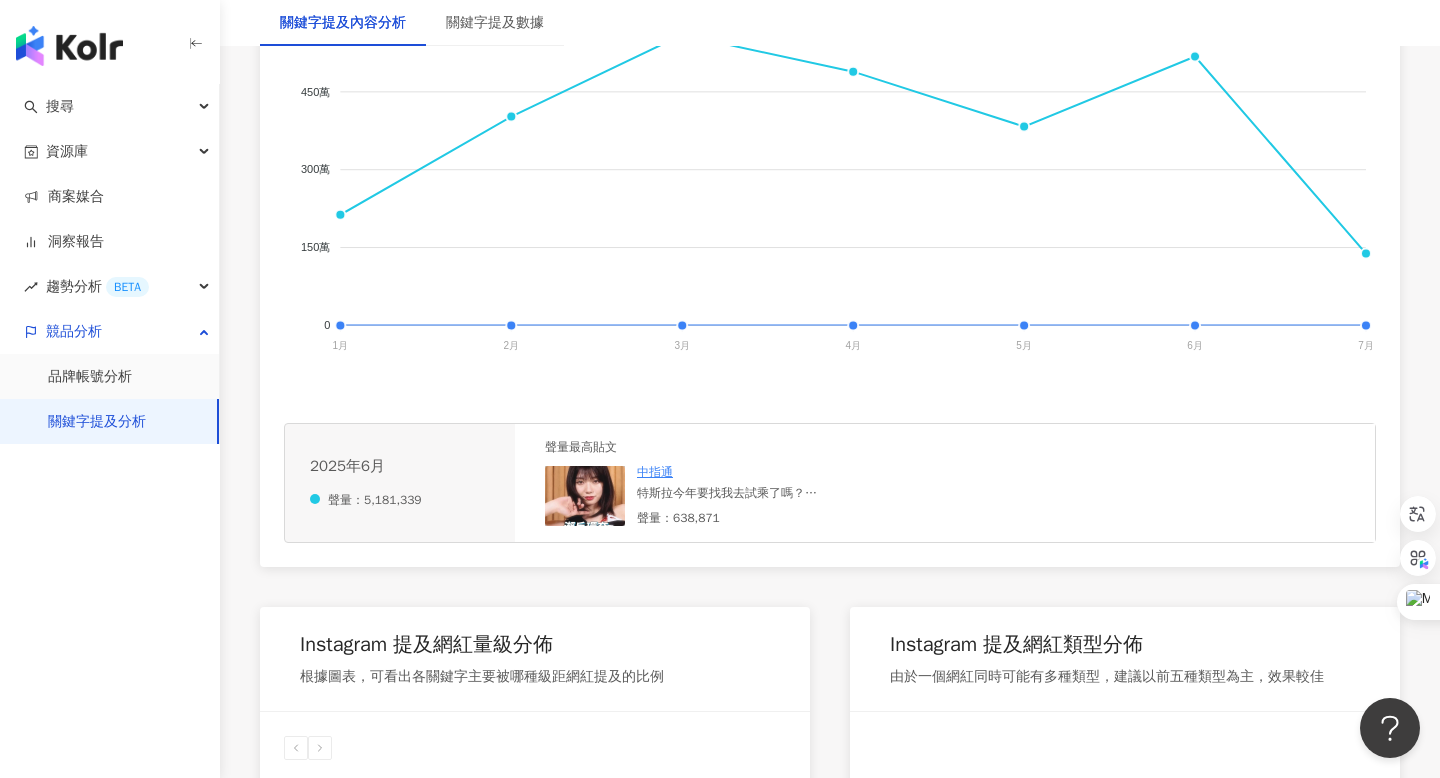 click on "中指通" at bounding box center (755, 472) 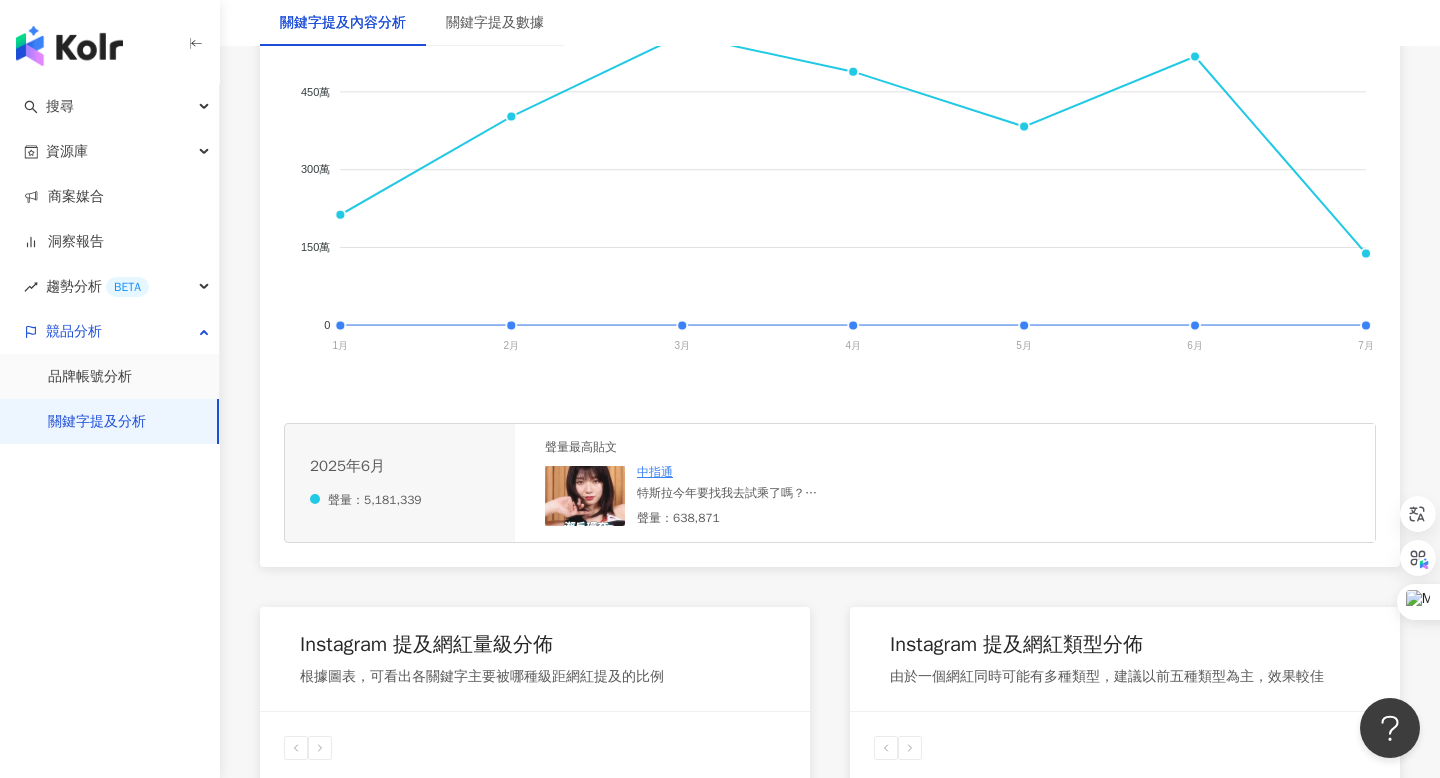 click on "特斯拉今年要找我去試乘了嗎？
還是我先代言汽車融資或是銀行貸款？
-
2025TRE台北國際成人展已經開始售票了！
🎯結帳時輸入中指通優惠折扣碼fingermaster
💰還可以現省兩百元現金💰" at bounding box center [755, 493] 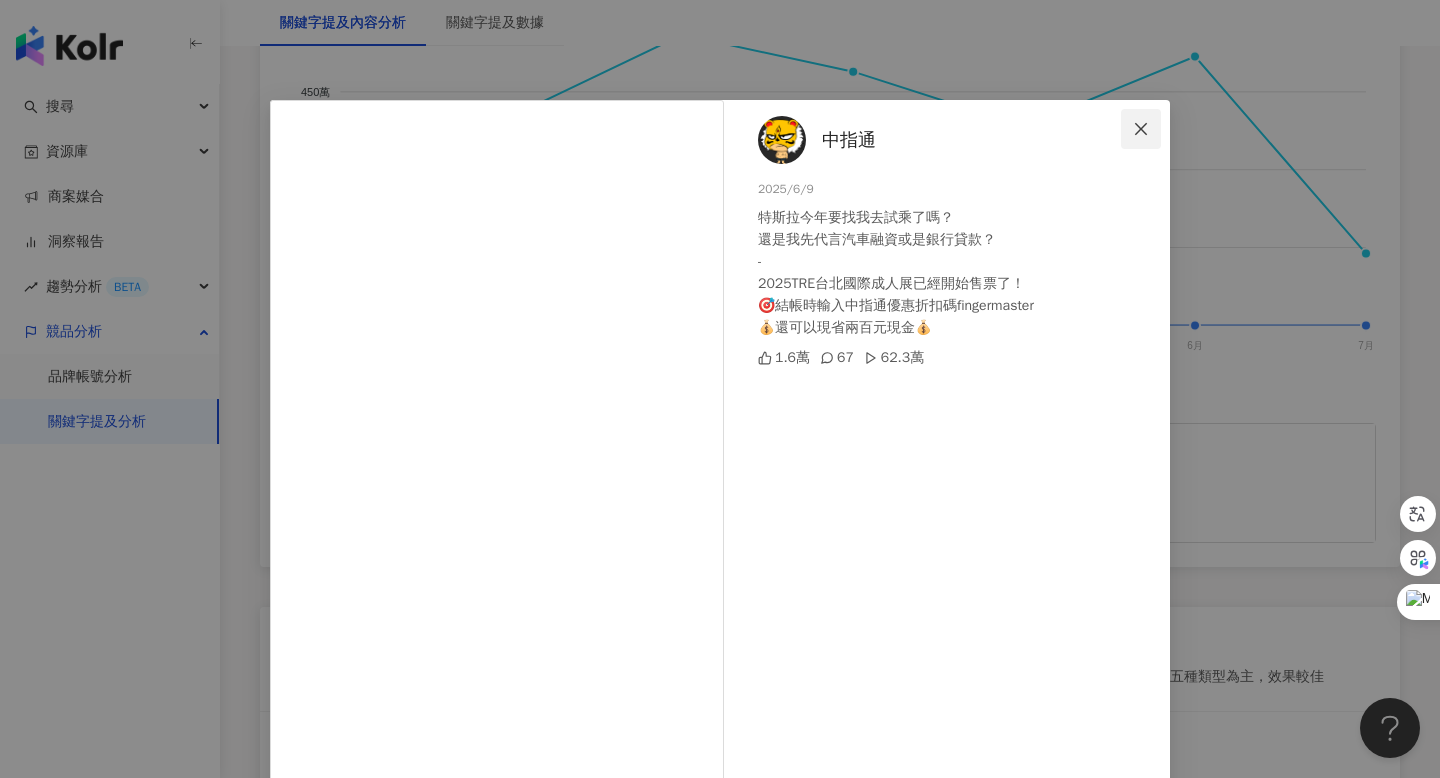 click at bounding box center (1141, 129) 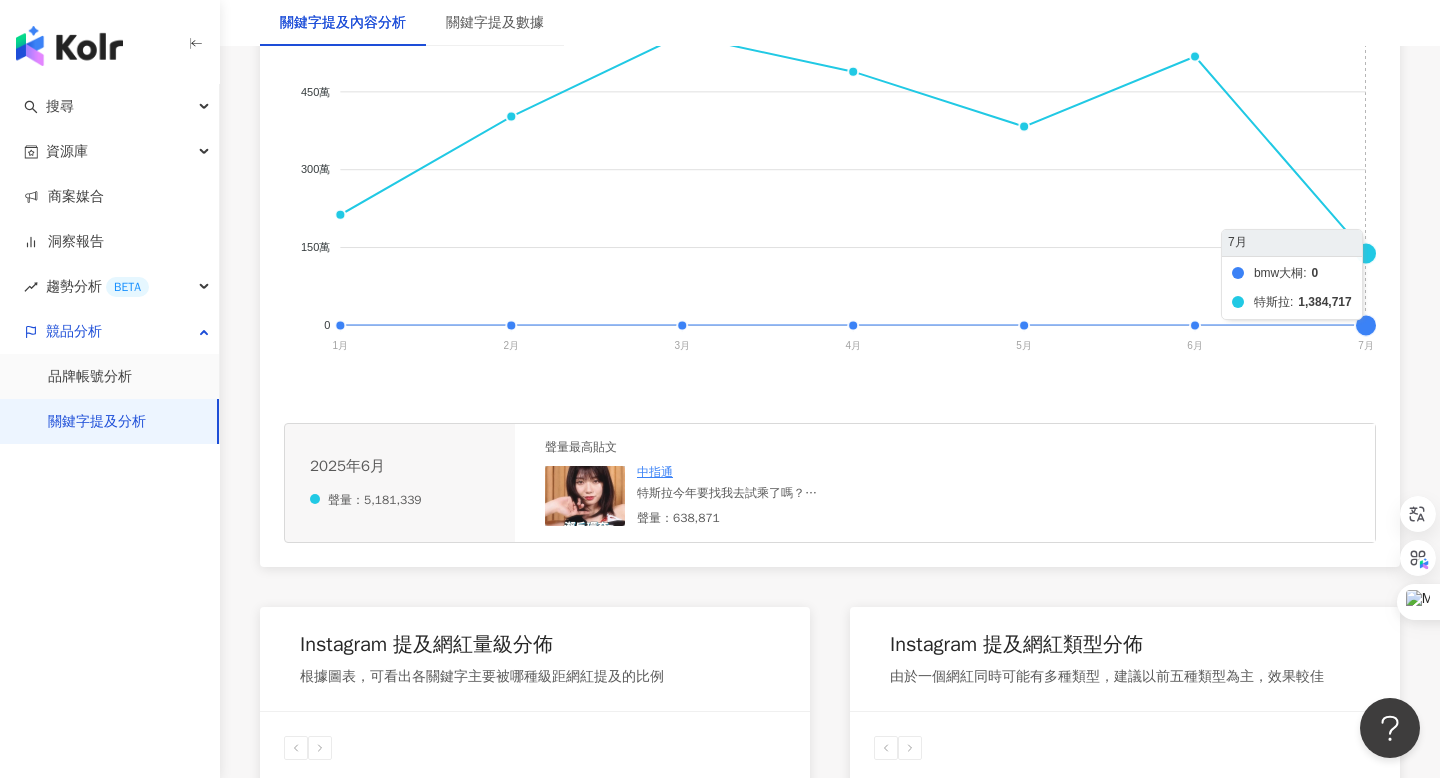 click on "bmw大桐 特斯拉" 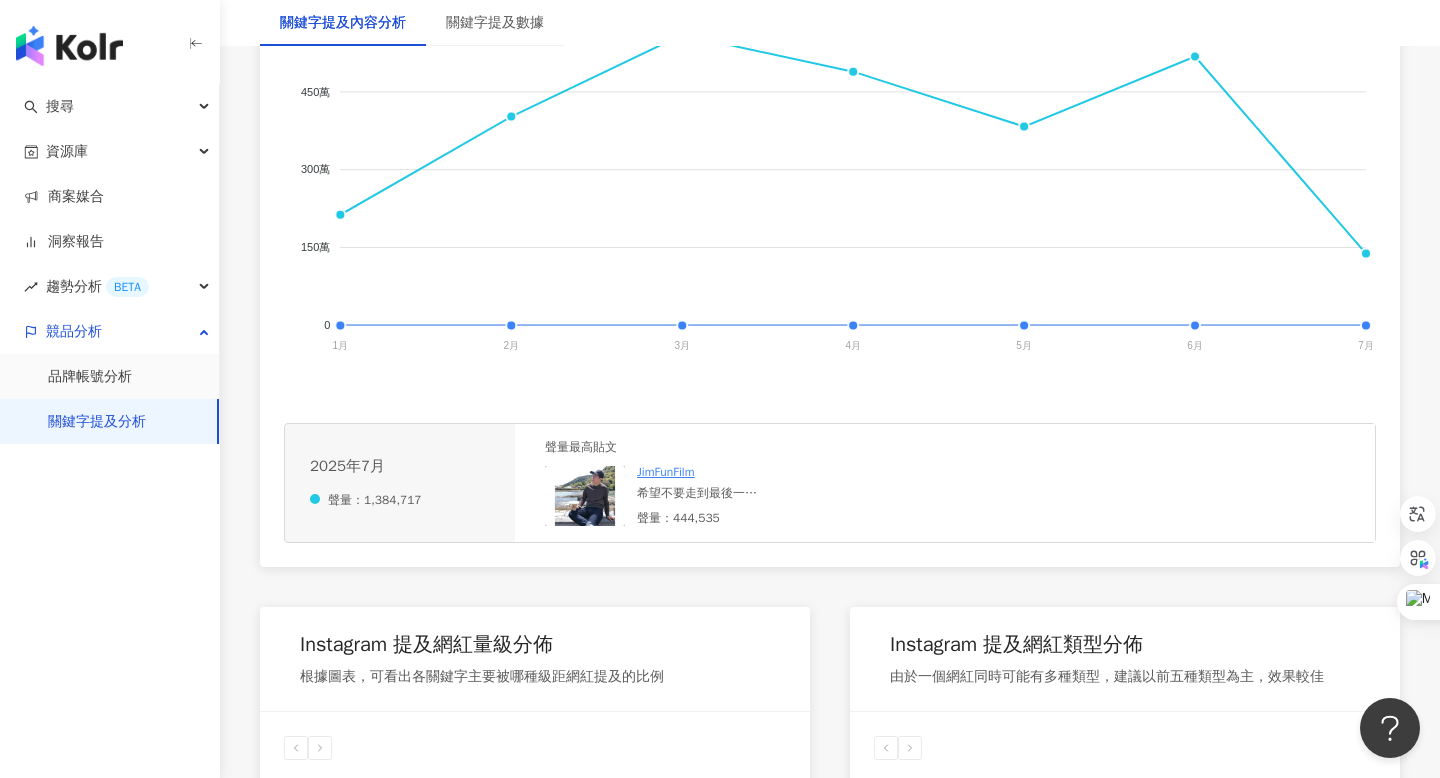 click on "希望不要走到最後一步
99特斯拉
#搞笑 #特斯拉 #股票" at bounding box center (697, 493) 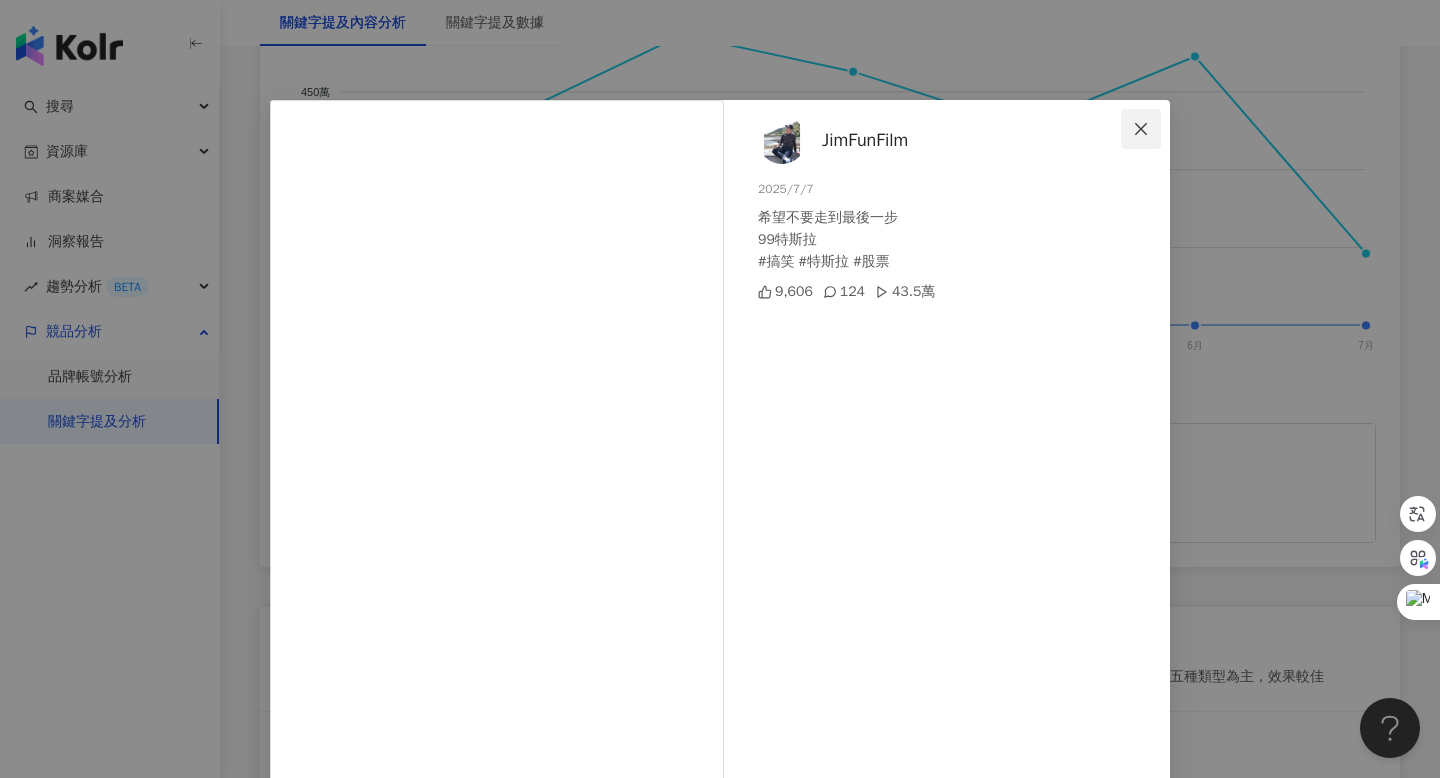 click 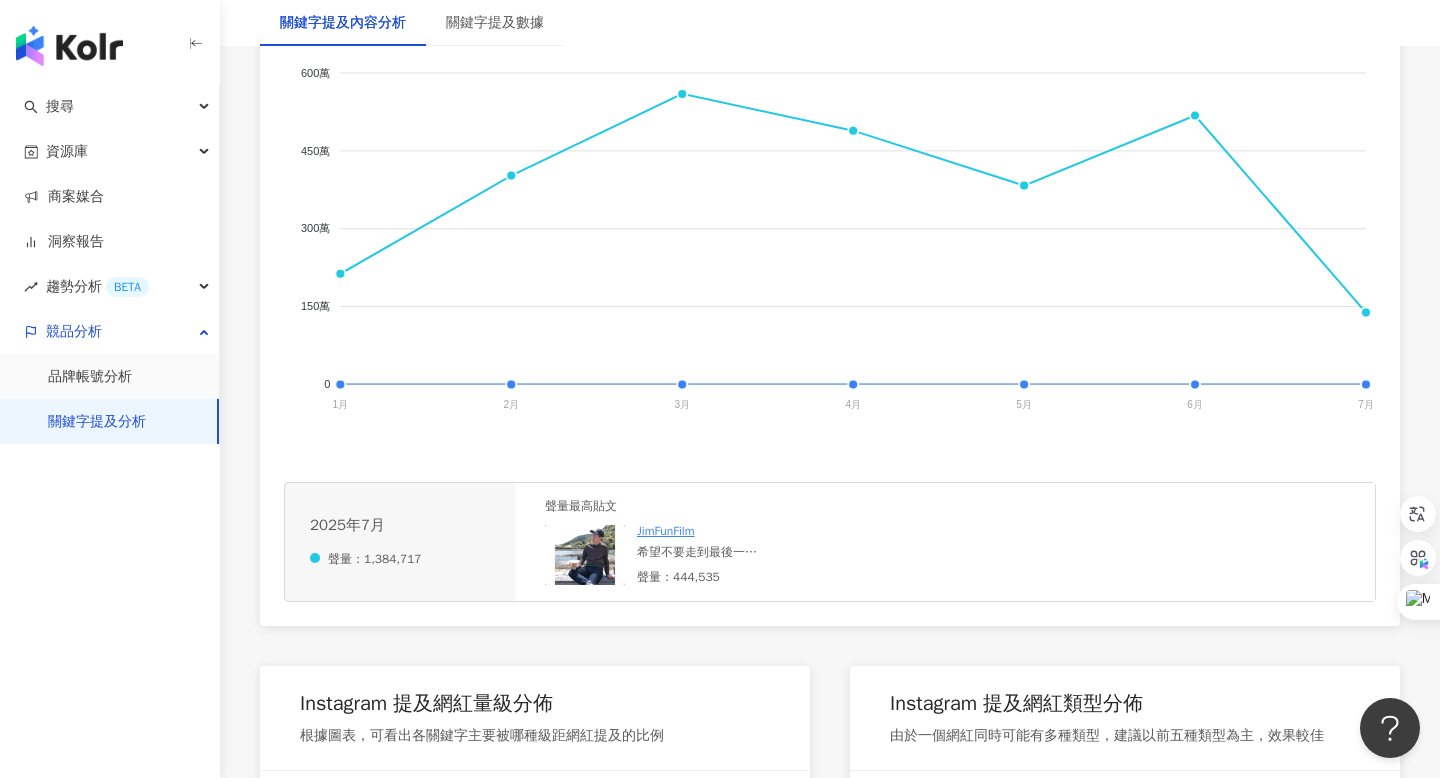 scroll, scrollTop: 468, scrollLeft: 0, axis: vertical 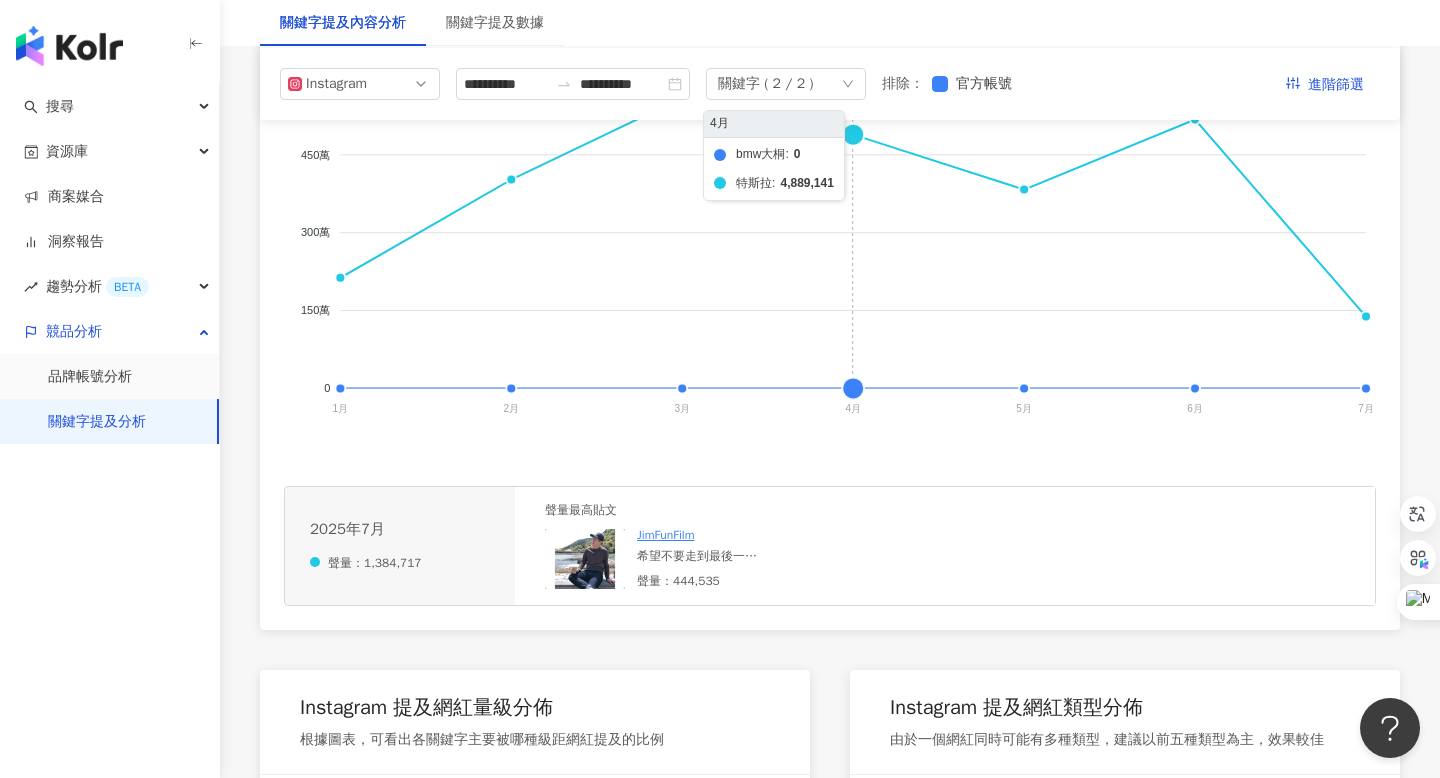 click on "bmw大桐 特斯拉" 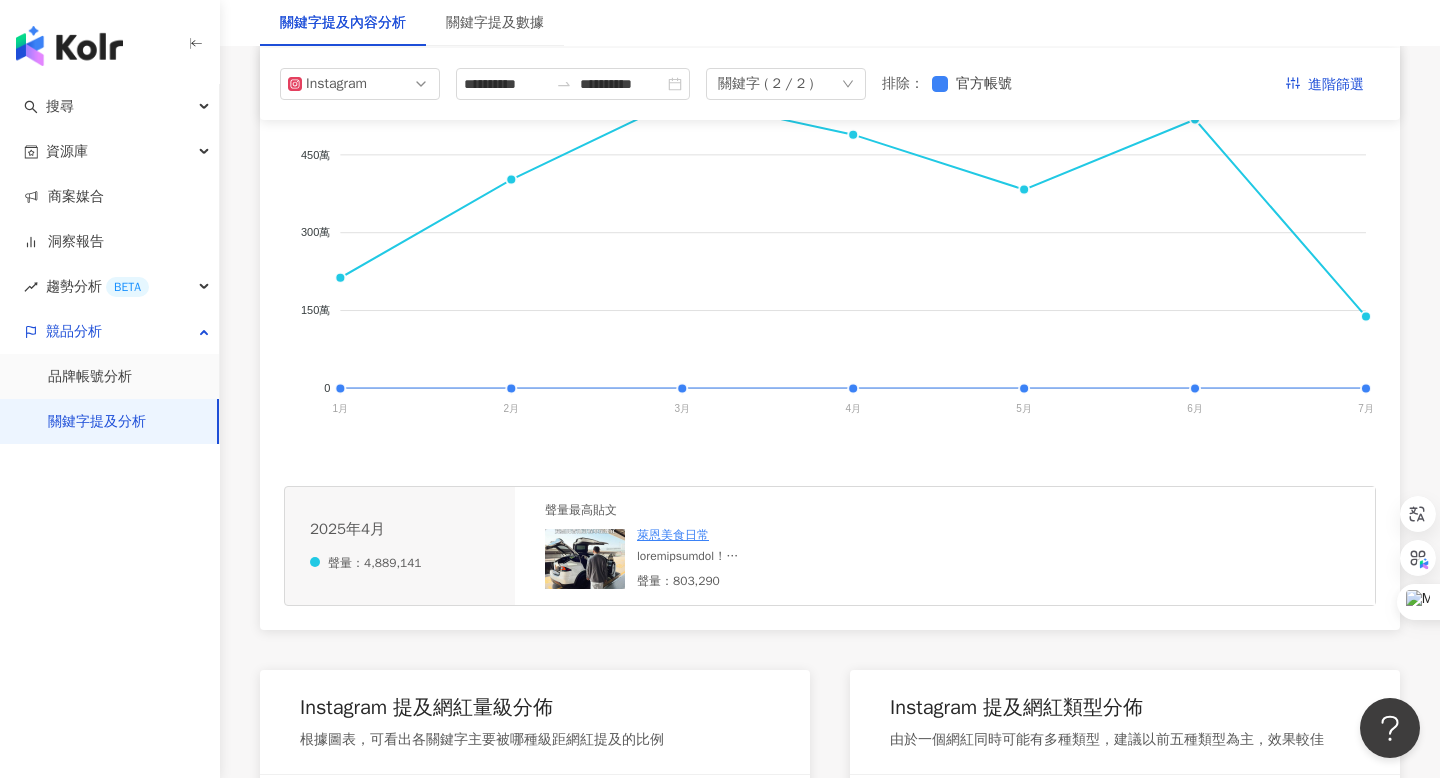 click at bounding box center [736, 556] 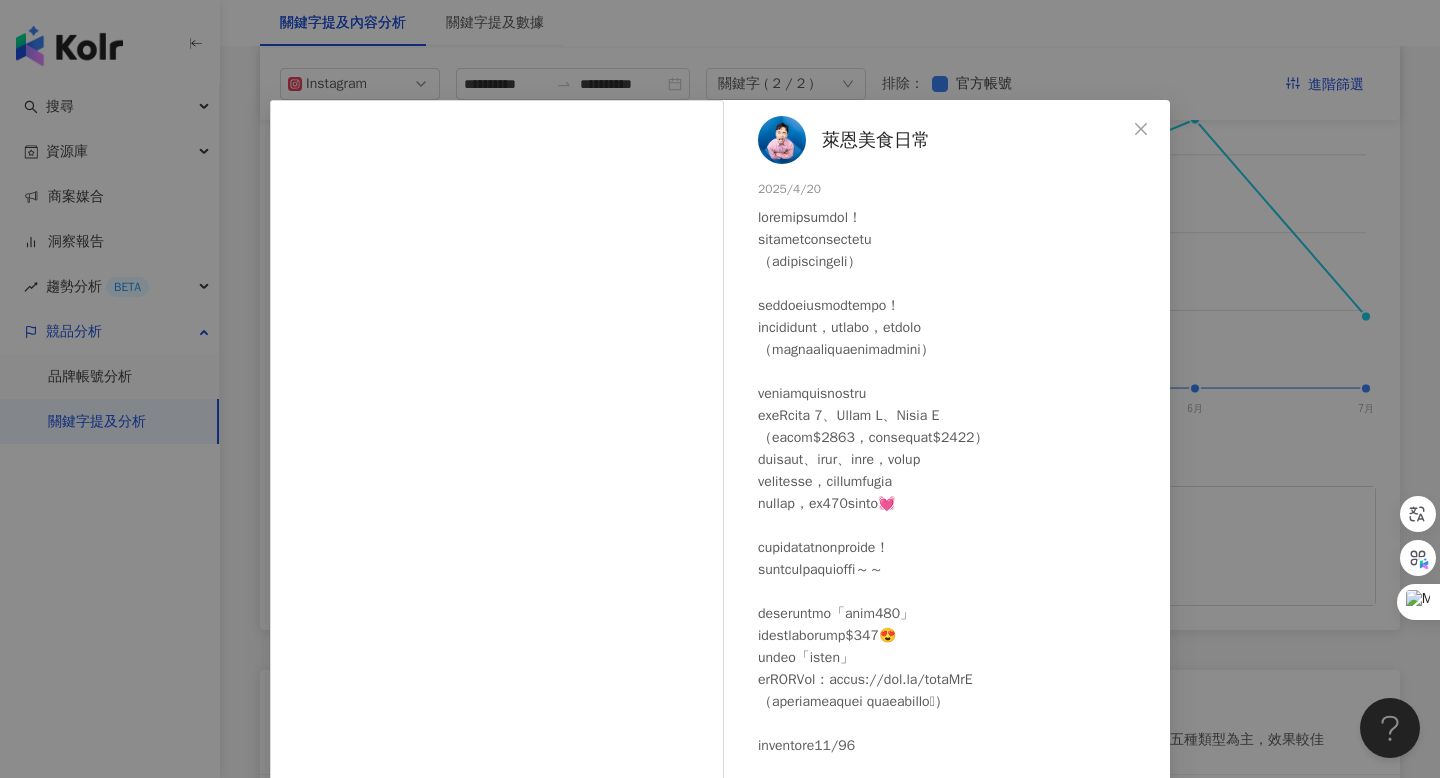 scroll, scrollTop: 39, scrollLeft: 0, axis: vertical 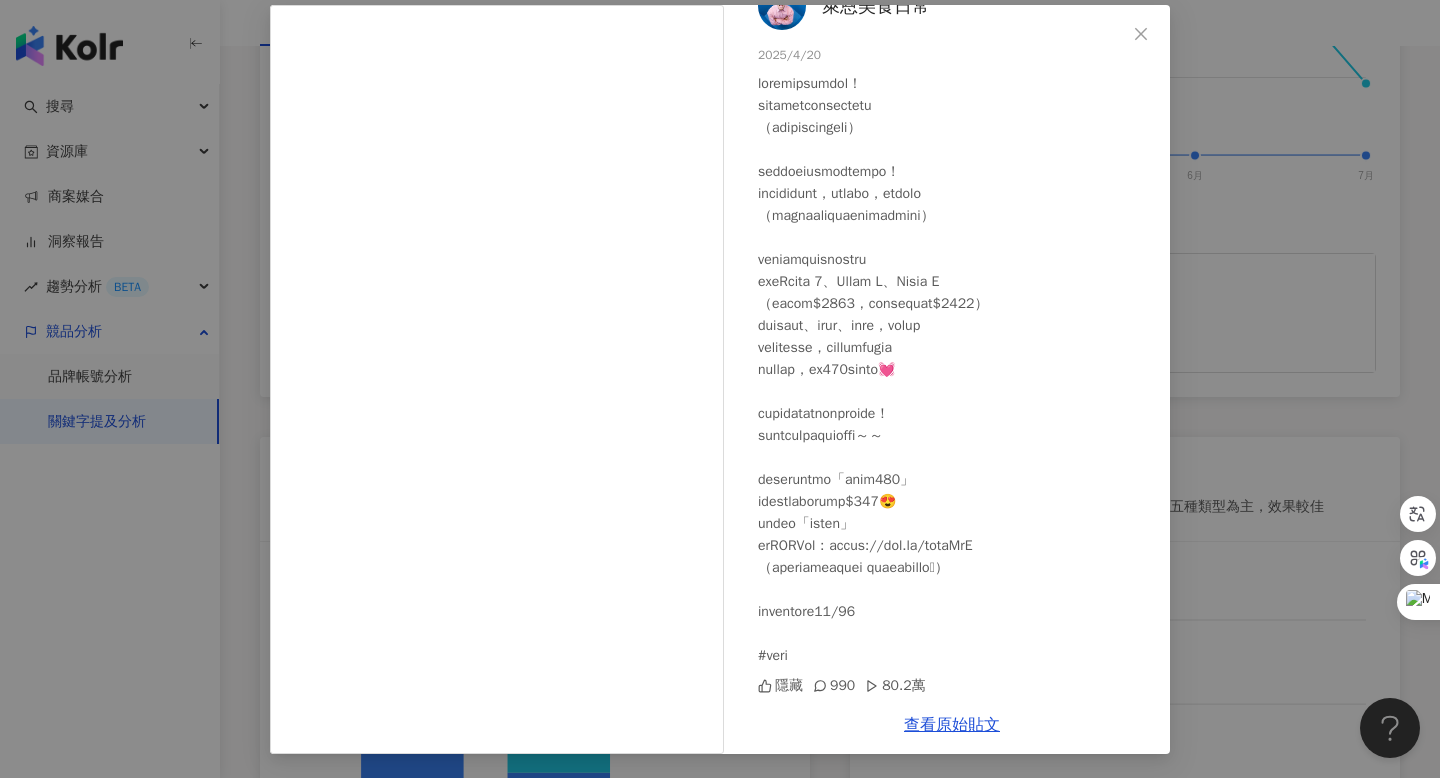 click on "[PERSON] 2025/4/20 隱藏 990 80.2萬 查看原始貼文" at bounding box center [720, 389] 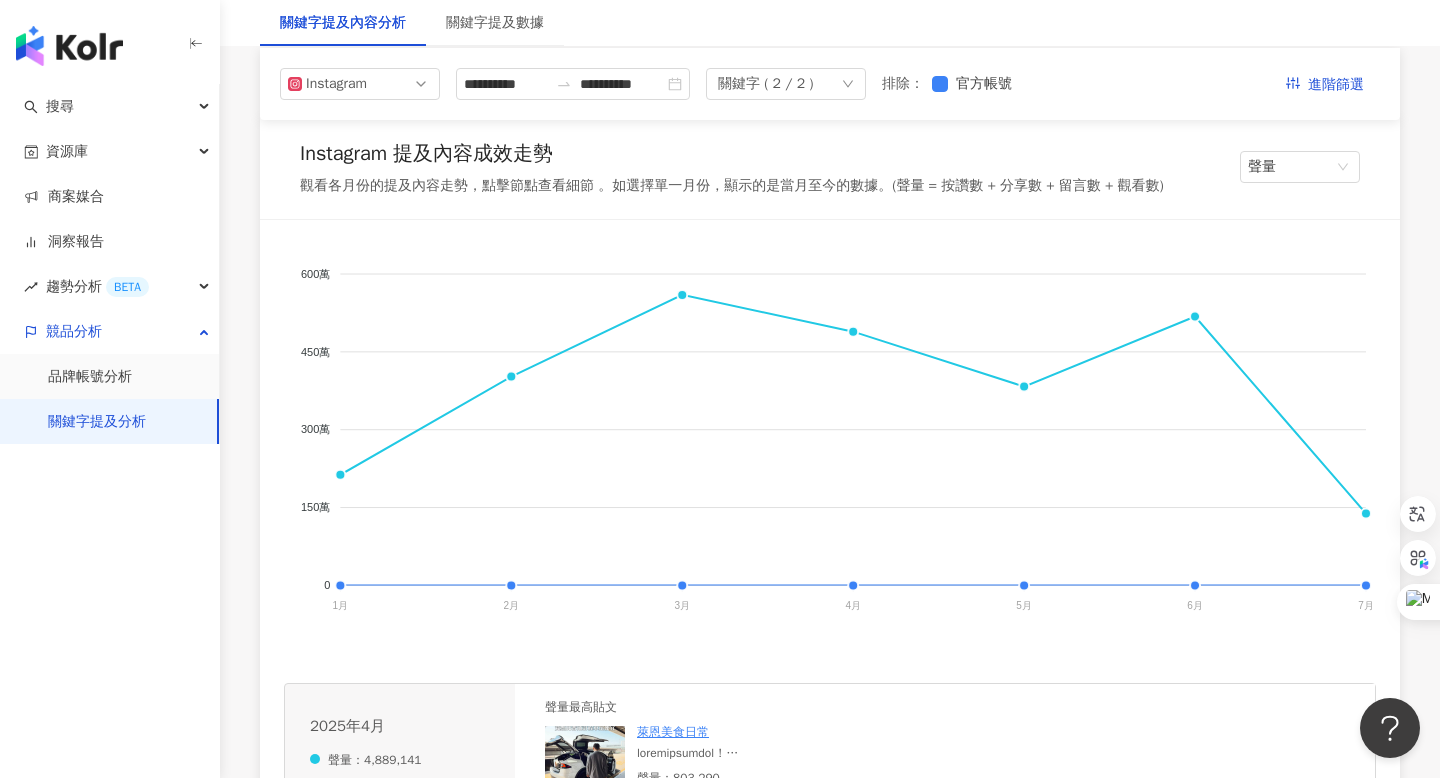 scroll, scrollTop: 269, scrollLeft: 0, axis: vertical 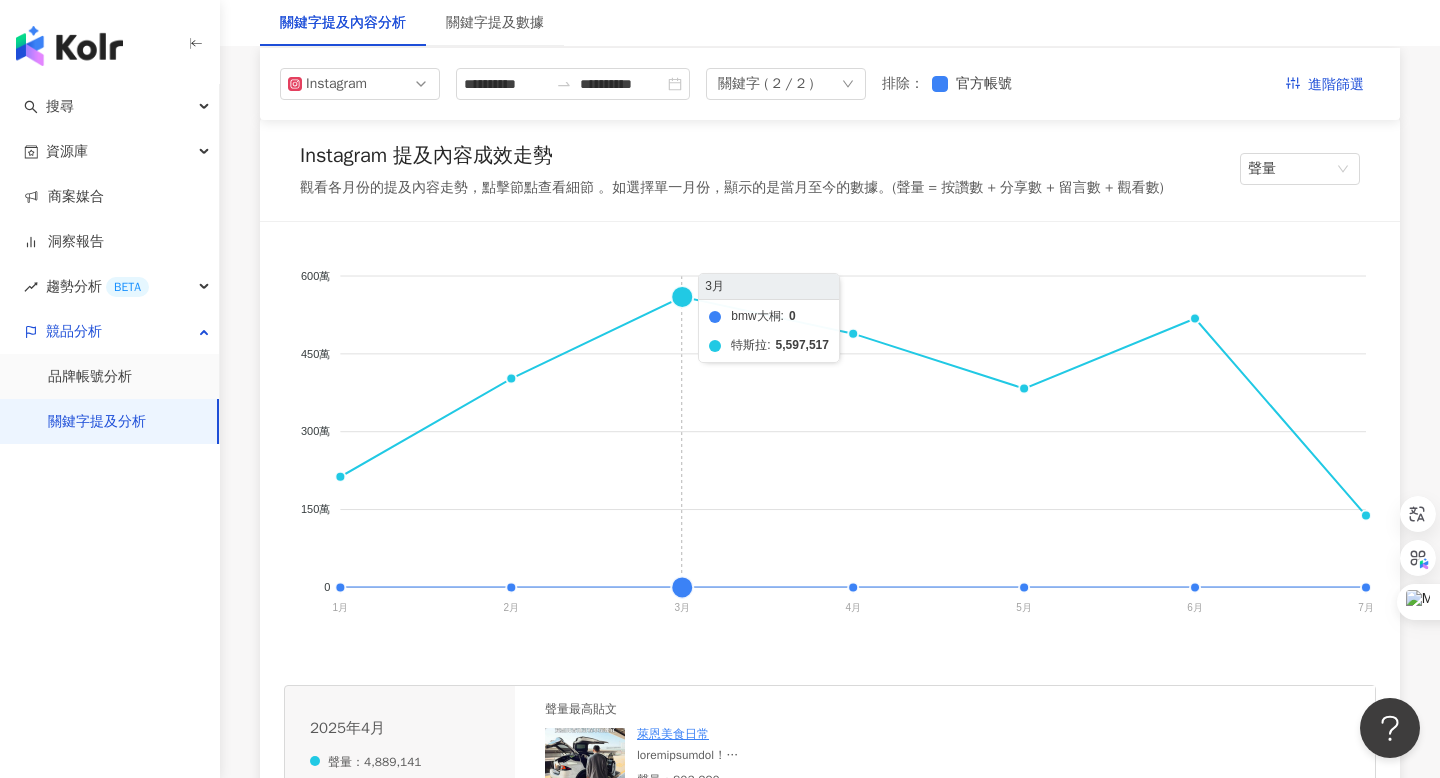 click on "bmw大桐 特斯拉" 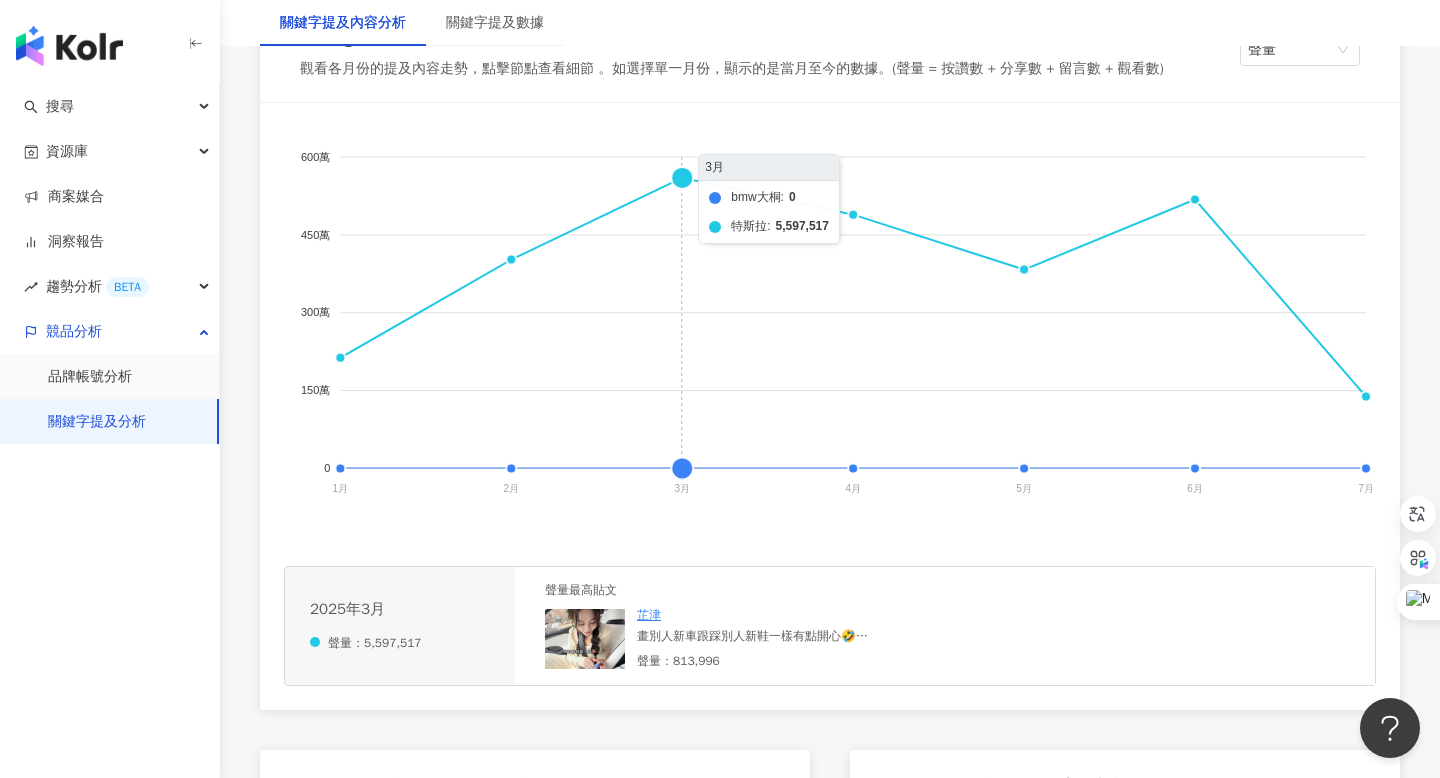 scroll, scrollTop: 409, scrollLeft: 0, axis: vertical 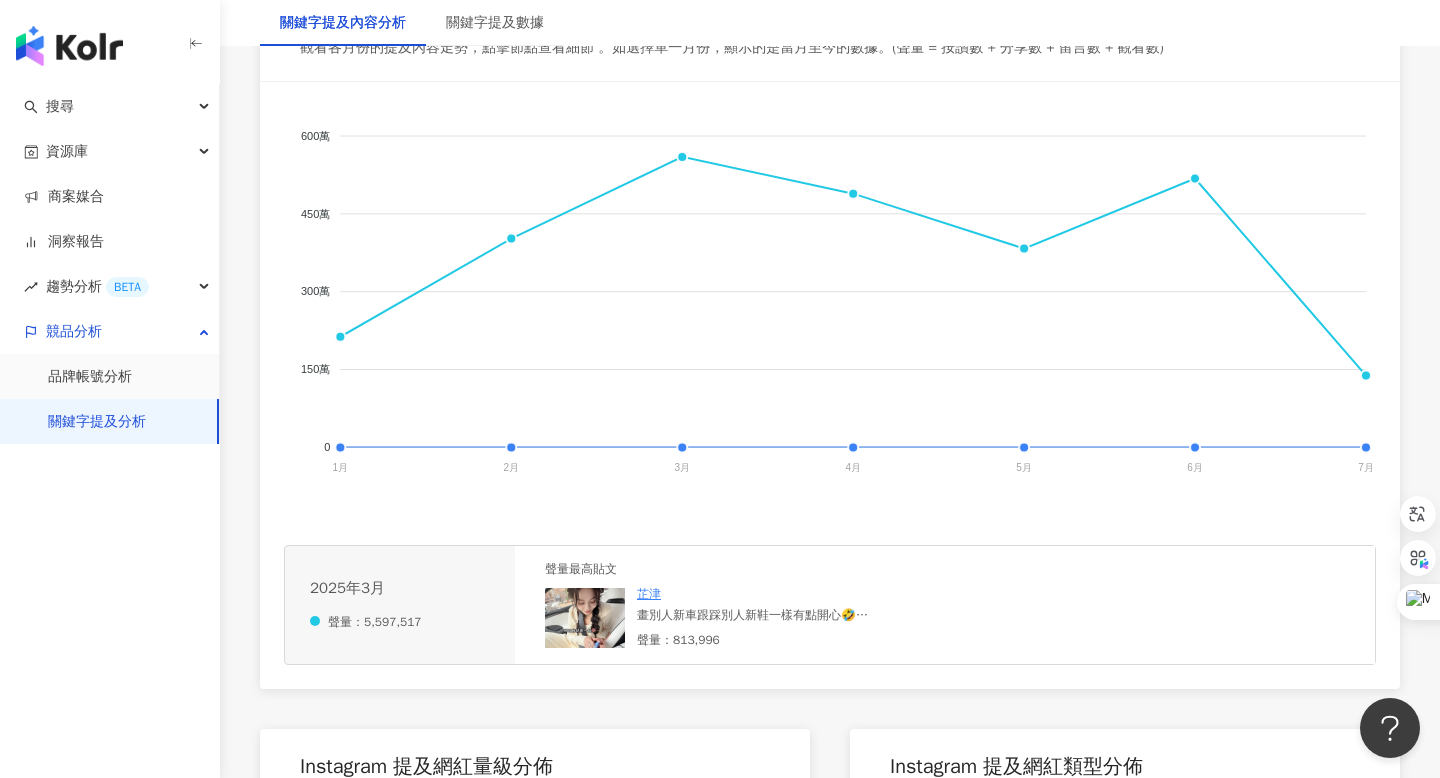 click on "芷津 畫別人新車跟踩別人新鞋一樣有點開心🤣
#快樂樂樂 #小樂碎碎念 #小樂闆娘 #特斯拉" at bounding box center (753, 605) 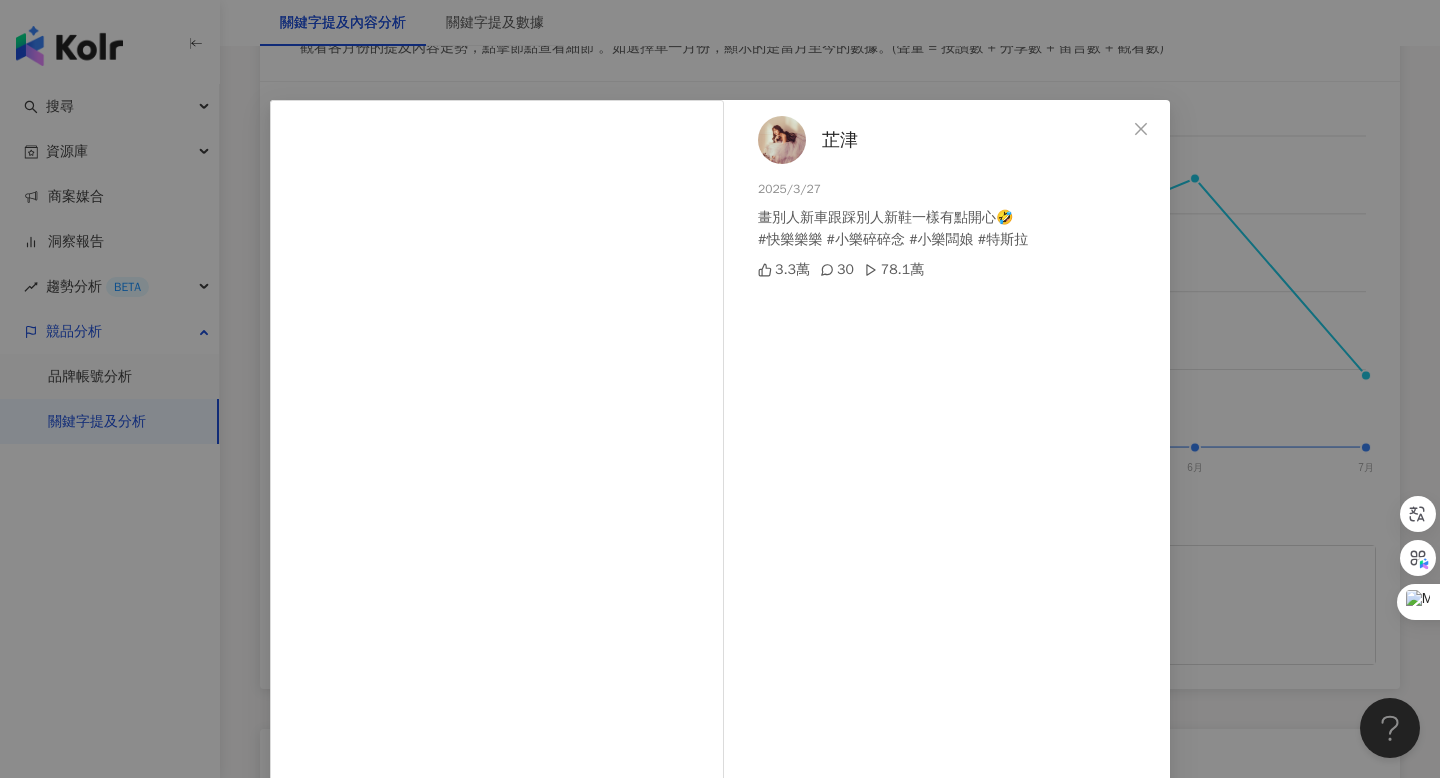 click on "芷津 2025/3/27 畫別人新車跟踩別人新鞋一樣有點開心🤣
#快樂樂樂 #小樂碎碎念 #小樂闆娘 #特斯拉 3.3萬 30 78.1萬 查看原始貼文" at bounding box center (720, 389) 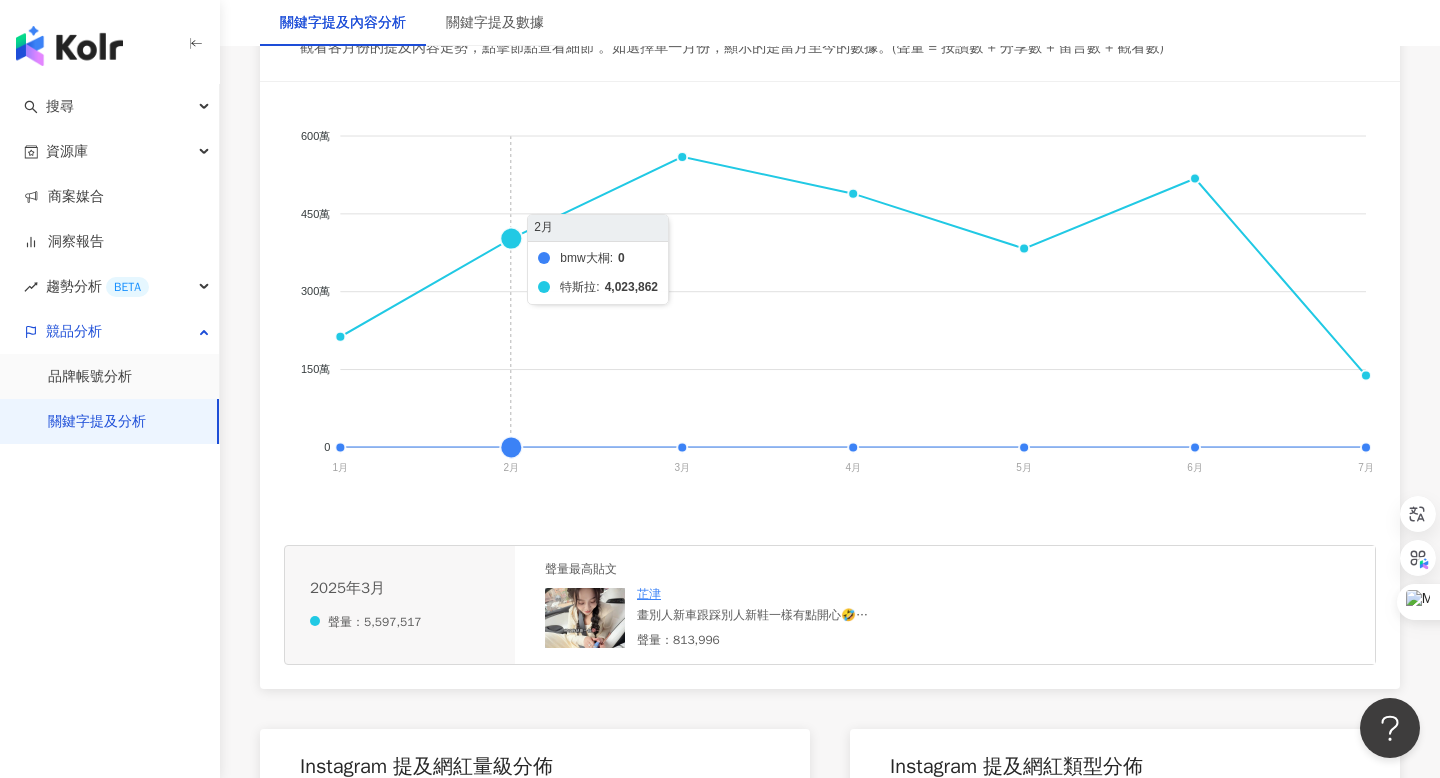 click on "bmw大桐 特斯拉" 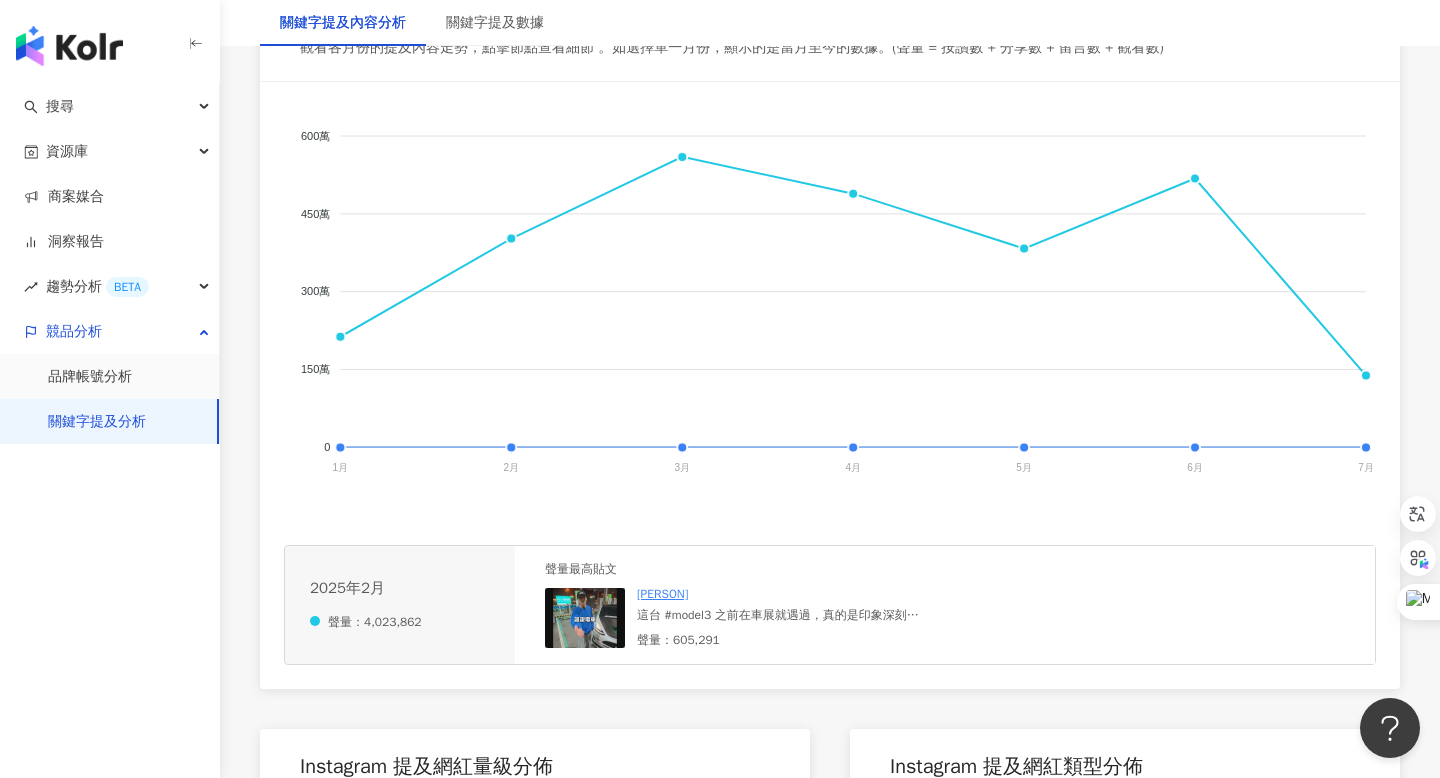 click on "這台 #model3 之前在車展就遇過，真的是印象深刻
這次遇到他，似乎又升級了🤯
#特斯拉 #電車改裝 #電動車改裝 #tesla #teslamodel3 #airsuspension #氣壓避震 #傑恩jn #紳士痞子 #紳士痞子x傑恩jn #南休車聚 #南休無差別車聚 #南投休息站" at bounding box center (787, 615) 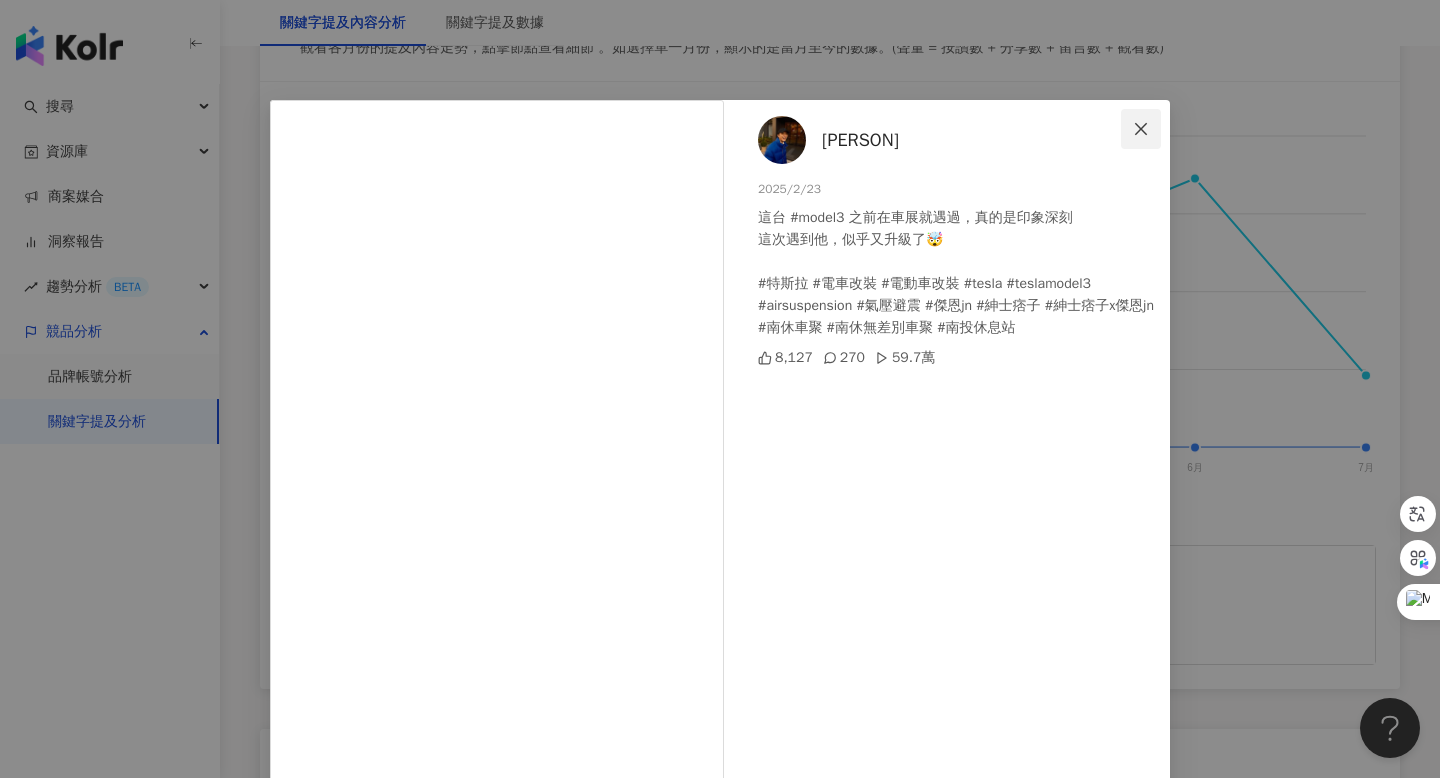click 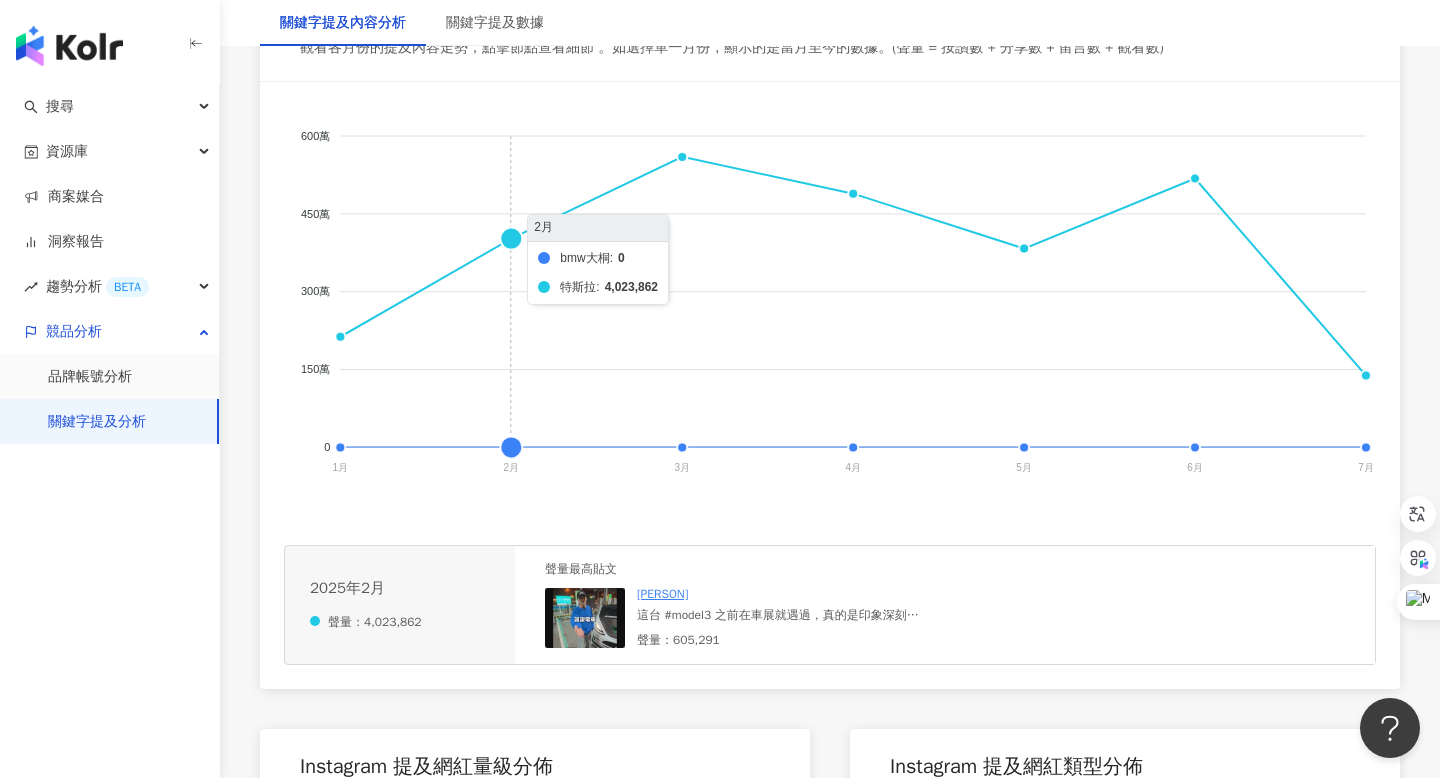 click on "bmw大桐 特斯拉" 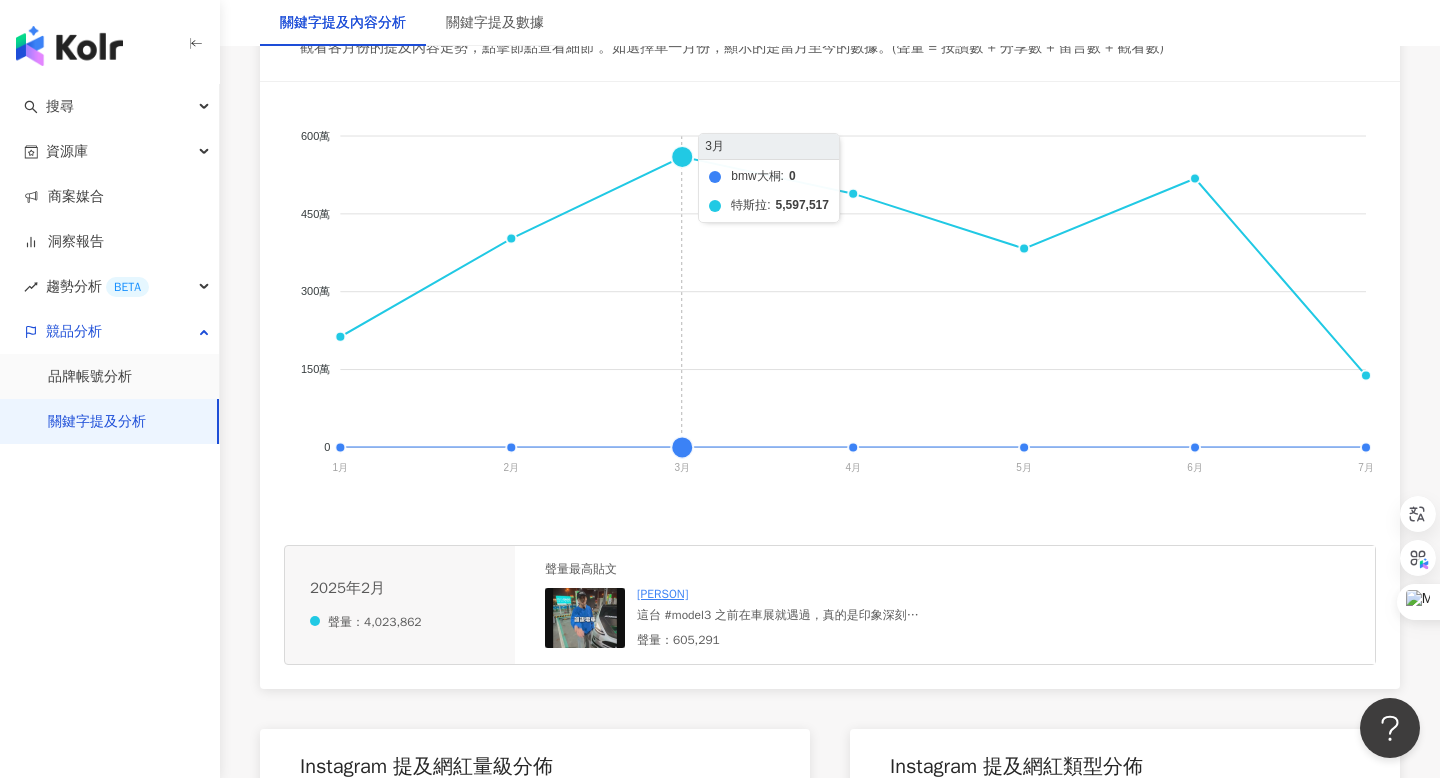 click on "bmw大桐 特斯拉" 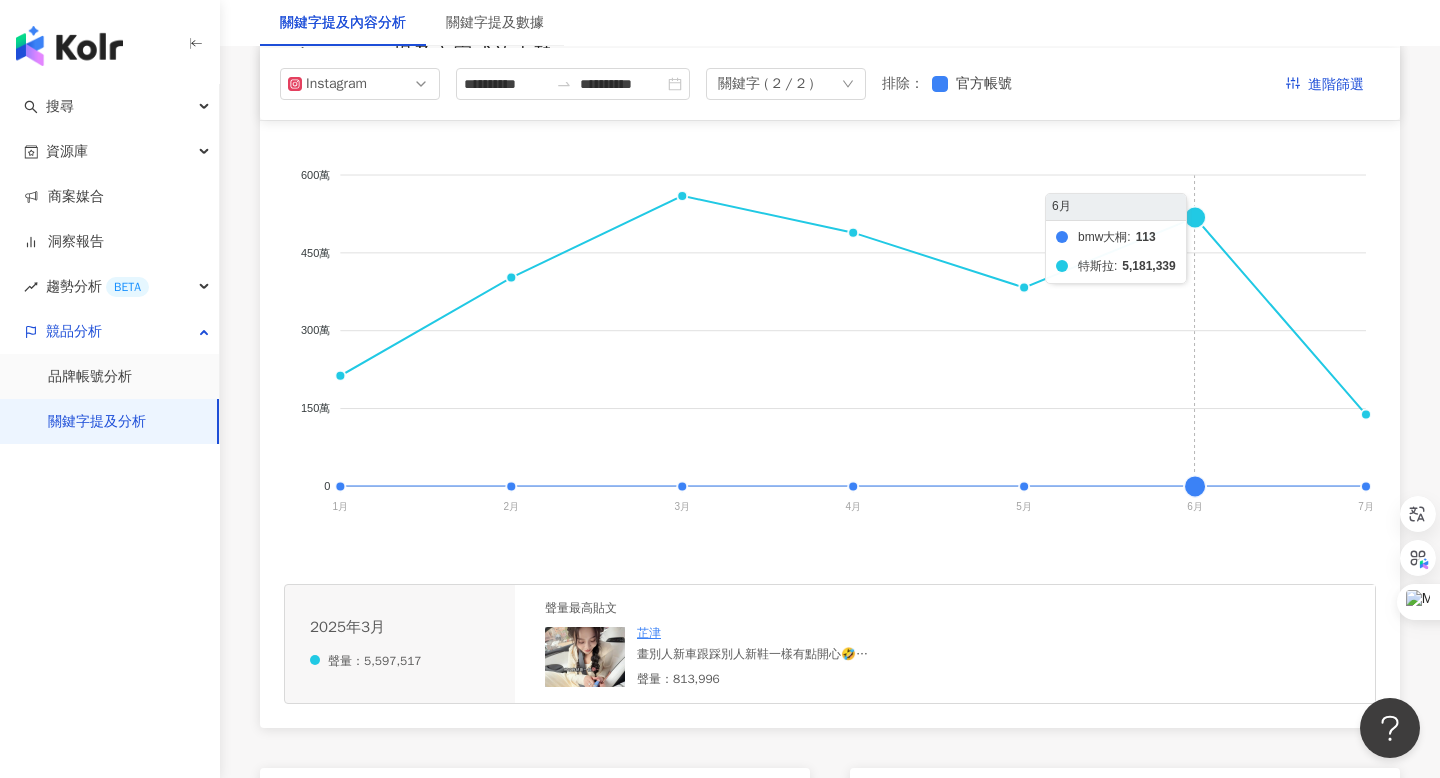 scroll, scrollTop: 0, scrollLeft: 0, axis: both 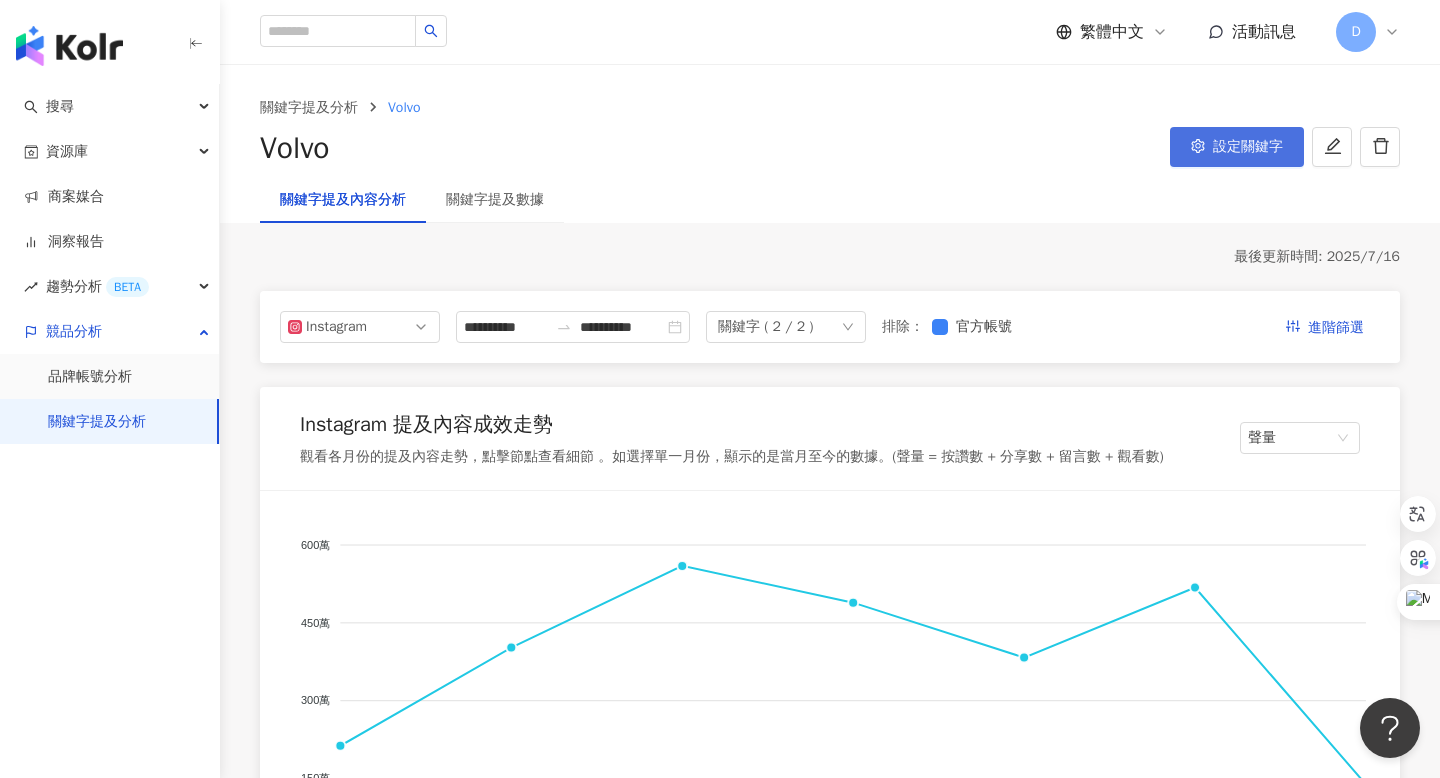 click on "設定關鍵字" at bounding box center (1248, 147) 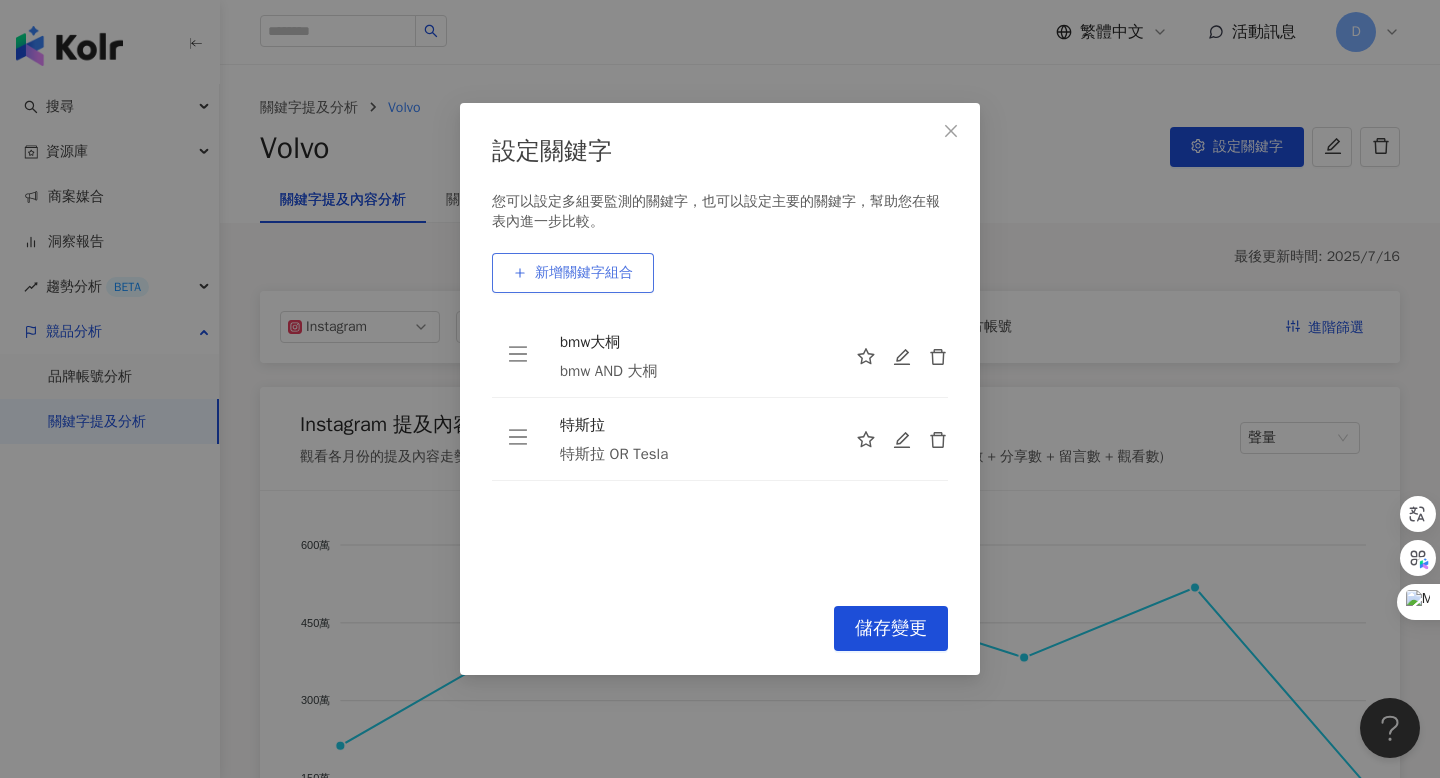 click on "新增關鍵字組合" at bounding box center [573, 273] 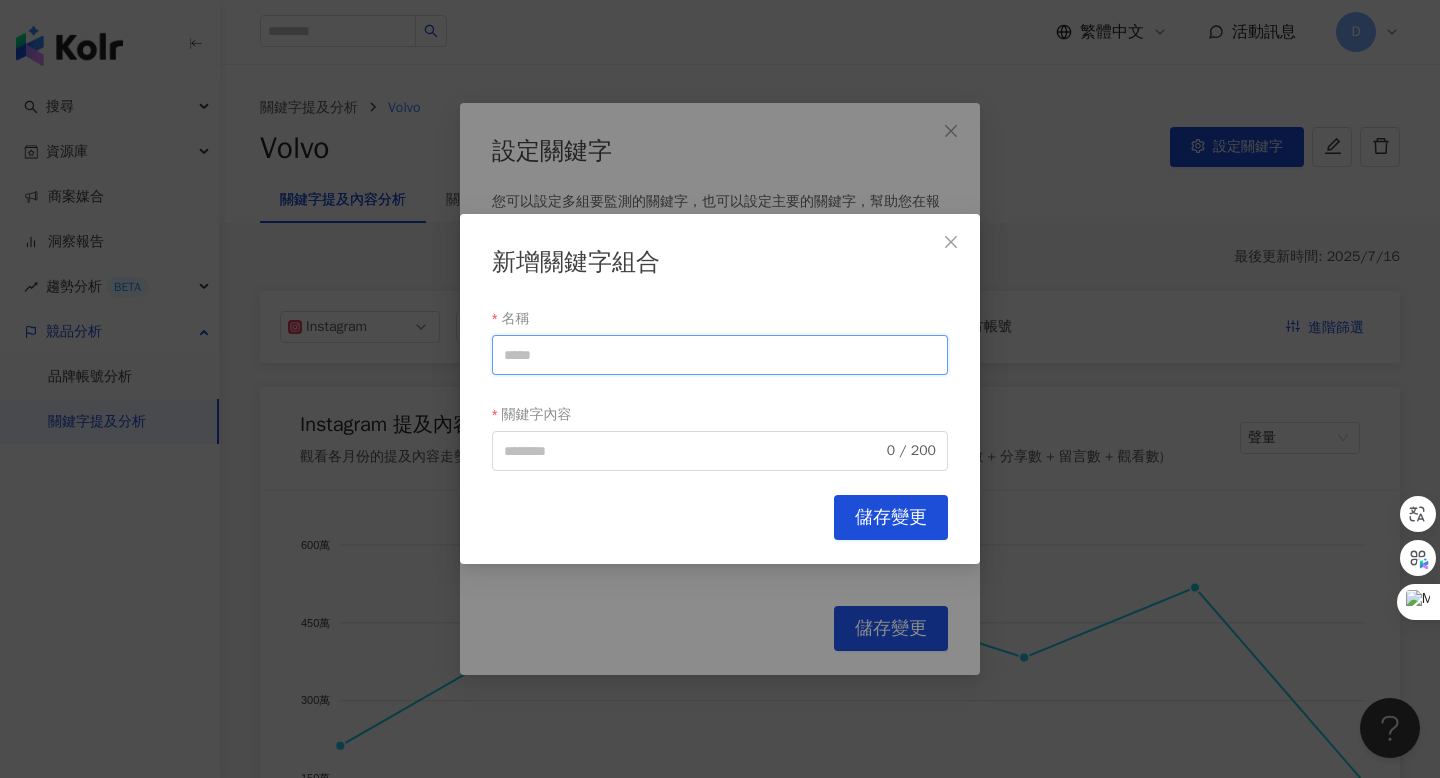 click on "名稱" at bounding box center [720, 355] 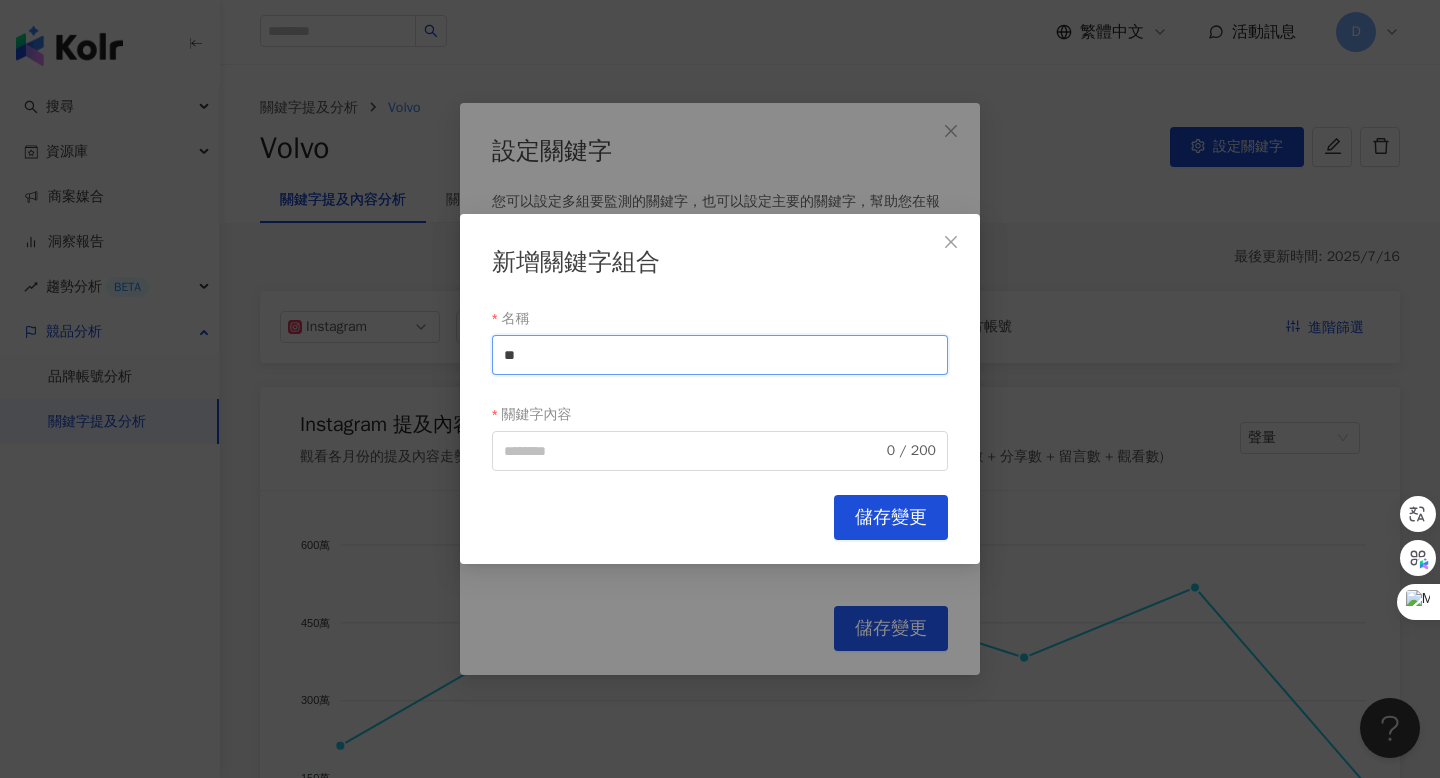 type on "*" 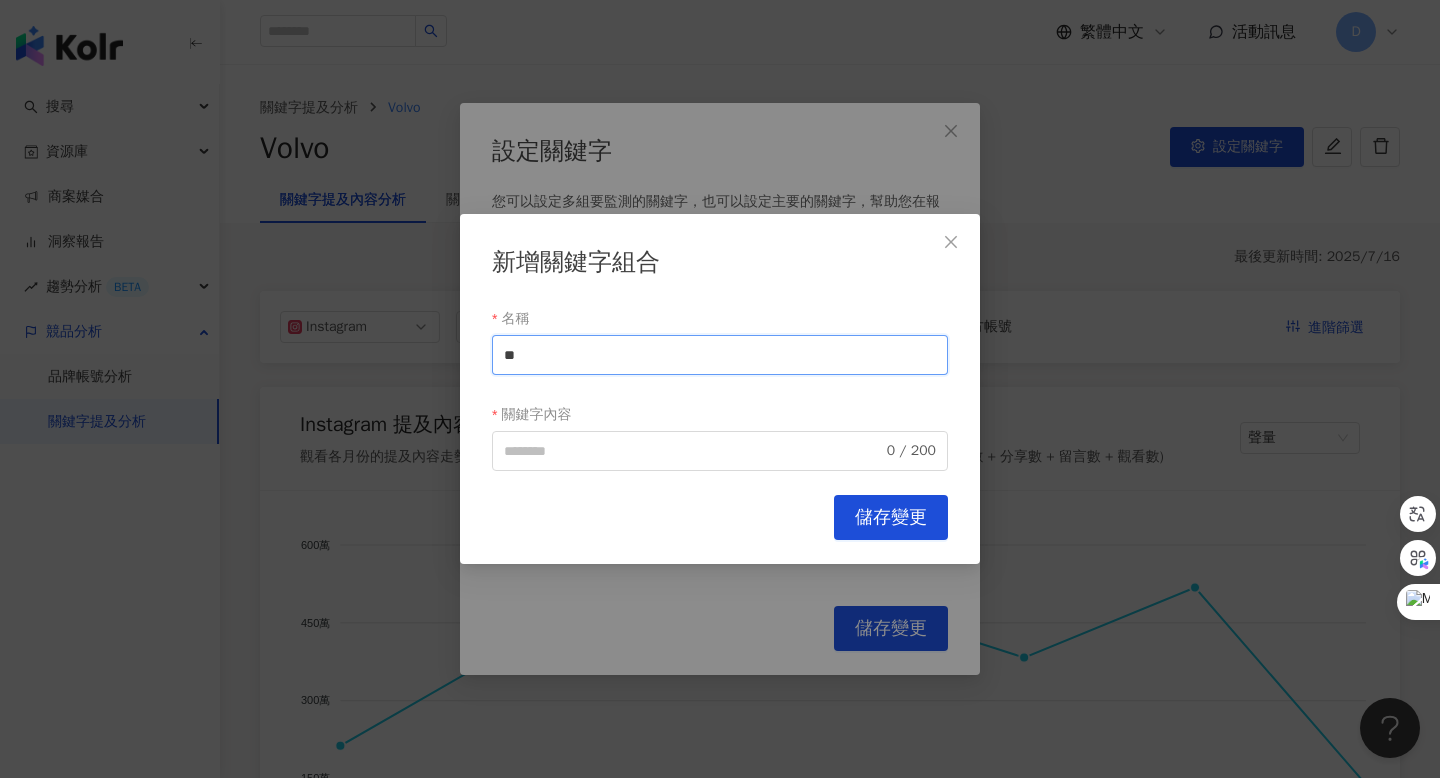 type on "*" 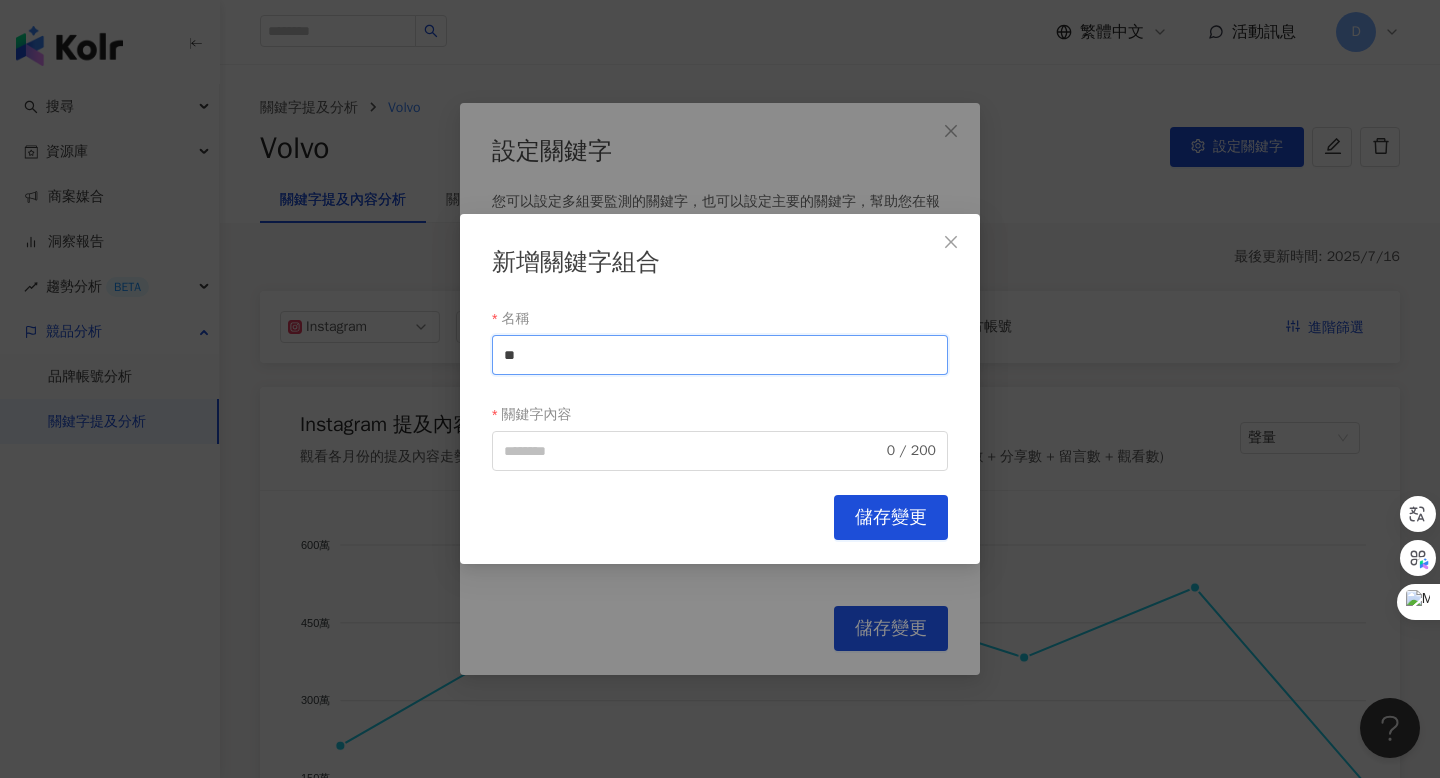 drag, startPoint x: 609, startPoint y: 360, endPoint x: 473, endPoint y: 359, distance: 136.00368 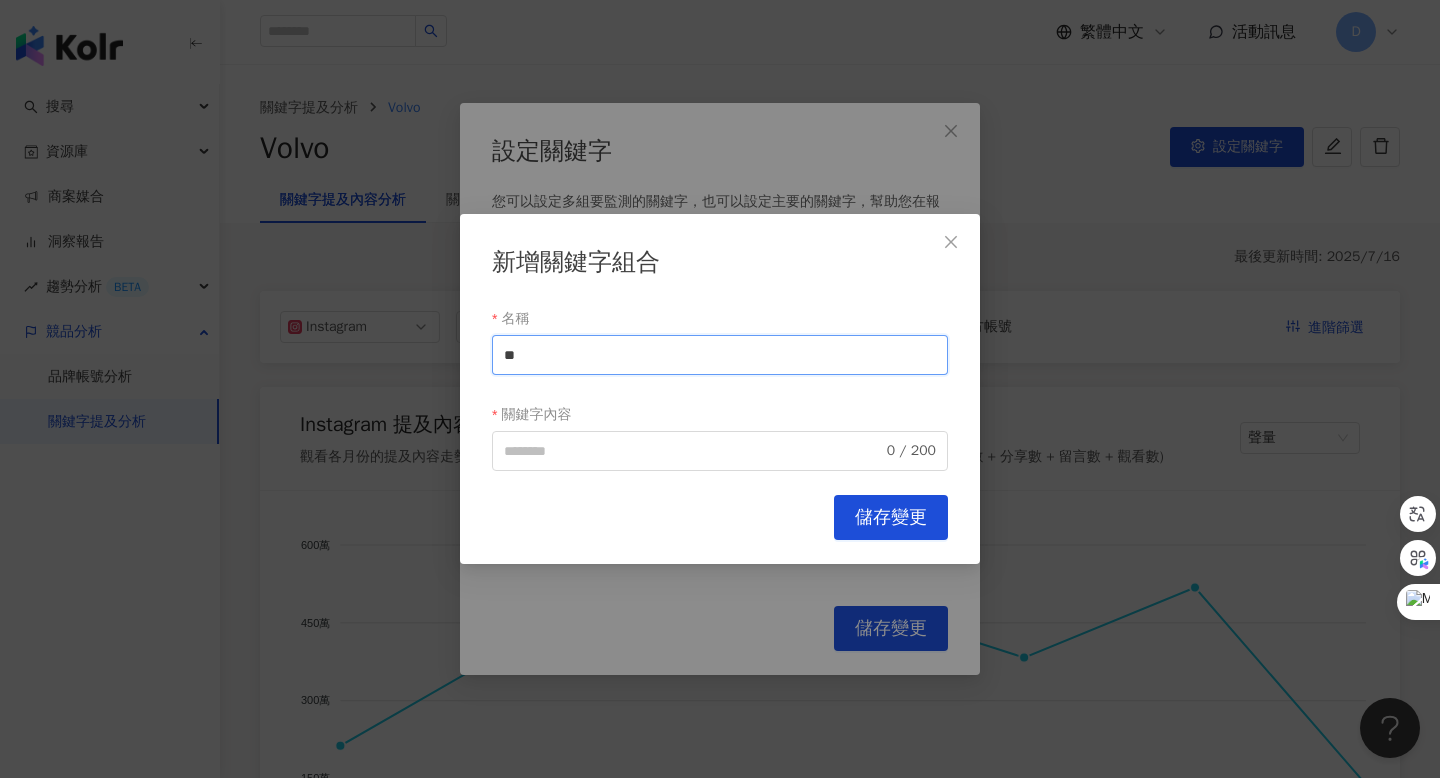 type on "**" 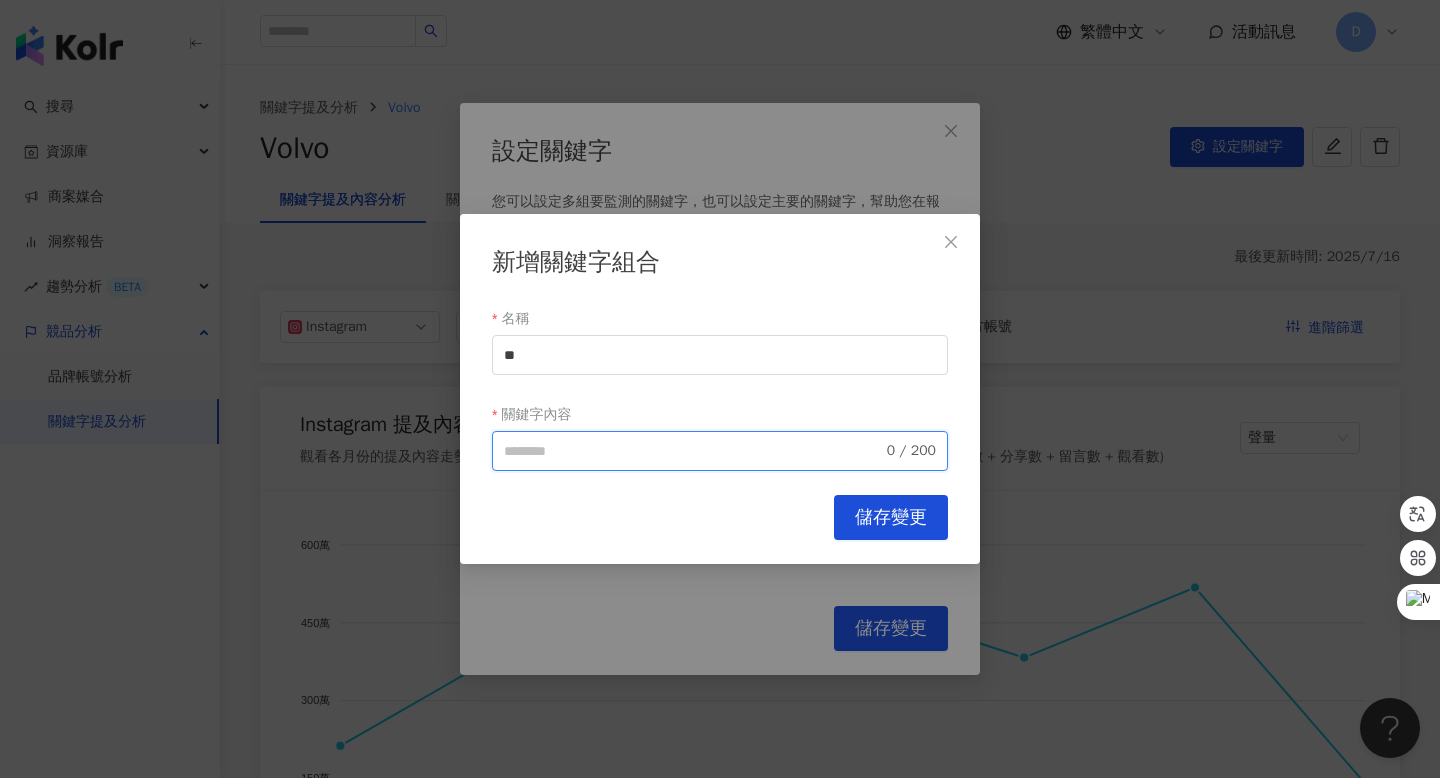 click on "關鍵字內容" at bounding box center [693, 451] 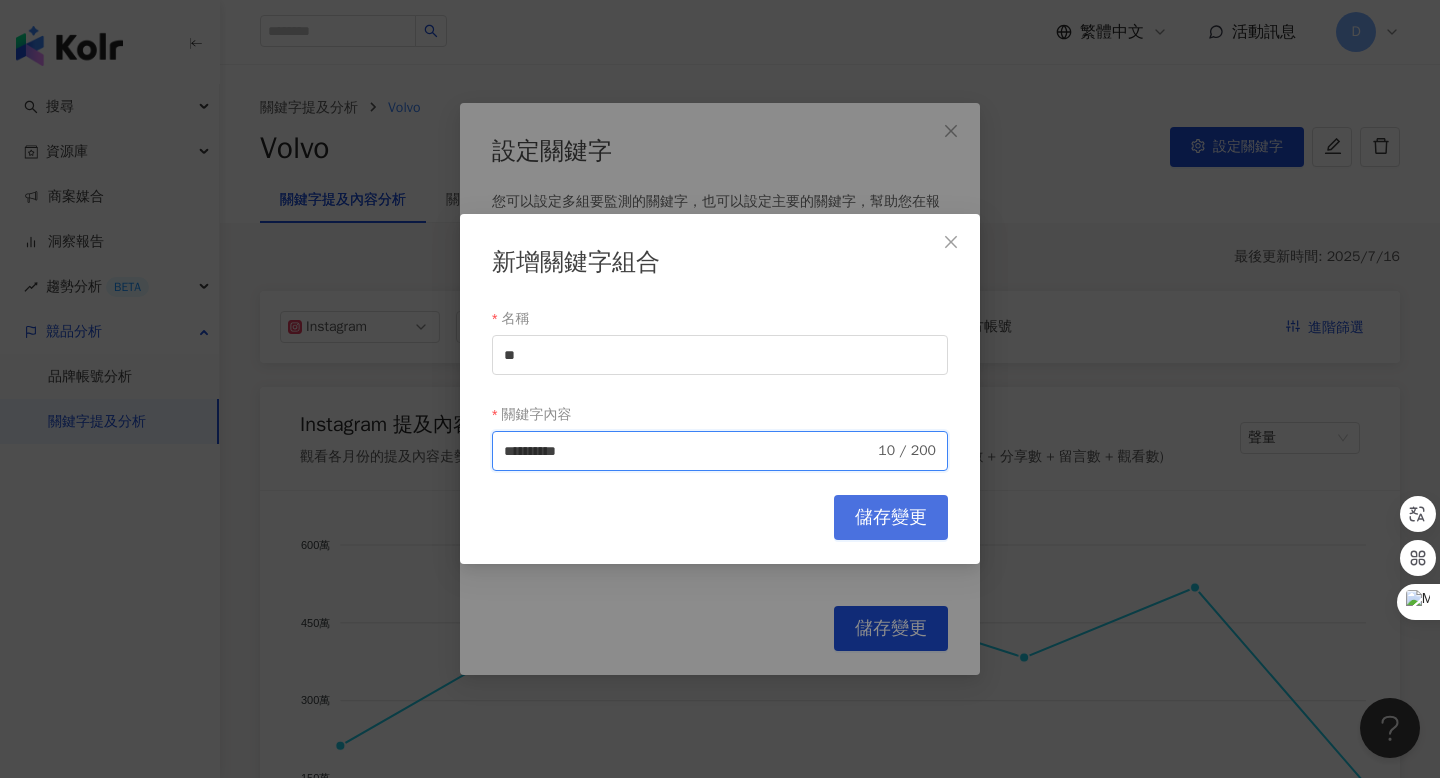 type on "**********" 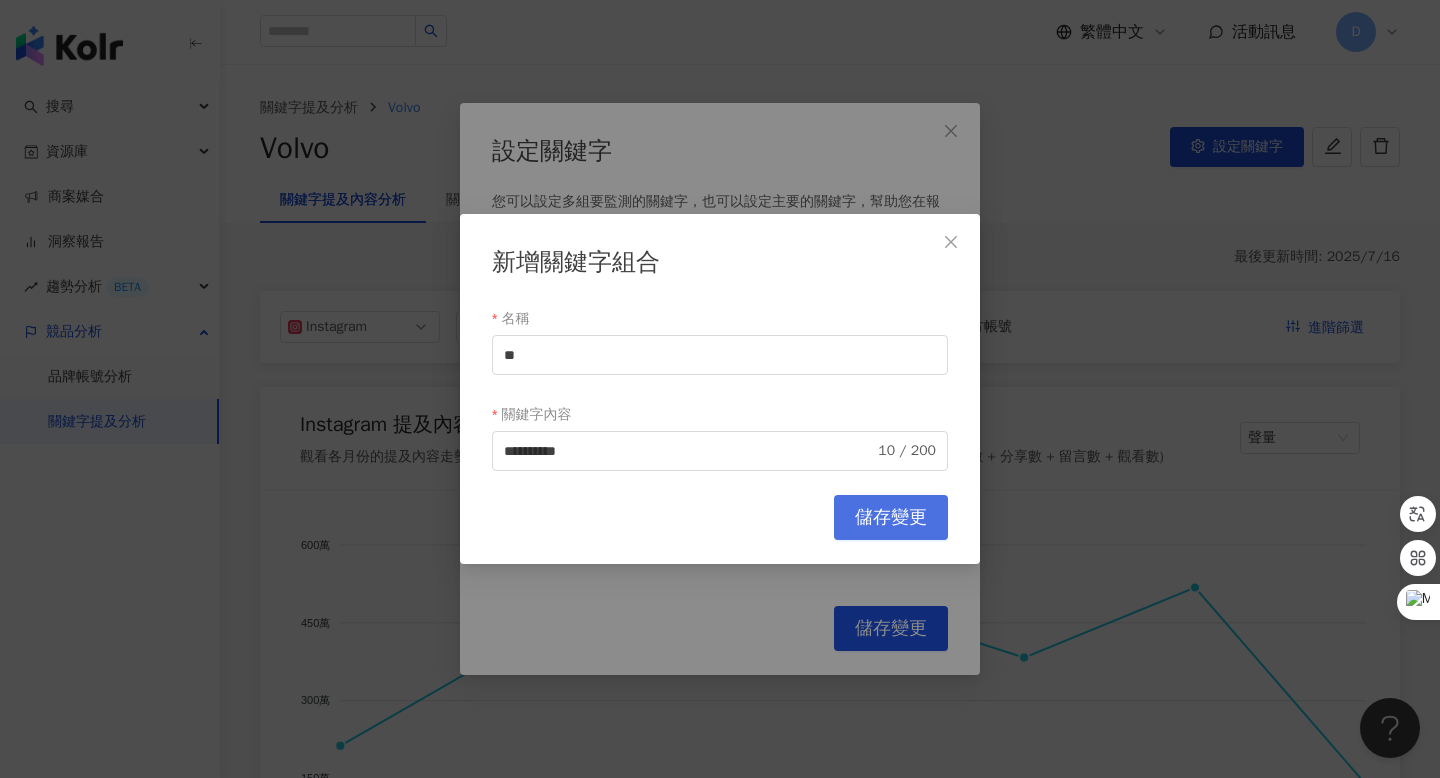 click on "儲存變更" at bounding box center (891, 518) 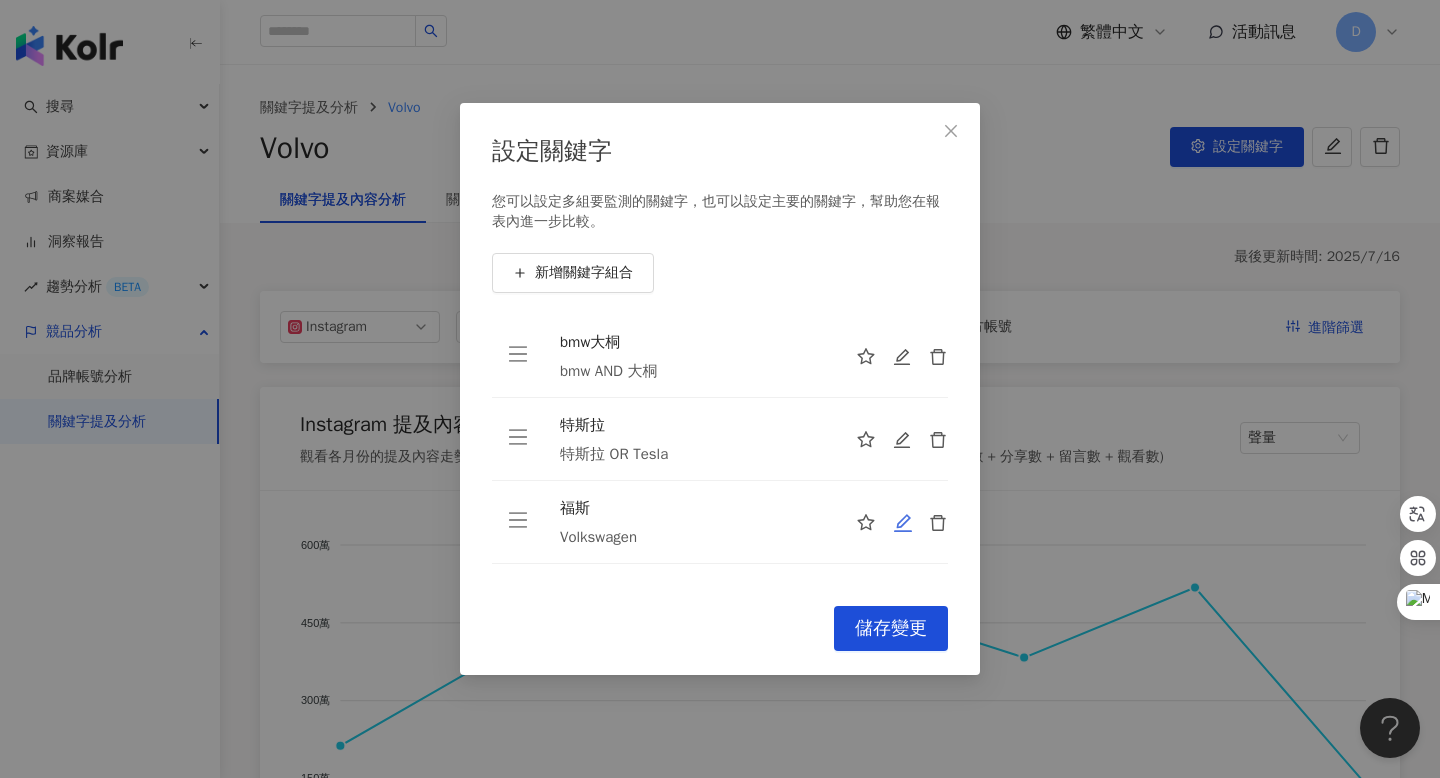 click 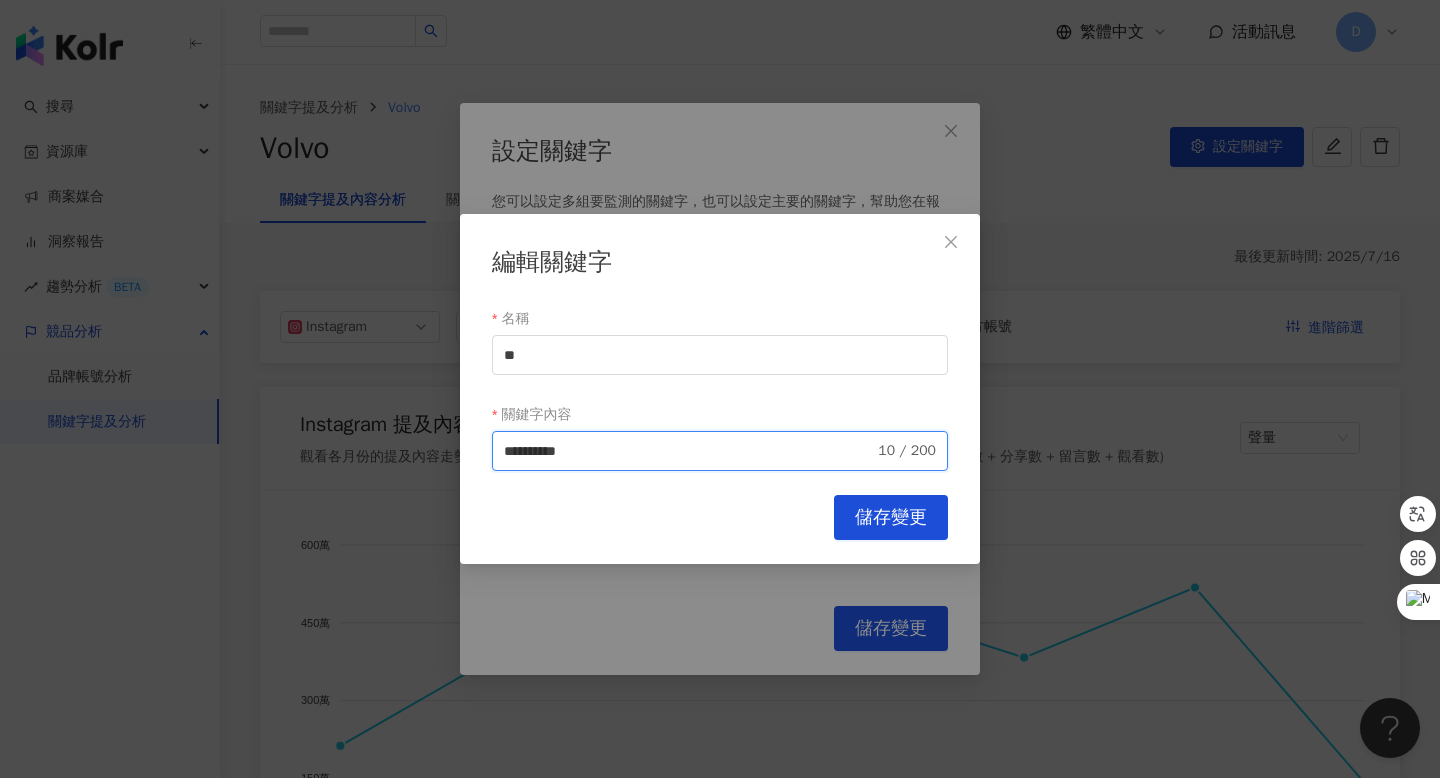click on "**********" at bounding box center (689, 451) 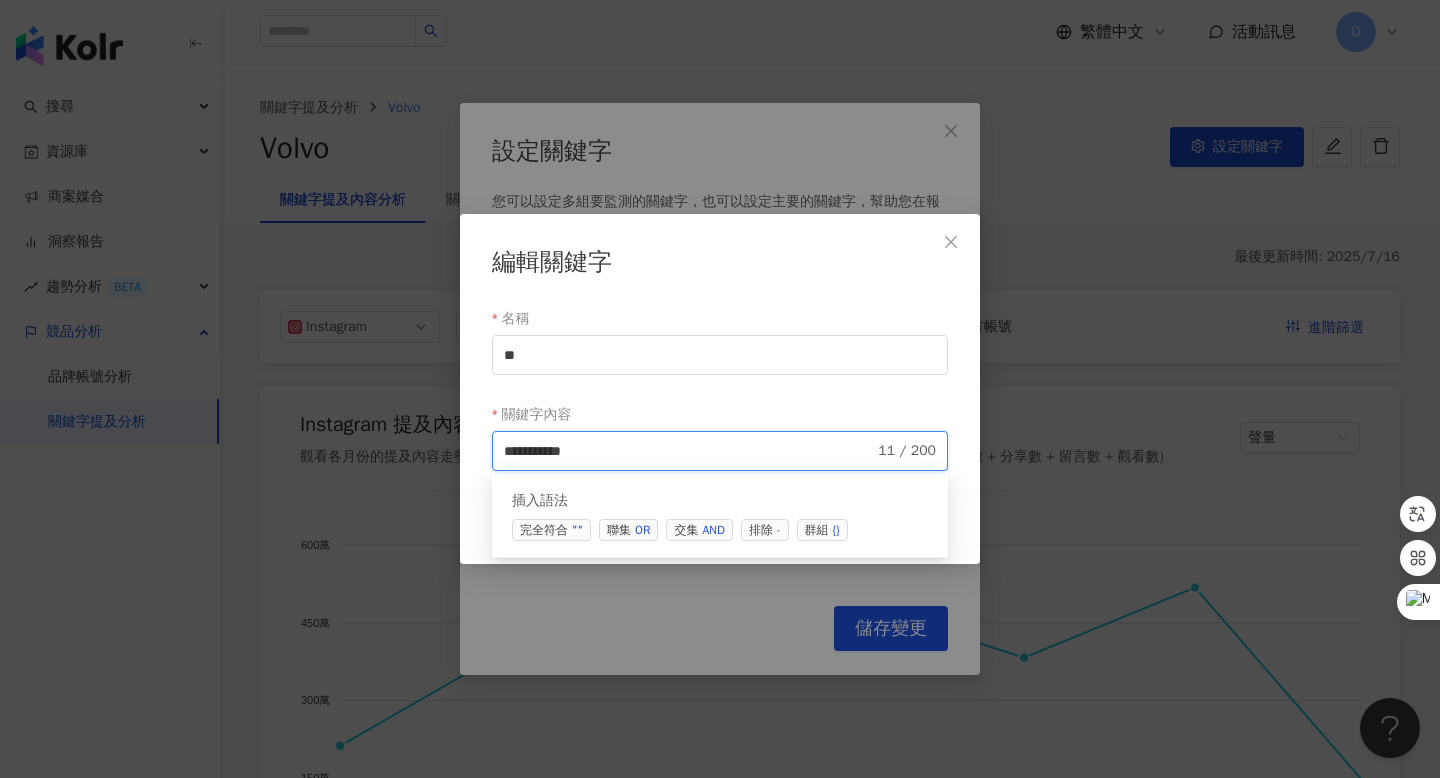 click on "OR" at bounding box center [642, 530] 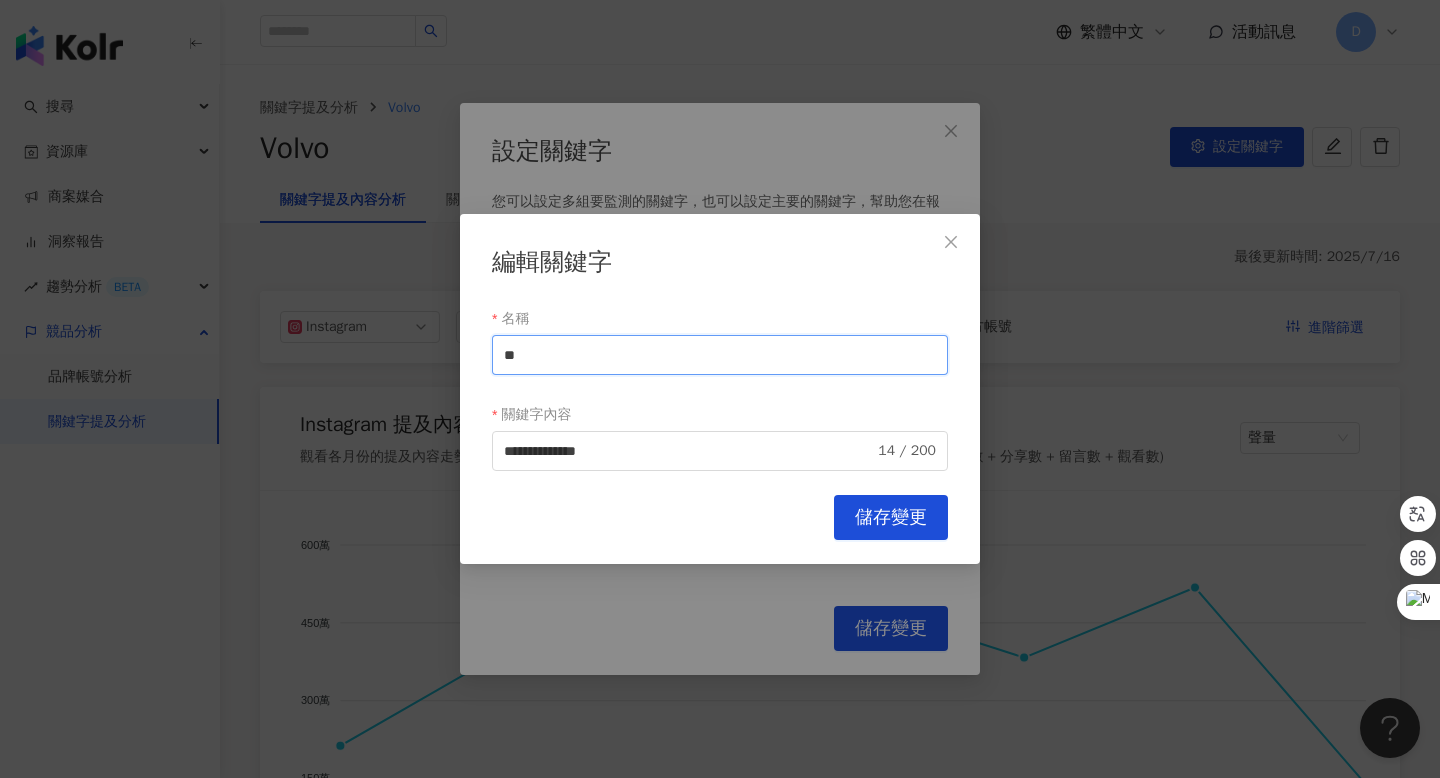 drag, startPoint x: 554, startPoint y: 362, endPoint x: 483, endPoint y: 361, distance: 71.00704 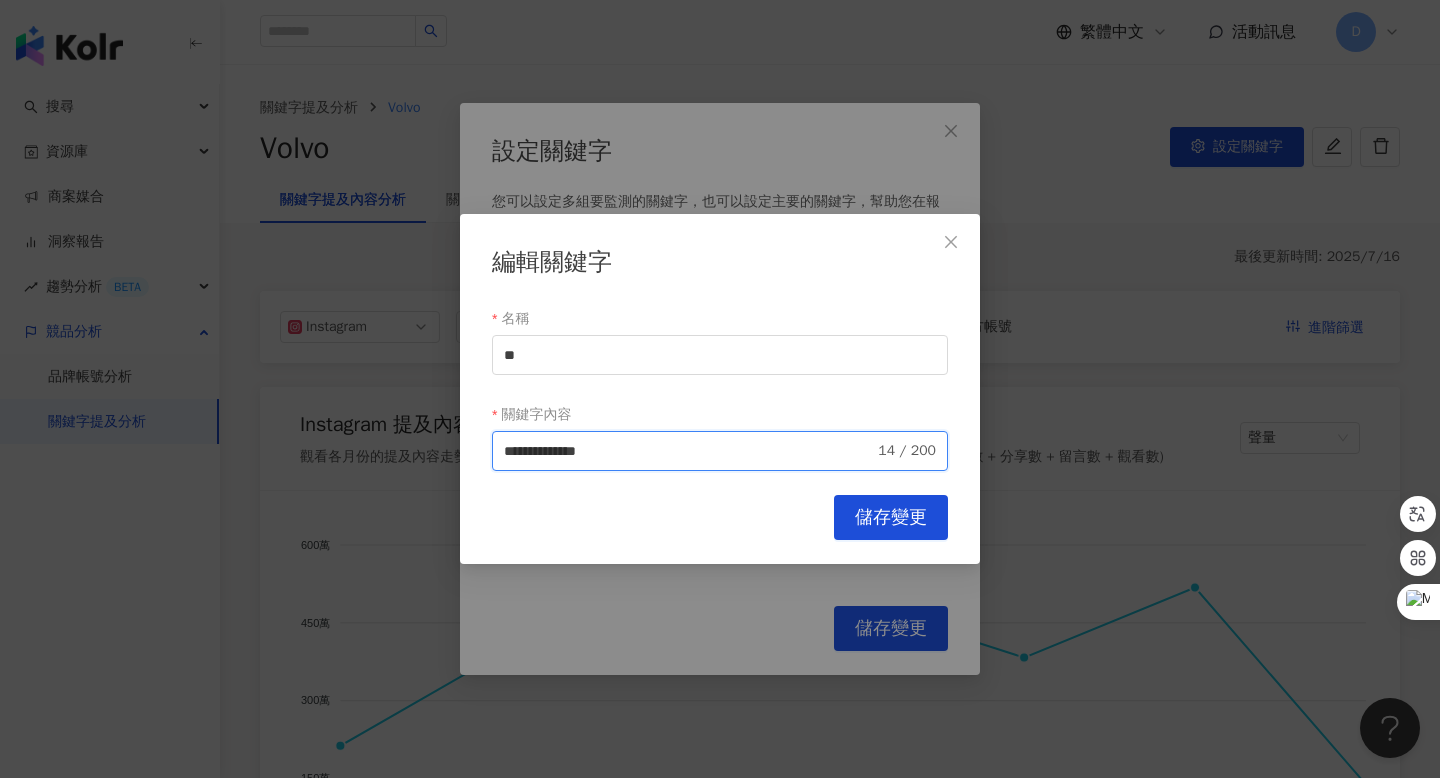 click on "**********" at bounding box center [689, 451] 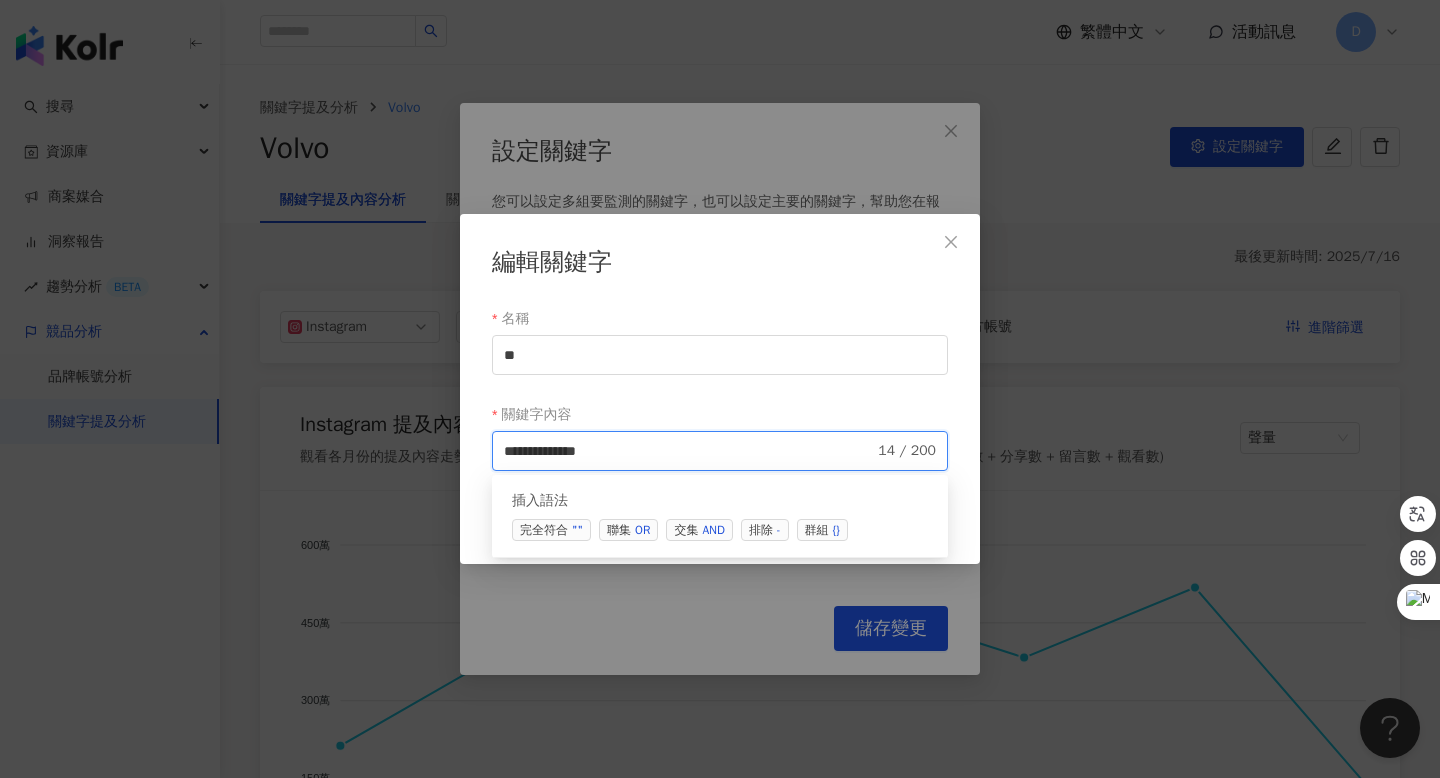 paste on "***" 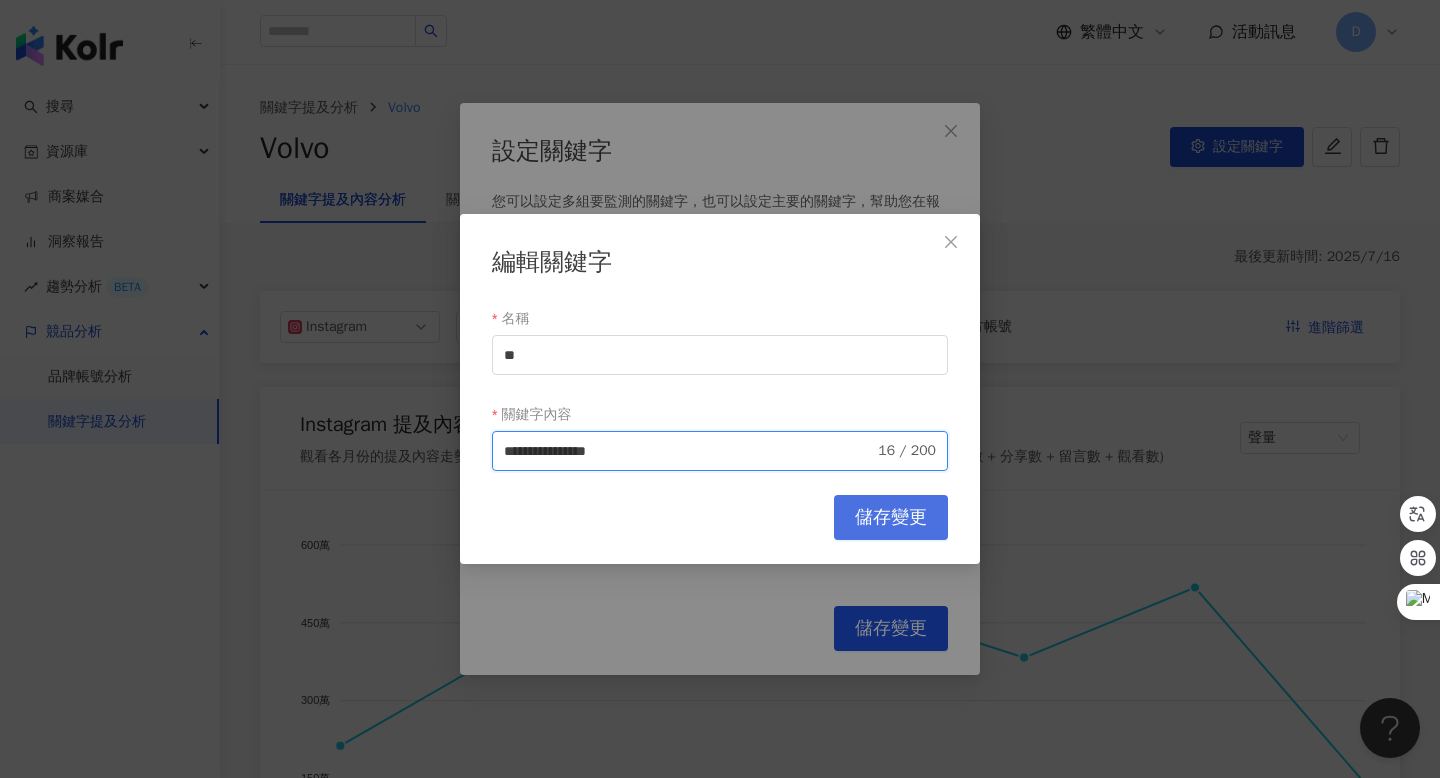 type on "**********" 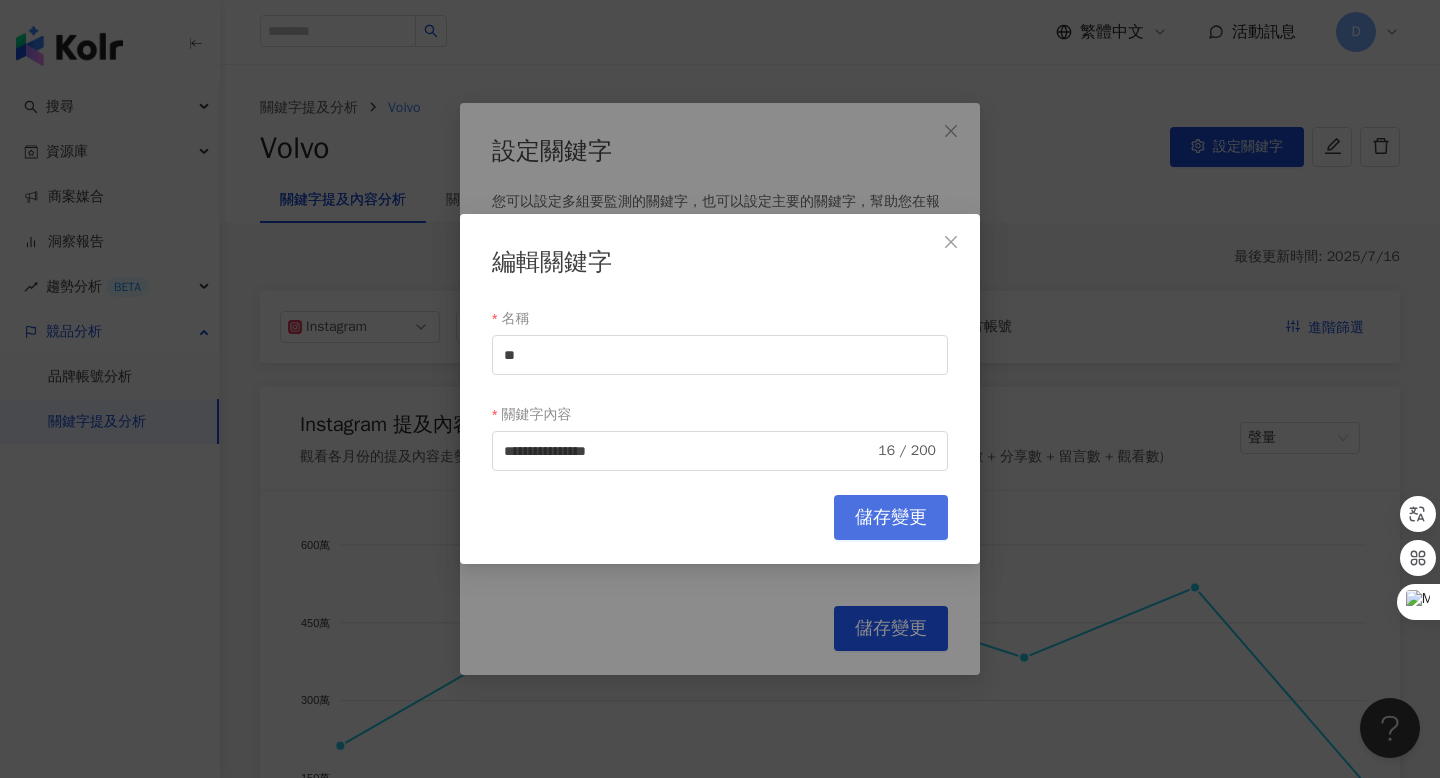 click on "儲存變更" at bounding box center [891, 518] 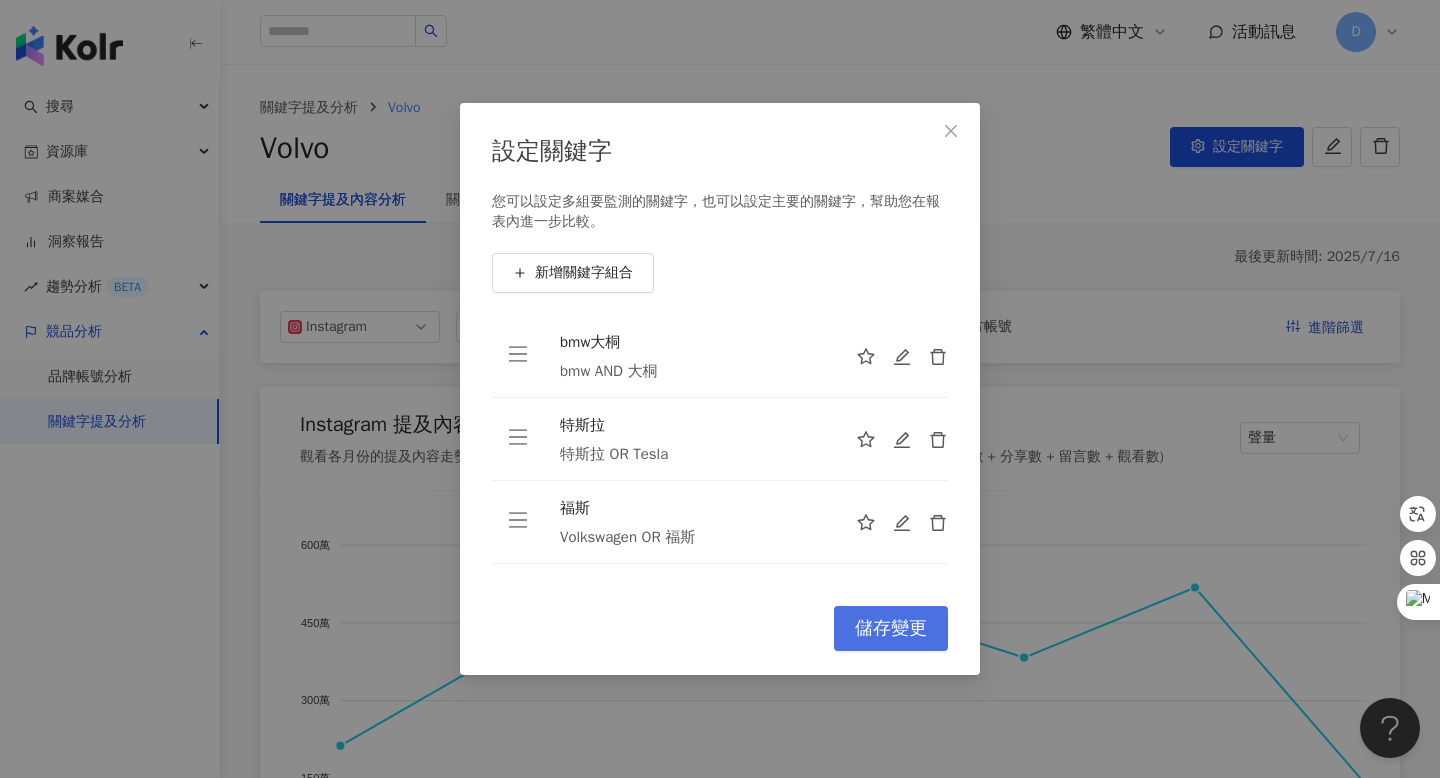 click on "儲存變更" at bounding box center [891, 628] 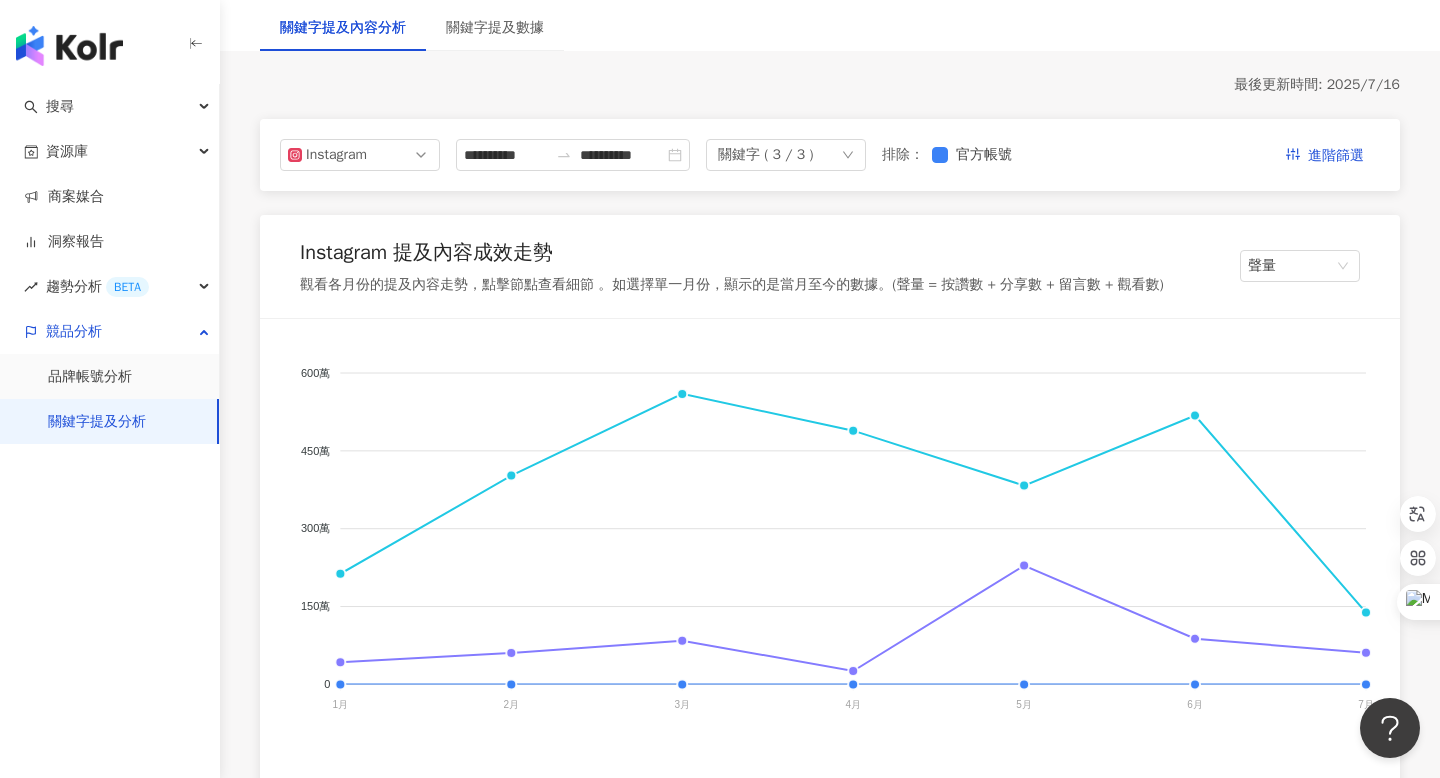 scroll, scrollTop: 274, scrollLeft: 0, axis: vertical 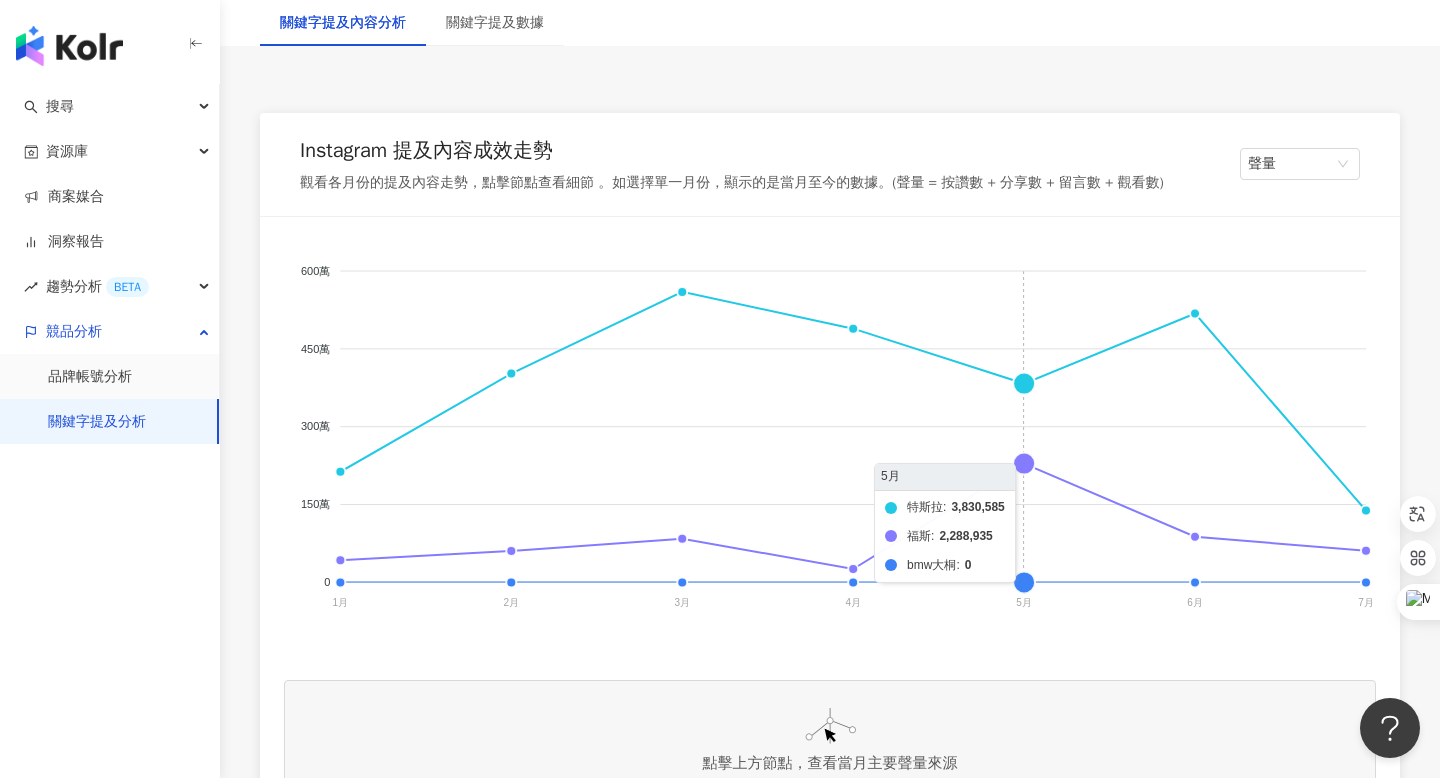 click on "特斯拉 福斯 bmw大桐" 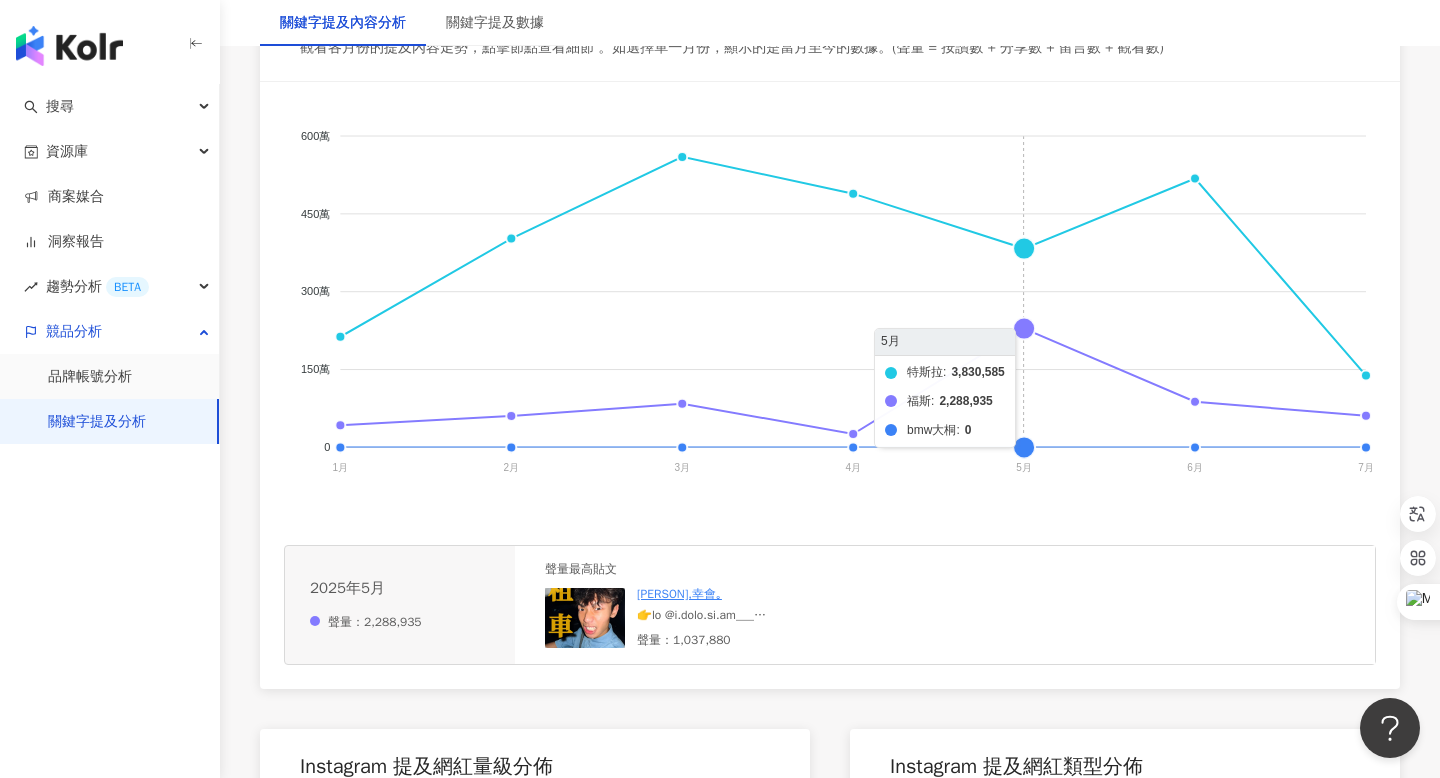 scroll, scrollTop: 426, scrollLeft: 0, axis: vertical 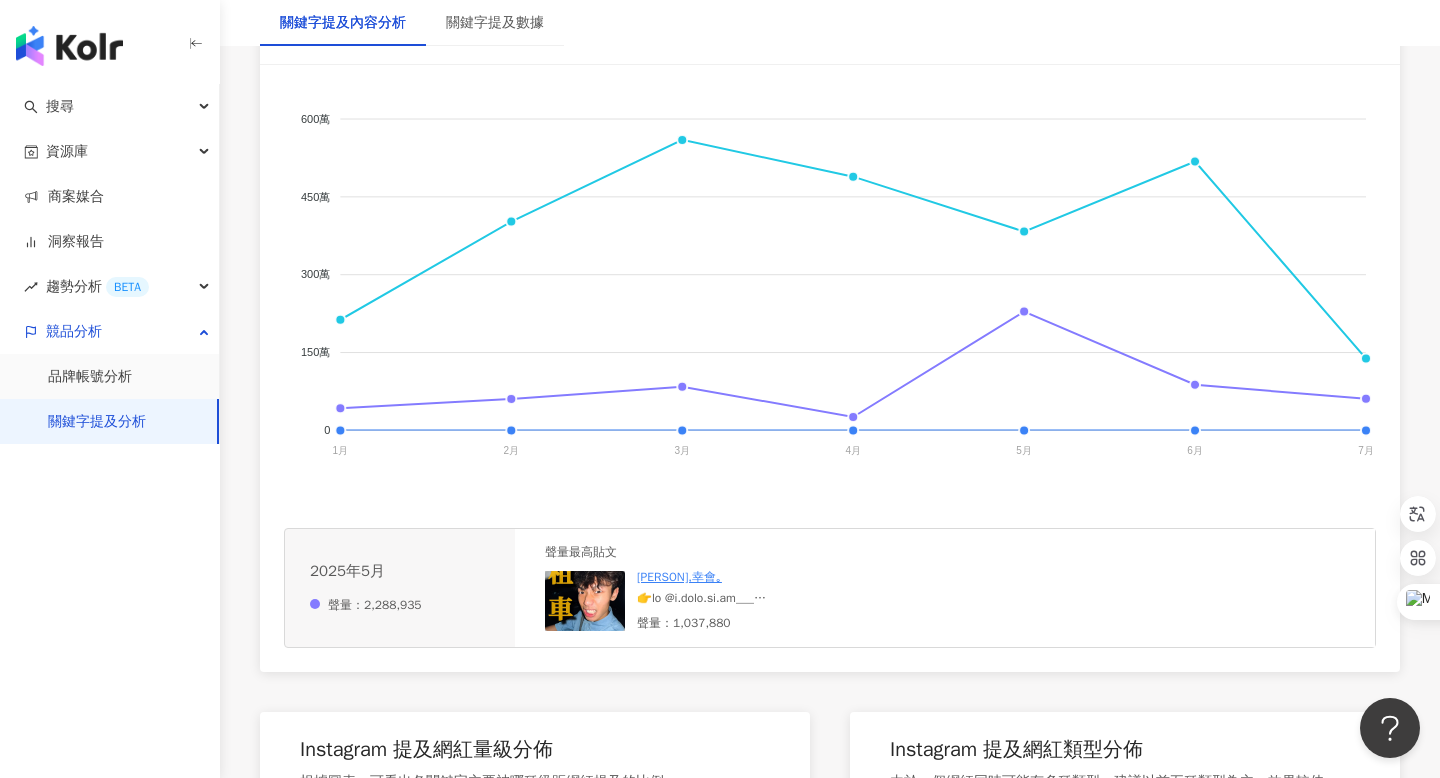click on "[PERSON],幸會｡ 聲量：1,037,880" at bounding box center [787, 600] 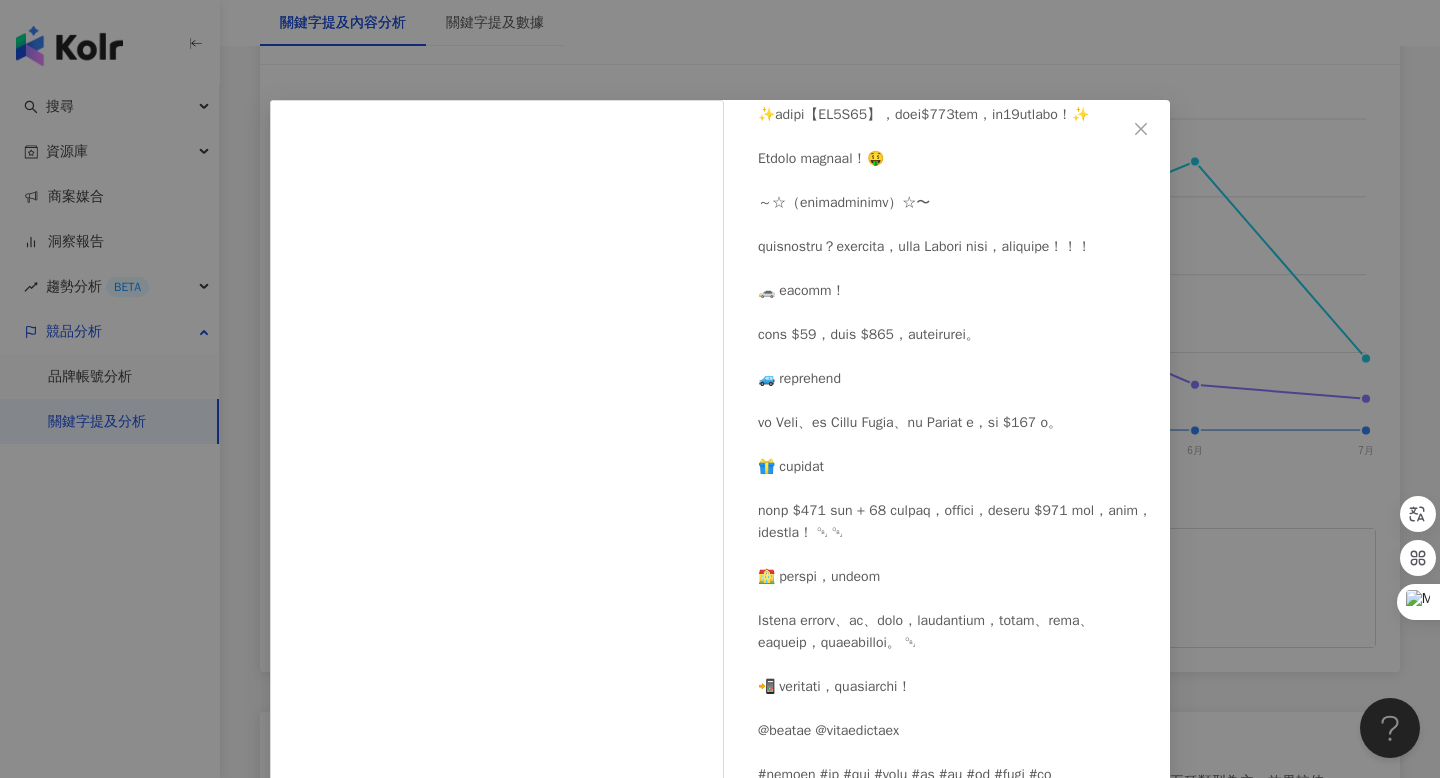 scroll, scrollTop: 301, scrollLeft: 0, axis: vertical 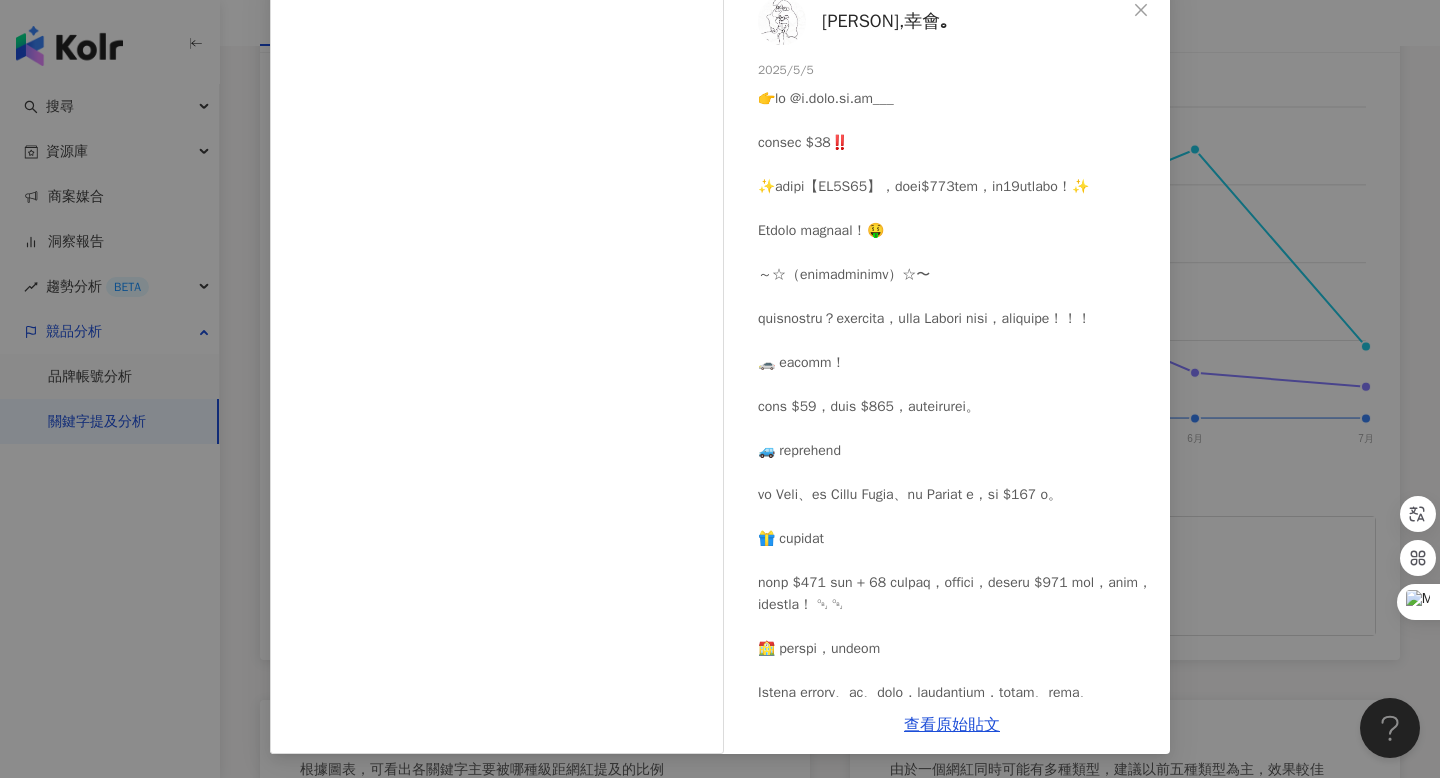 click on "蔡佩辰,幸會｡ 2025/5/5 5.4萬 71 98.3萬 查看原始貼文" at bounding box center (720, 389) 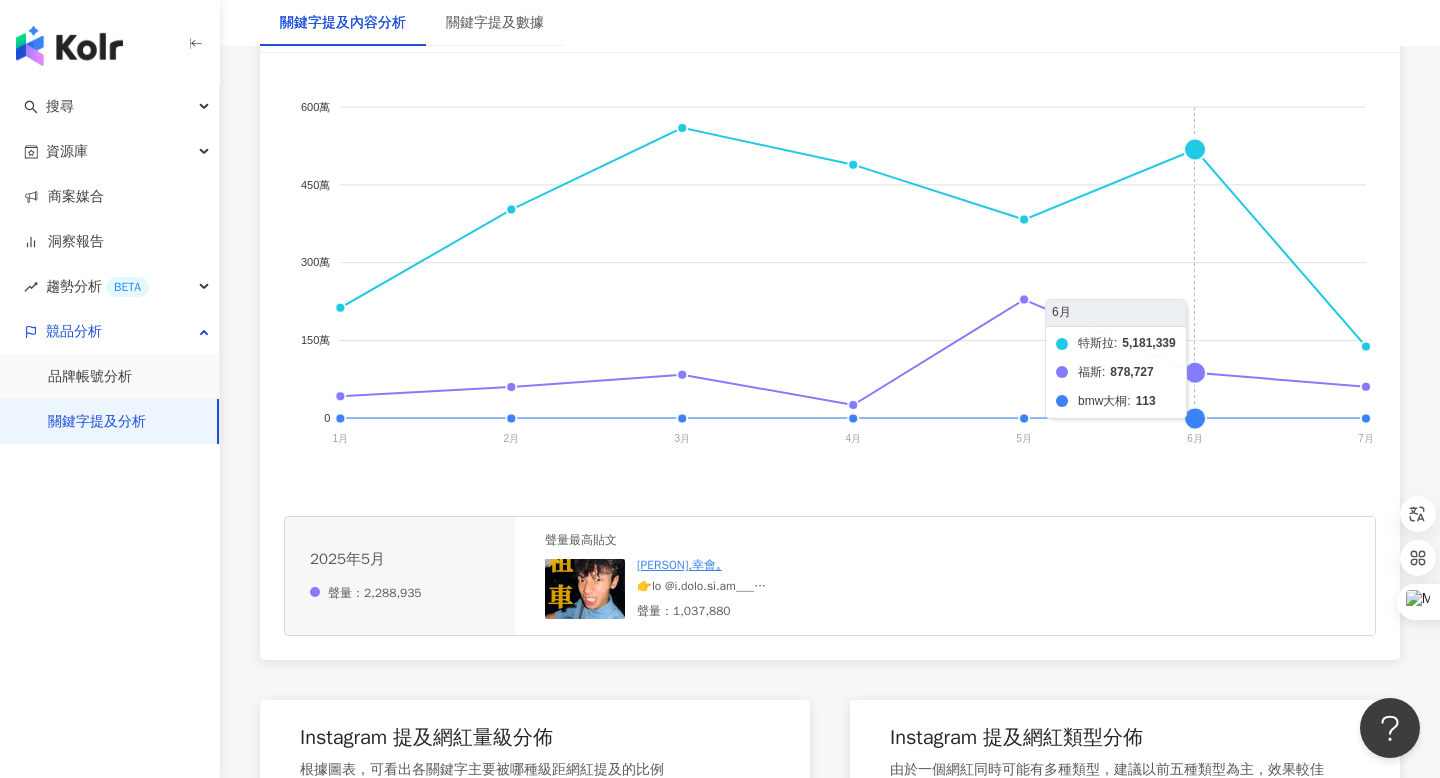 click on "特斯拉 福斯 bmw大桐" 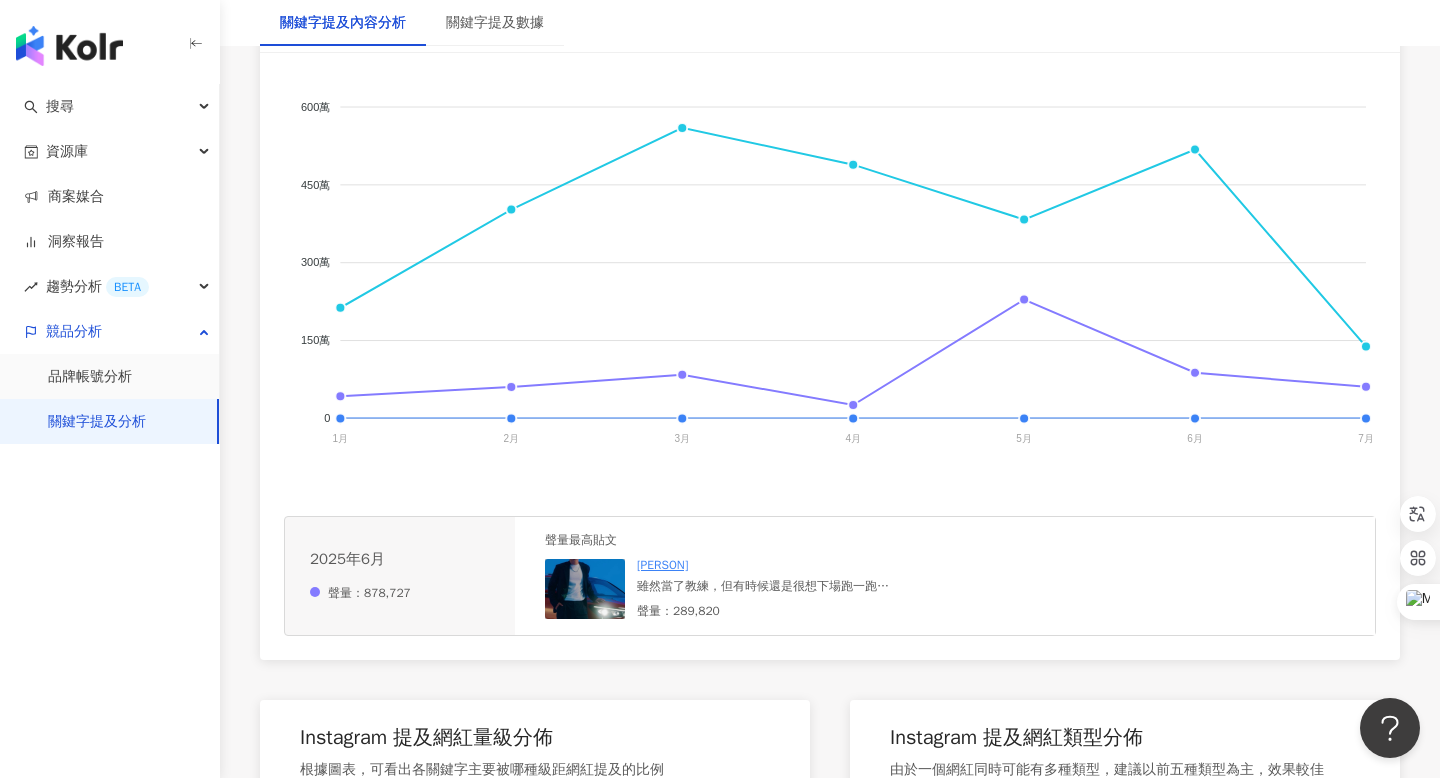 click on "雖然當了教練，但有時候還是很想下場跑一跑
終於，我找了新搭擋了！跟各位介紹我的大寶貝 2.0⋯⋯
⠀
The all-new Tiguan✨
⠀
夠快、夠聰明、夠讓我安心，實力整個 all-in！
跟他搭擋，真的超舒服的！
想嗑新 CP，不進來看我們帥一波嗎？趕快上車👉: https://vwtw.tw/43O51mF
⠀
⠀
#李洋新實力夥伴  #福斯  #TheallnewTiguan  #實力了德" at bounding box center [787, 586] 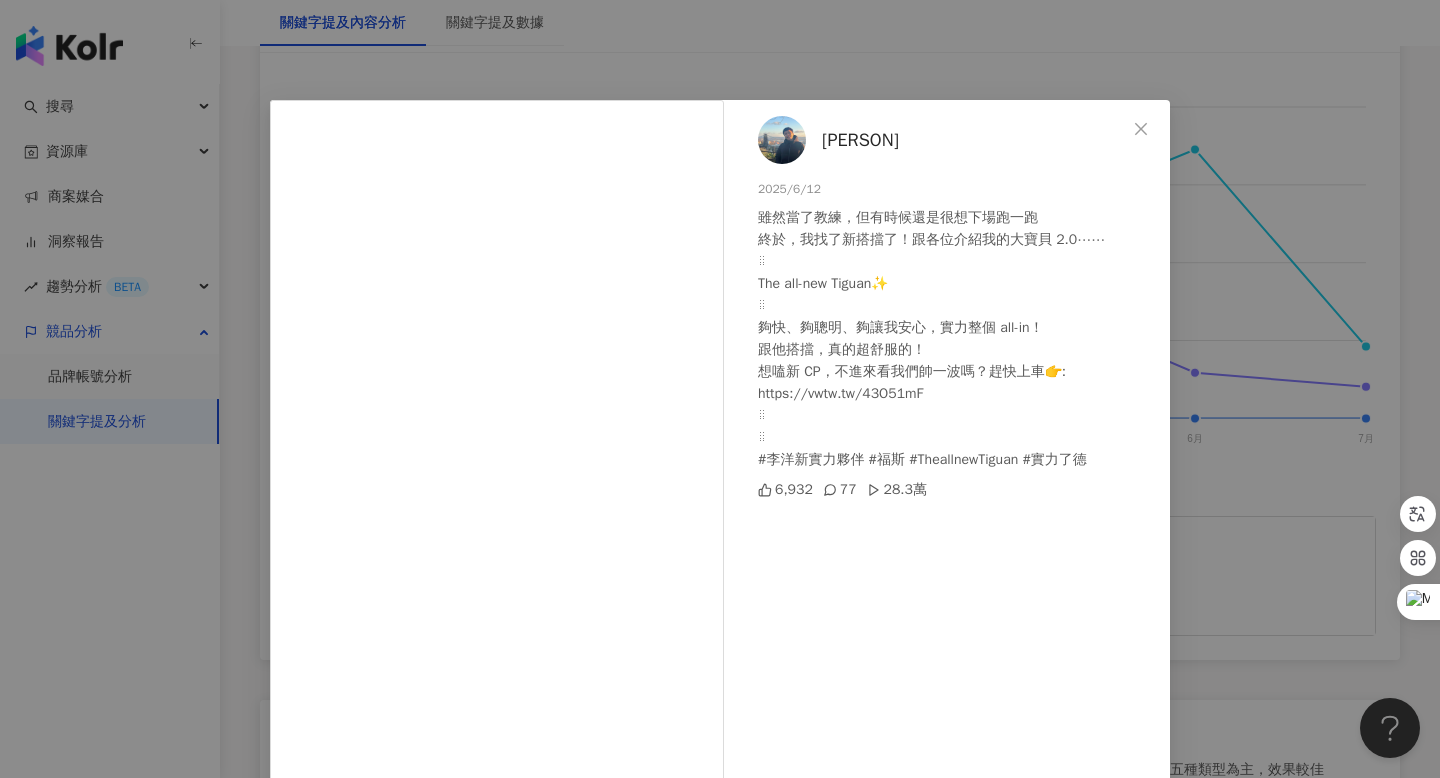 click on "[PERSON] 2025/6/12 雖然當了教練，但有時候還是很想下場跑一跑
終於，我找了新搭擋了！跟各位介紹我的大寶貝 2.0⋯⋯
⠀
The all-new Tiguan✨
⠀
夠快、夠聰明、夠讓我安心，實力整個 all-in！
跟他搭擋，真的超舒服的！
想嗑新 CP，不進來看我們帥一波嗎？趕快上車👉: https://vwtw.tw/43O51mF
⠀
⠀
#李洋新實力夥伴  #福斯  #TheallnewTiguan  #實力了德 6,932 77 28.3萬 查看原始貼文" at bounding box center (720, 389) 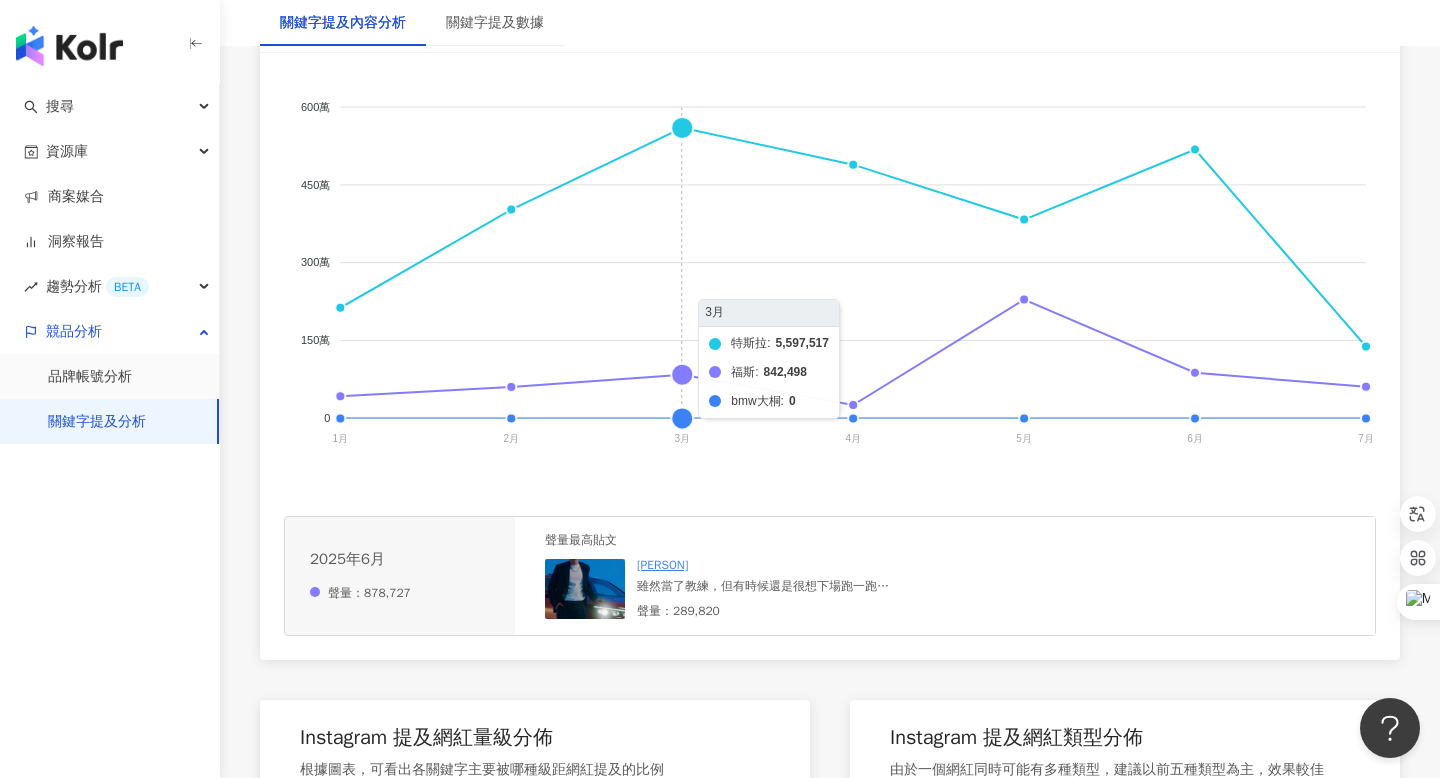 click on "特斯拉 福斯 bmw大桐" 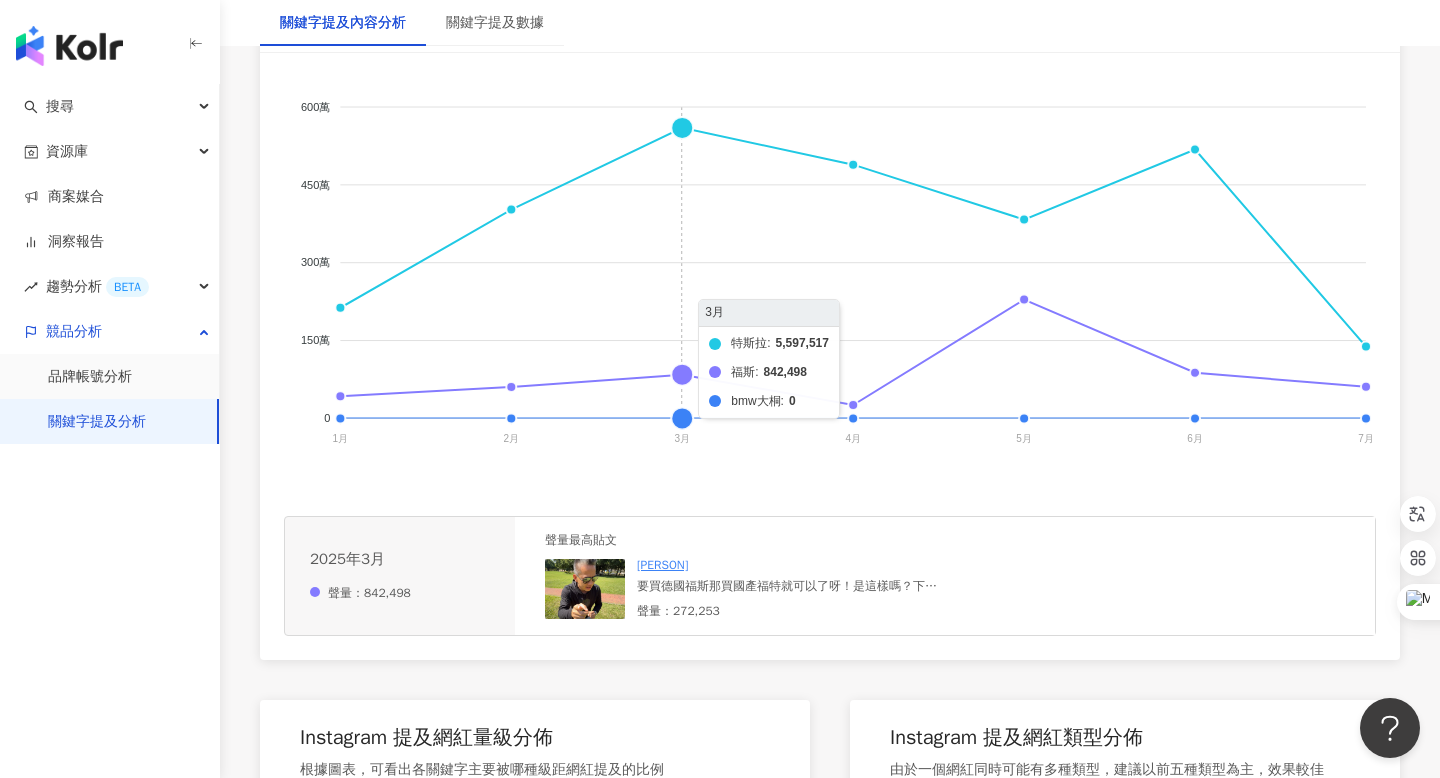 scroll, scrollTop: 441, scrollLeft: 0, axis: vertical 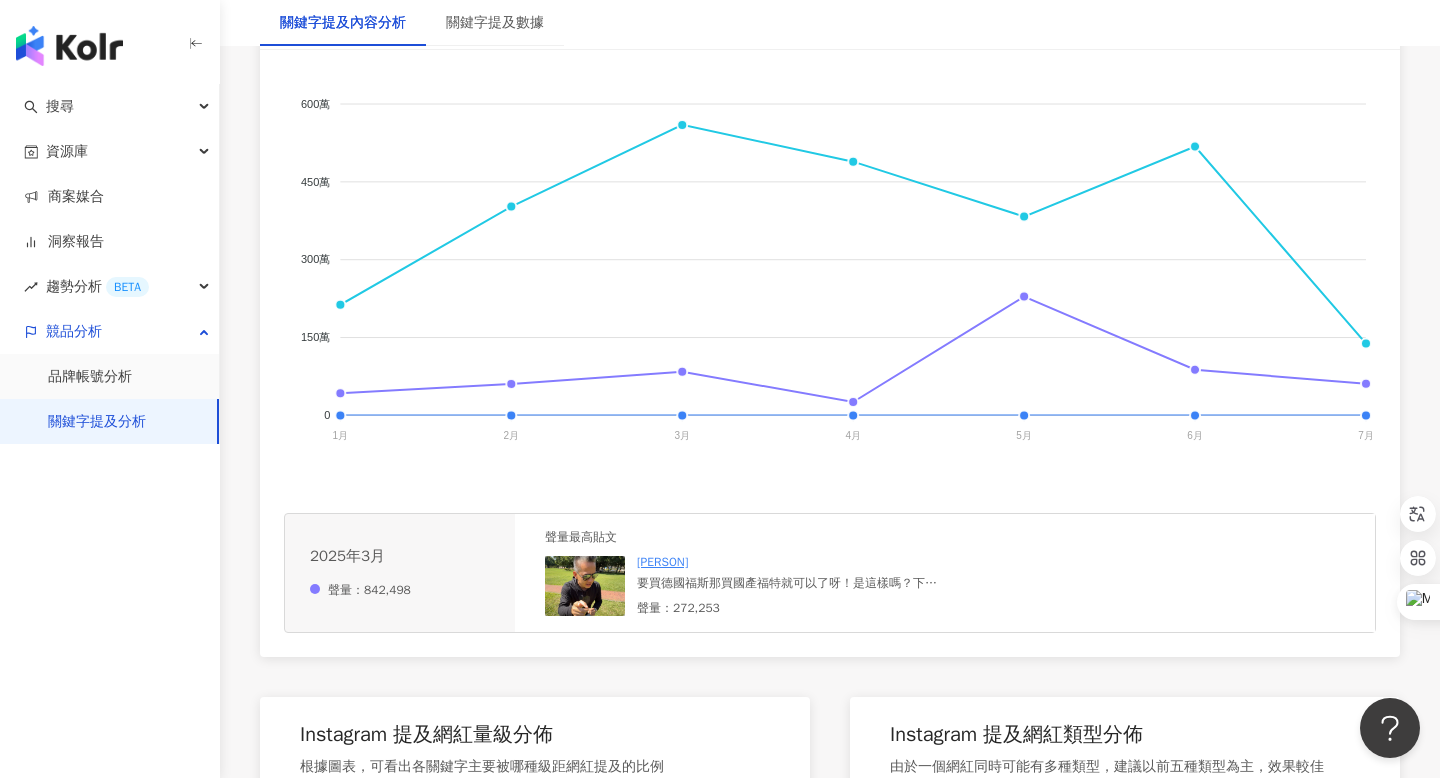 click on "要買德國福斯那買國產福特就可以了呀！是這樣嗎？下方留言 #汽車 #分享 #福特 #福斯 #進口 #國產 #智遊發揮 #湯姆賢 #湯姆賢蝦皮商城 #自遊人購物網" at bounding box center [787, 583] 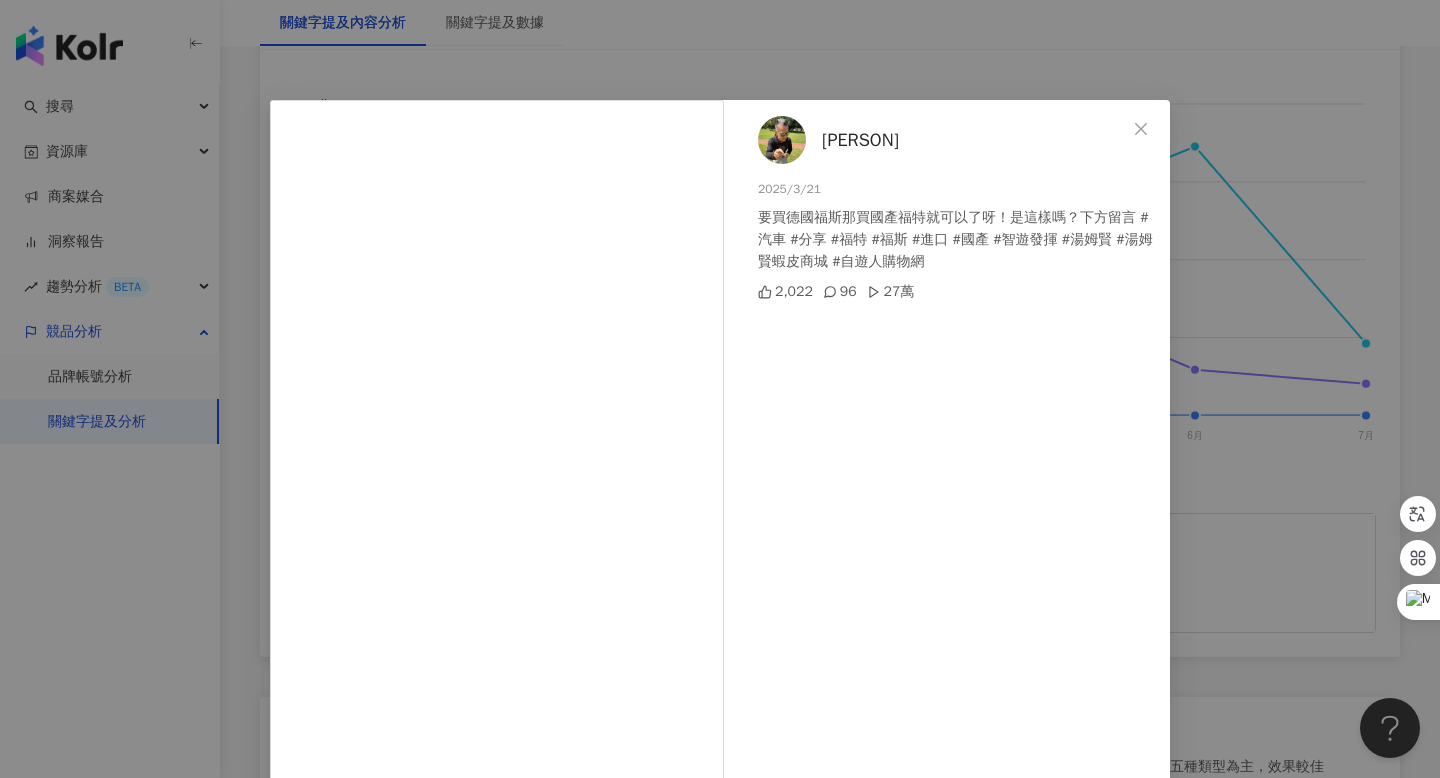 click on "[PERSON] 2025/3/21 要買德國福斯那買國產福特就可以了呀！是這樣嗎？下方留言 #汽車 #分享 #福特 #福斯 #進口 #國產 #智遊發揮 #[PERSON] #[PERSON] #自遊人購物網 2,022 96 27萬 查看原始貼文" at bounding box center [720, 389] 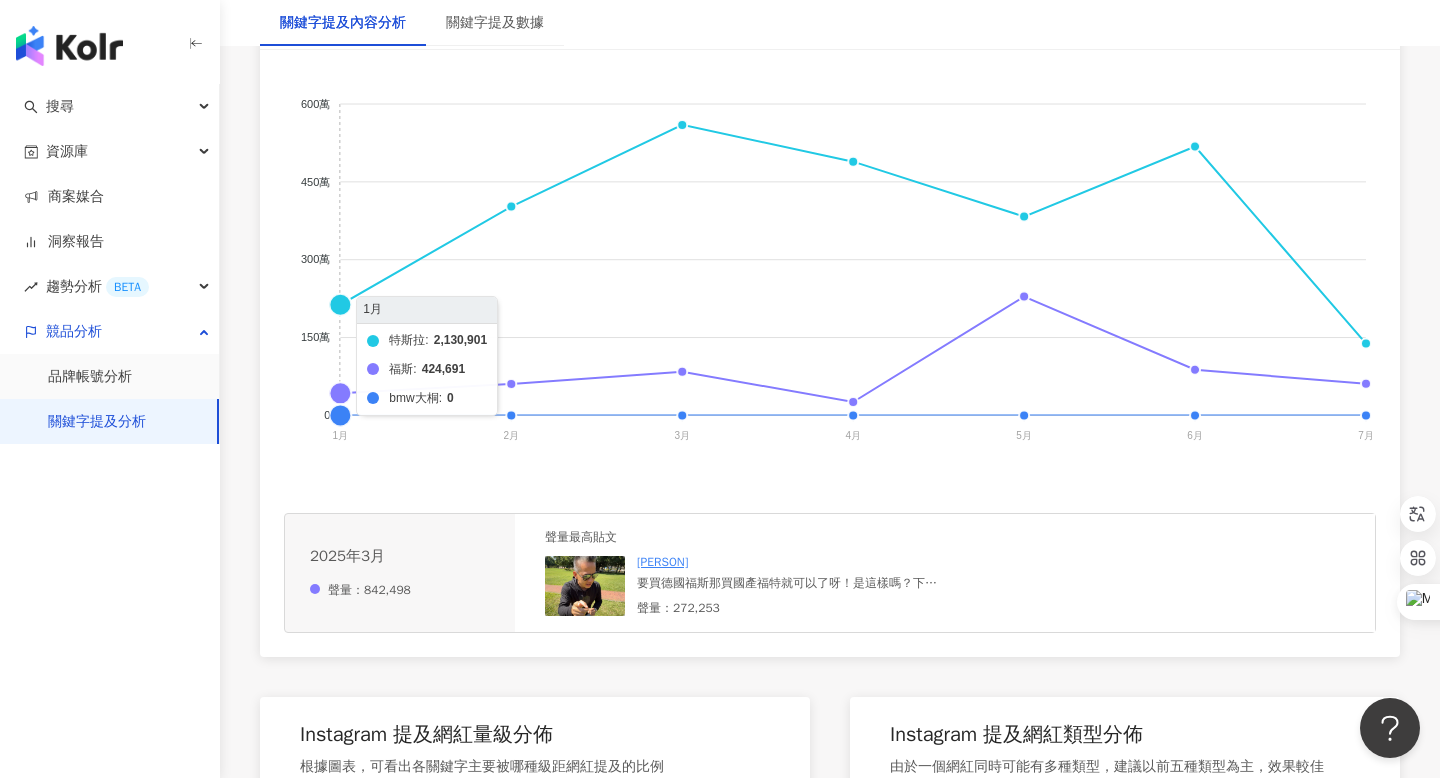 click on "特斯拉 福斯 bmw大桐" 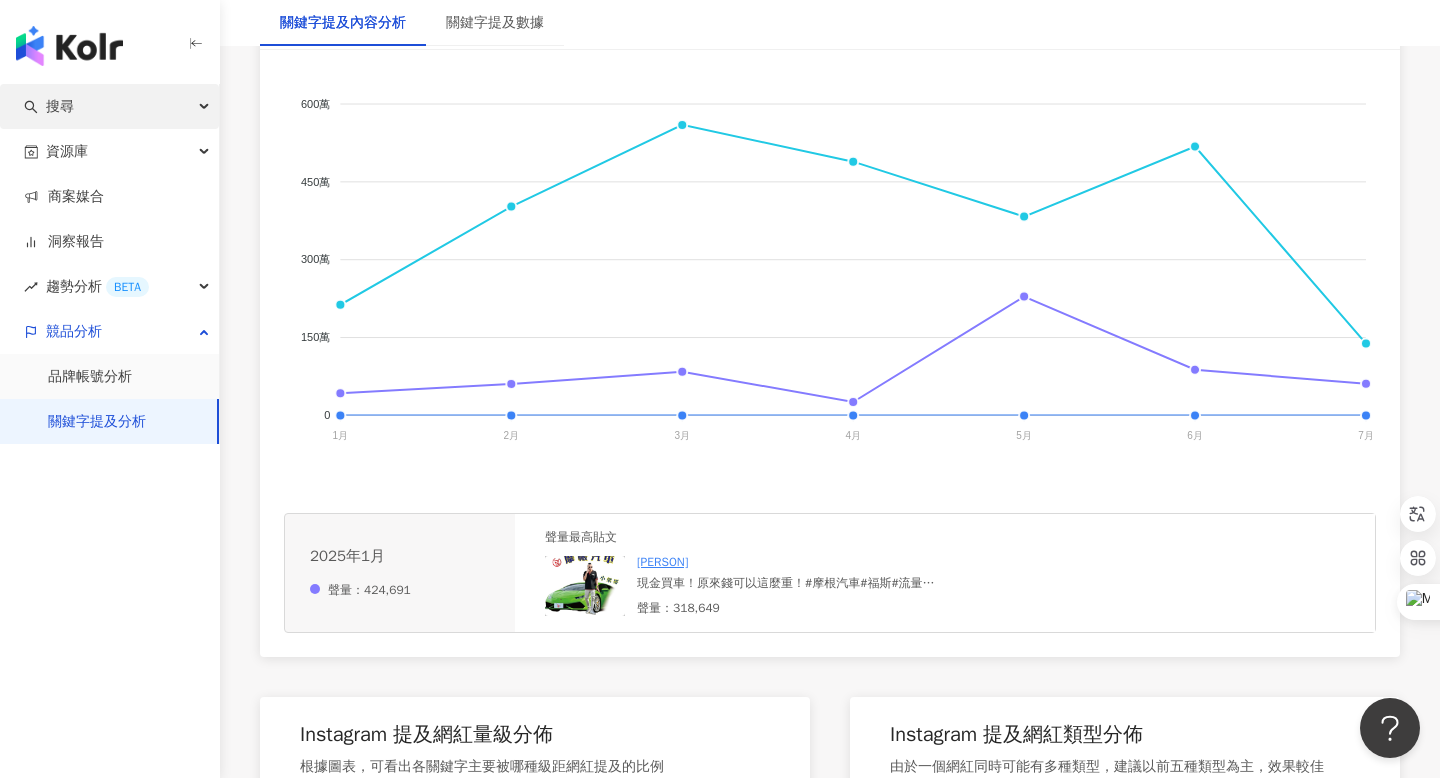 click on "搜尋" at bounding box center [109, 106] 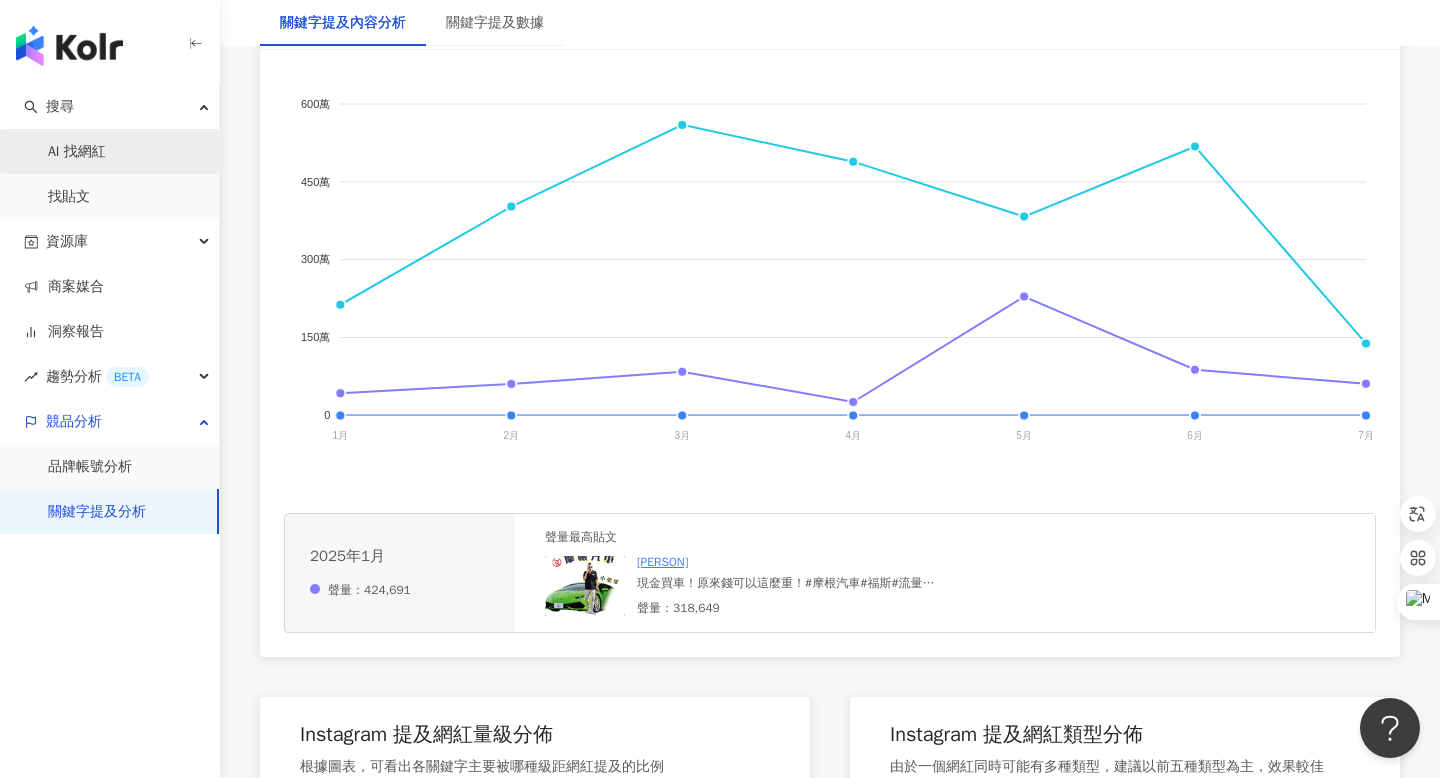 click on "AI 找網紅" at bounding box center [77, 152] 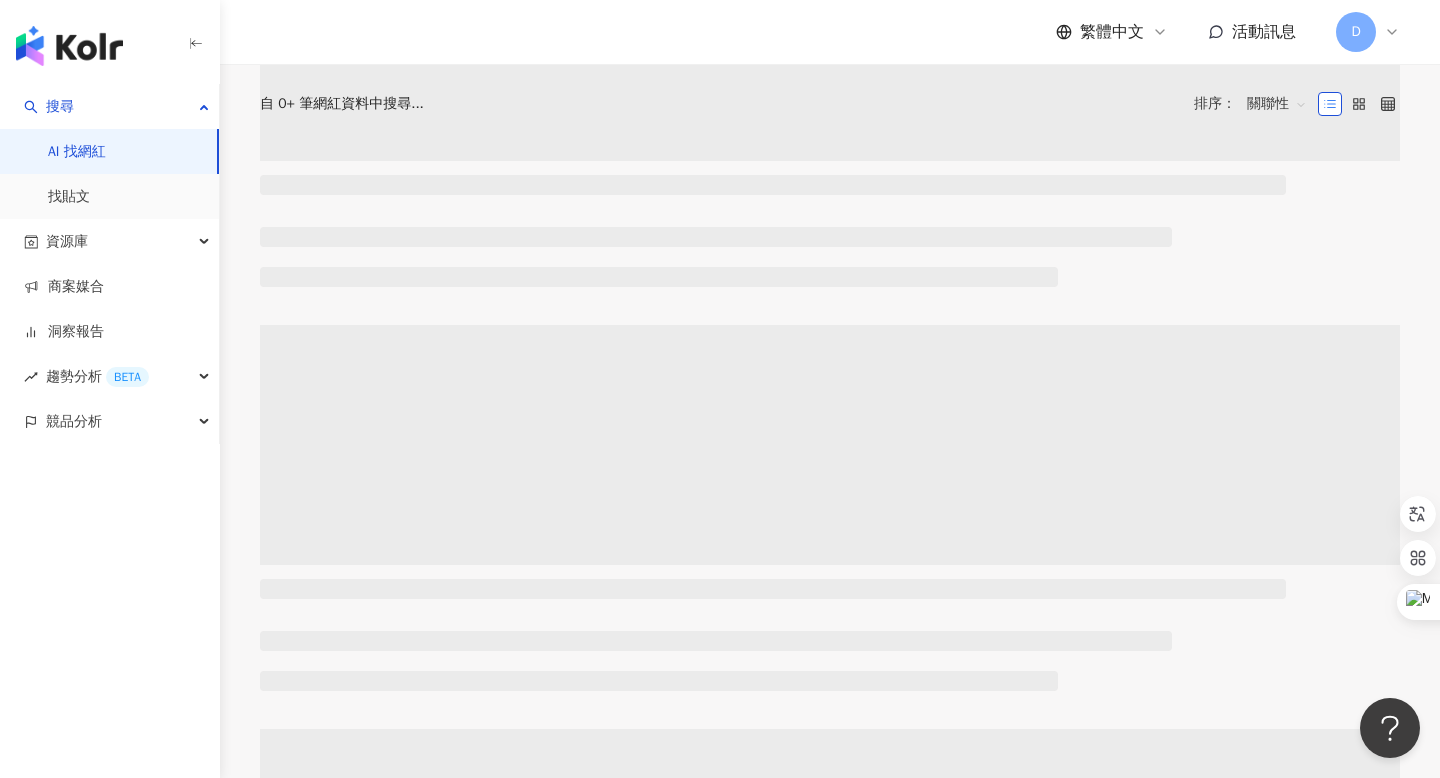 scroll, scrollTop: 0, scrollLeft: 0, axis: both 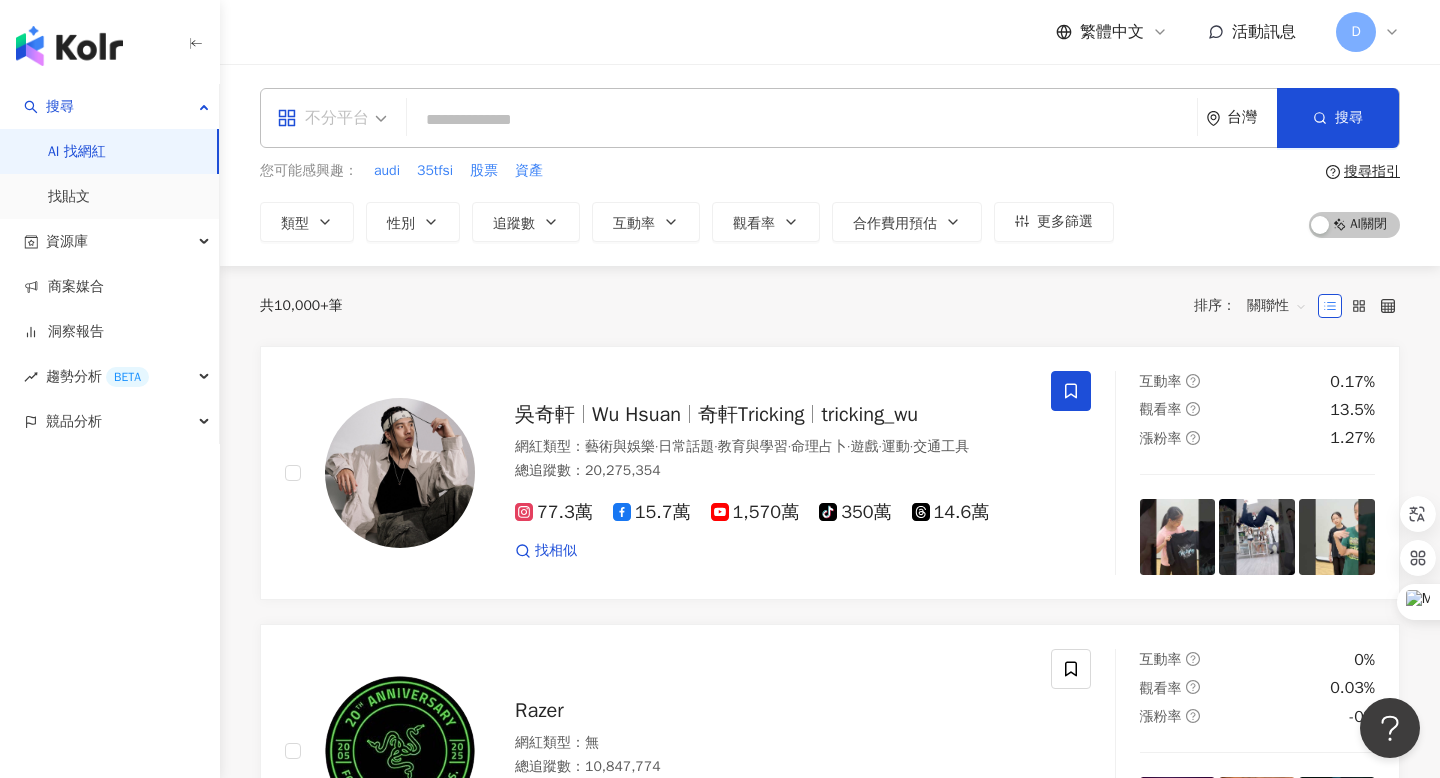 click on "不分平台" at bounding box center (323, 118) 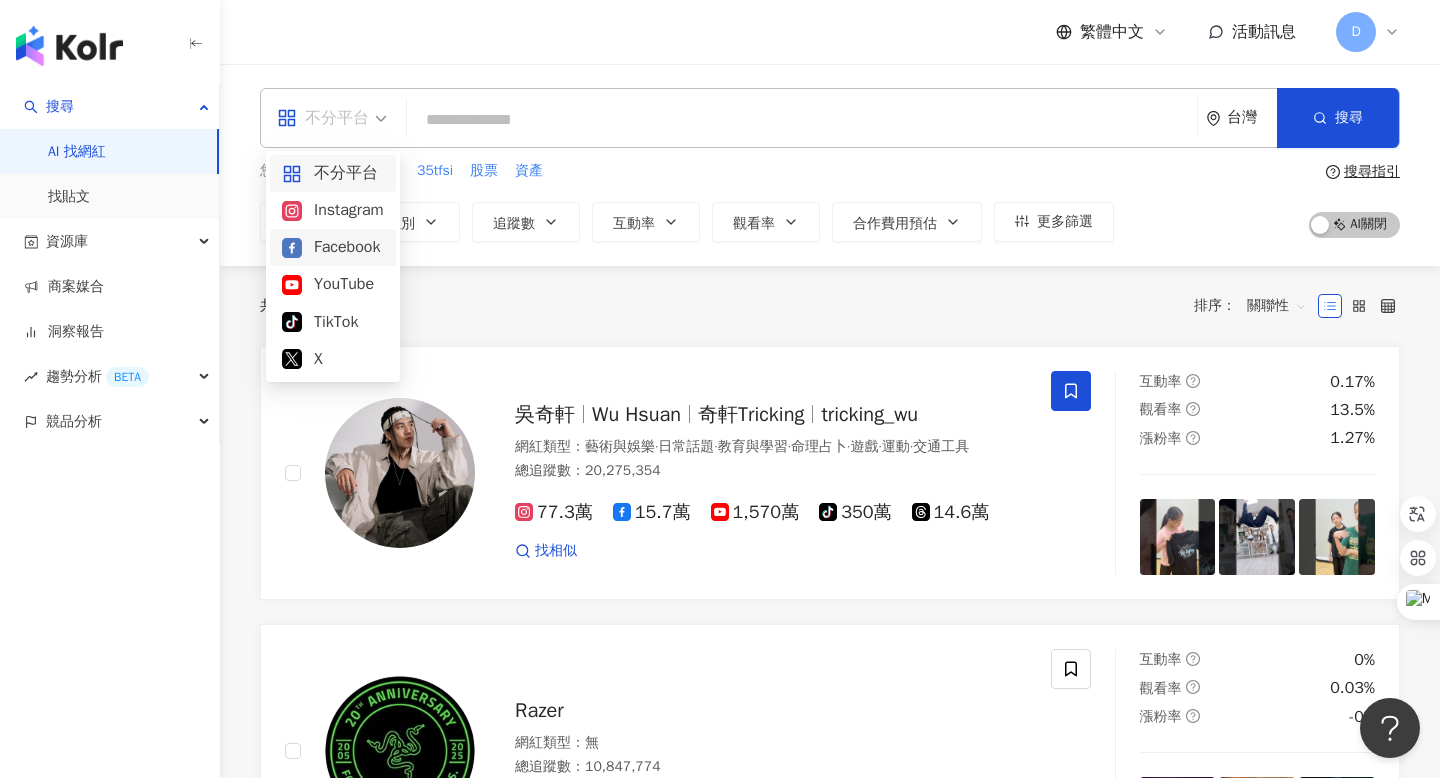click on "Facebook" at bounding box center (333, 247) 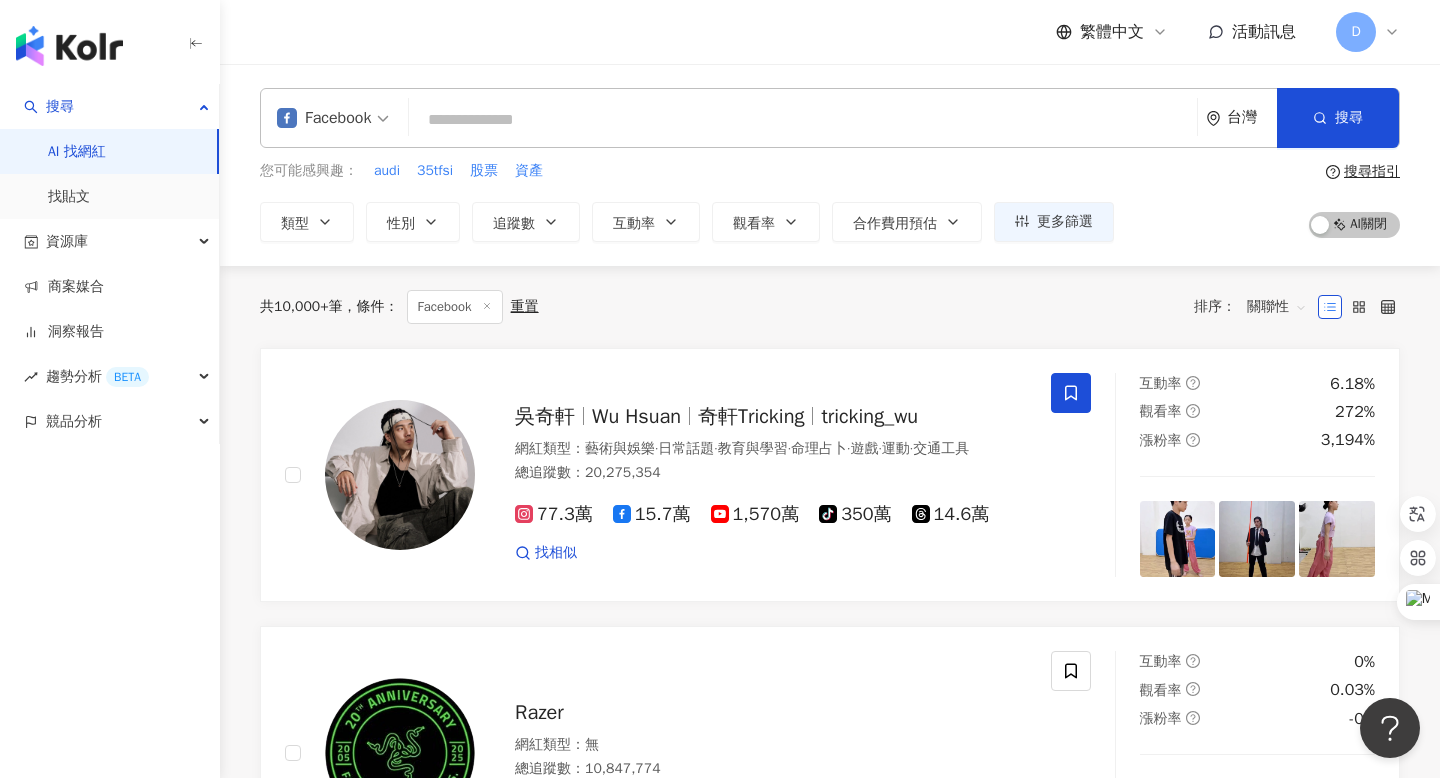 click at bounding box center (803, 120) 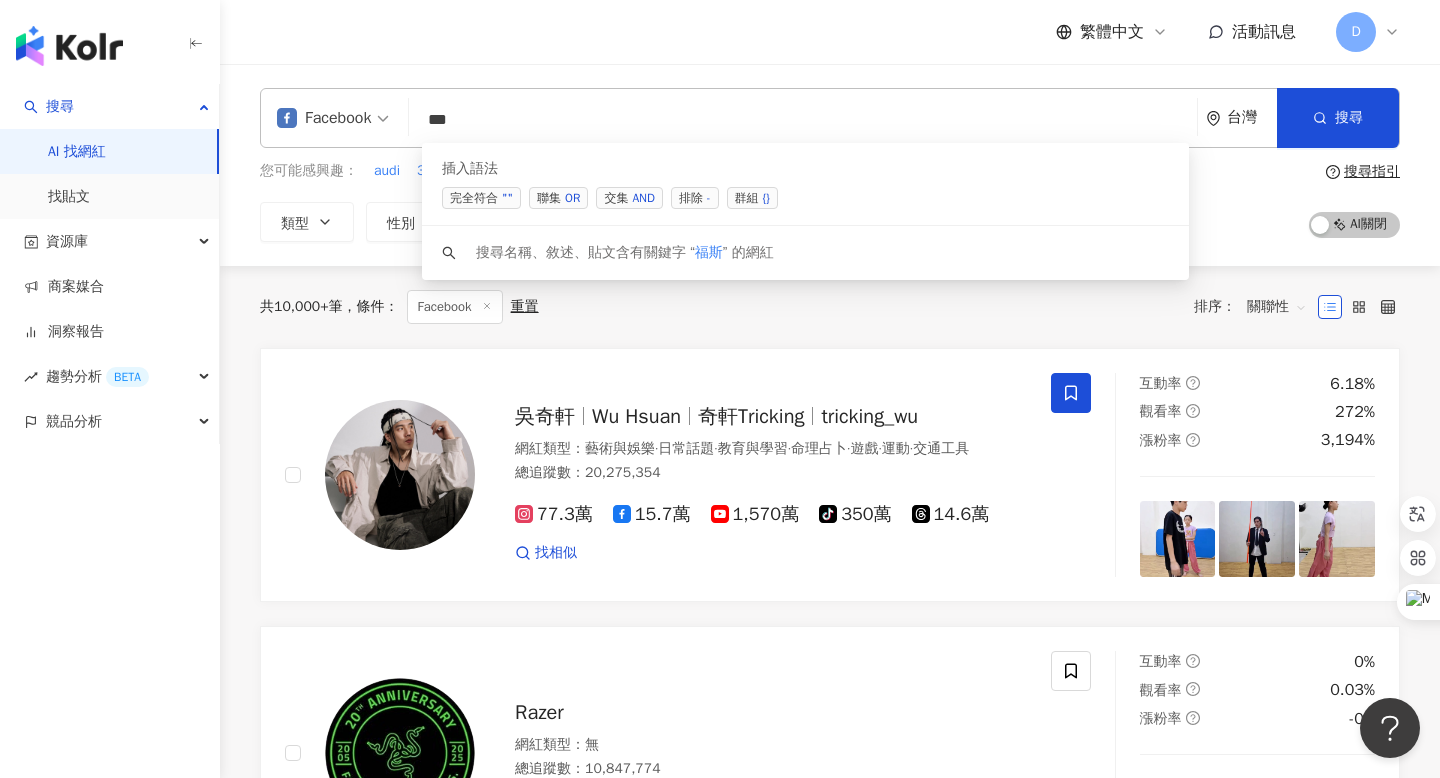 click on "聯集 OR" at bounding box center (558, 198) 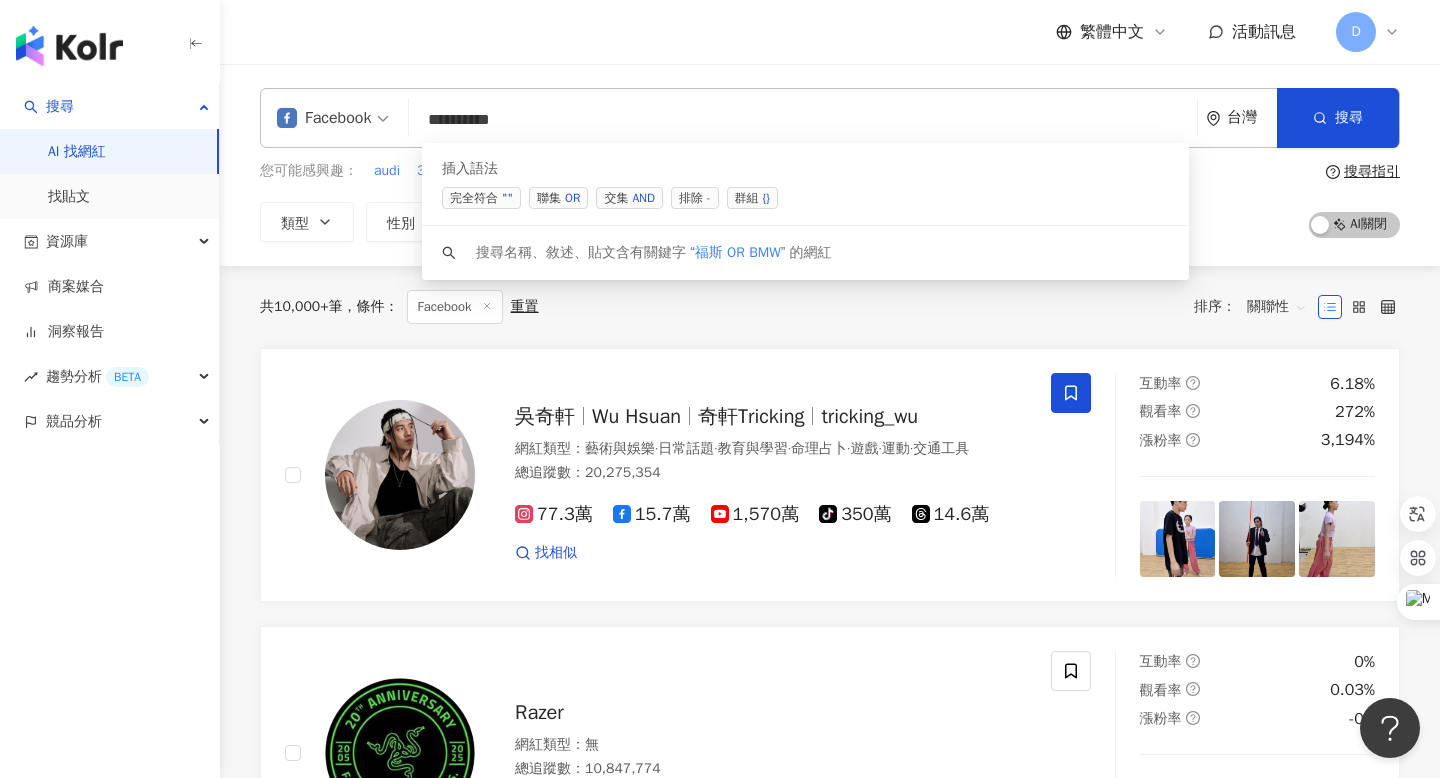 click on "OR" at bounding box center (572, 198) 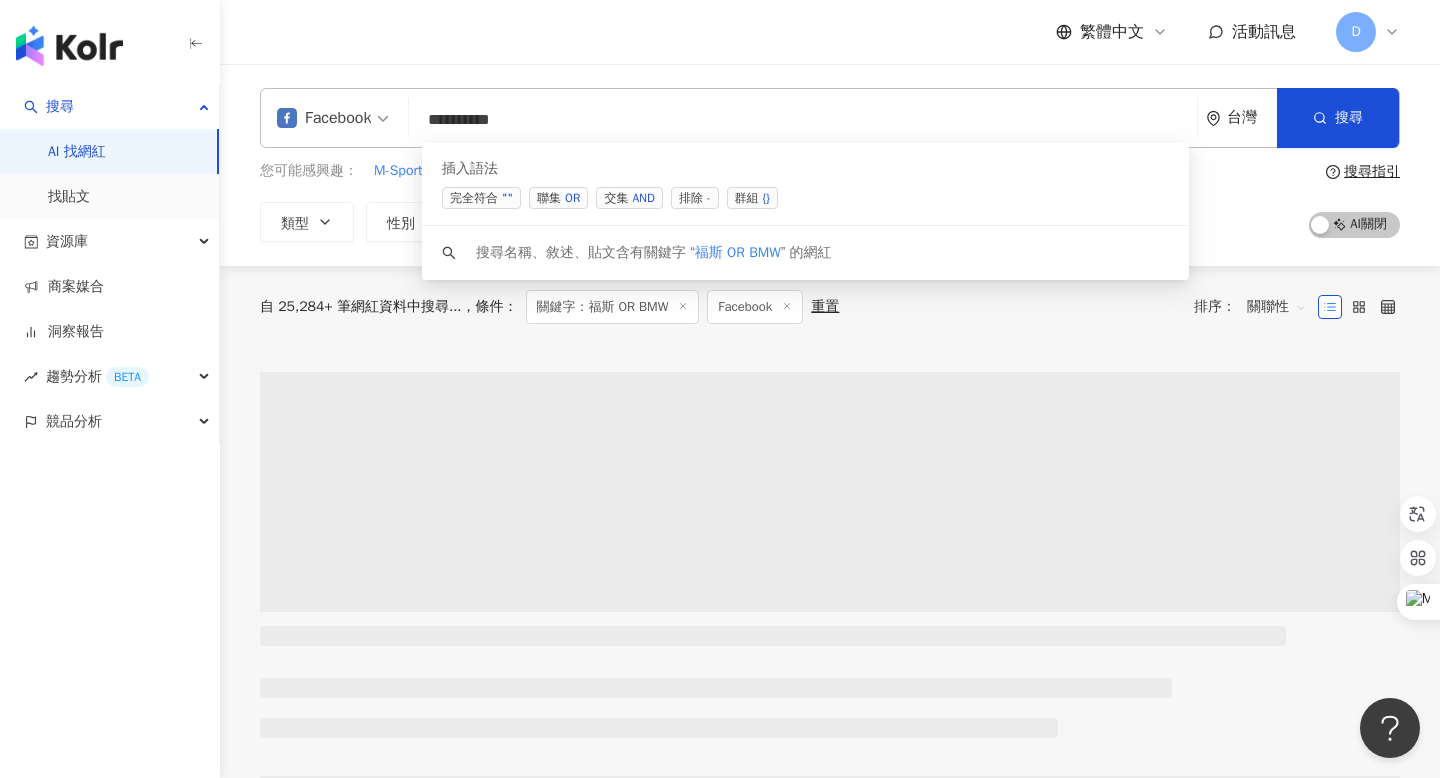 type on "*********" 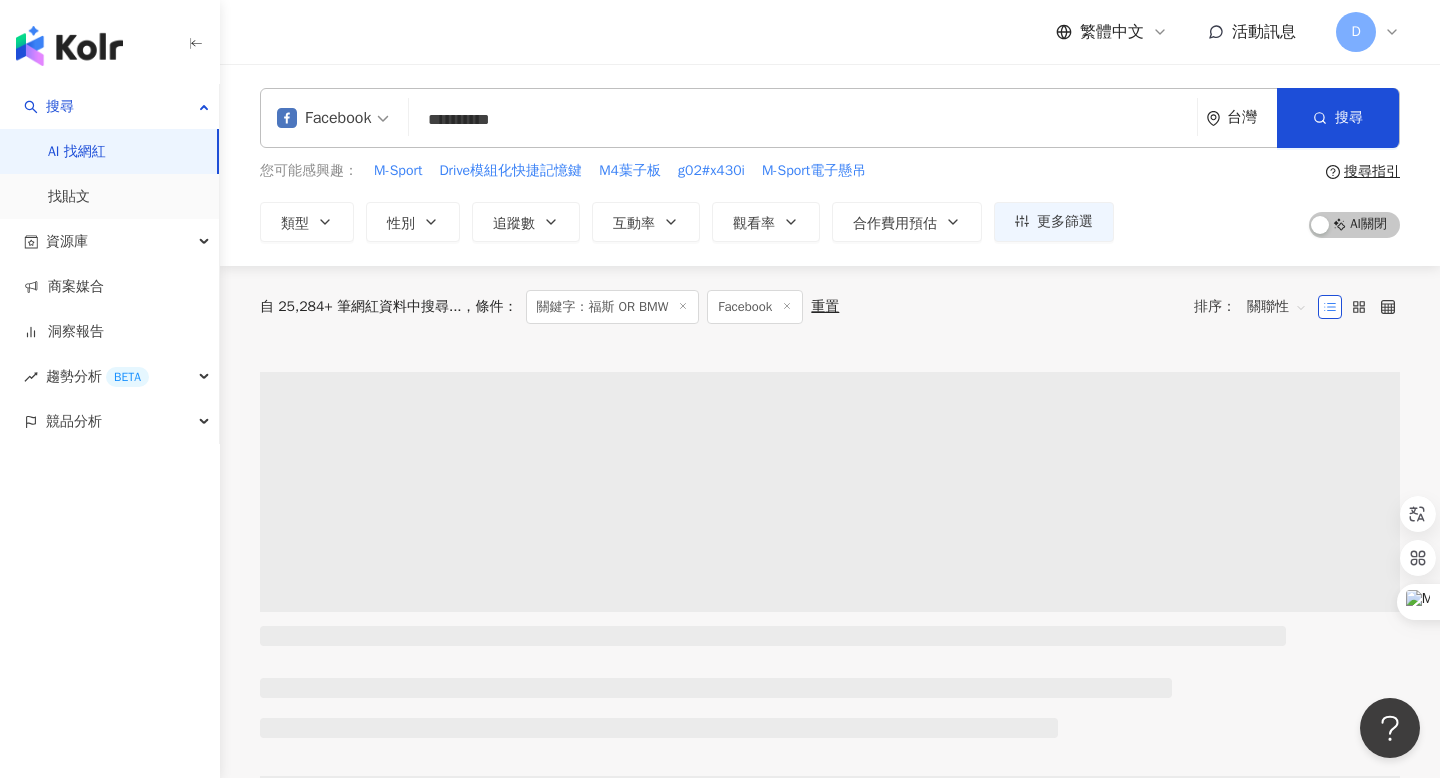 click on "繁體中文 活動訊息 D" at bounding box center (830, 32) 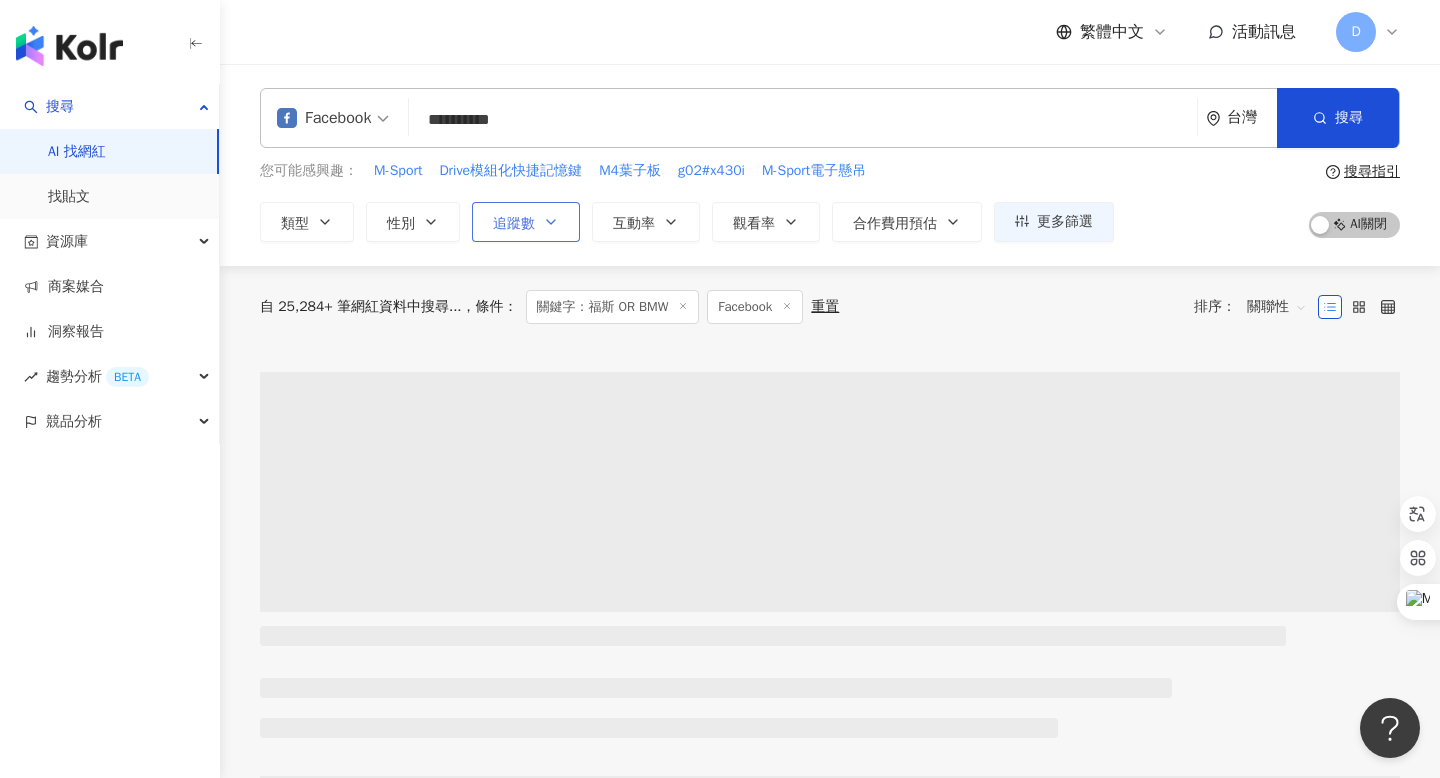 click on "追蹤數" at bounding box center (514, 224) 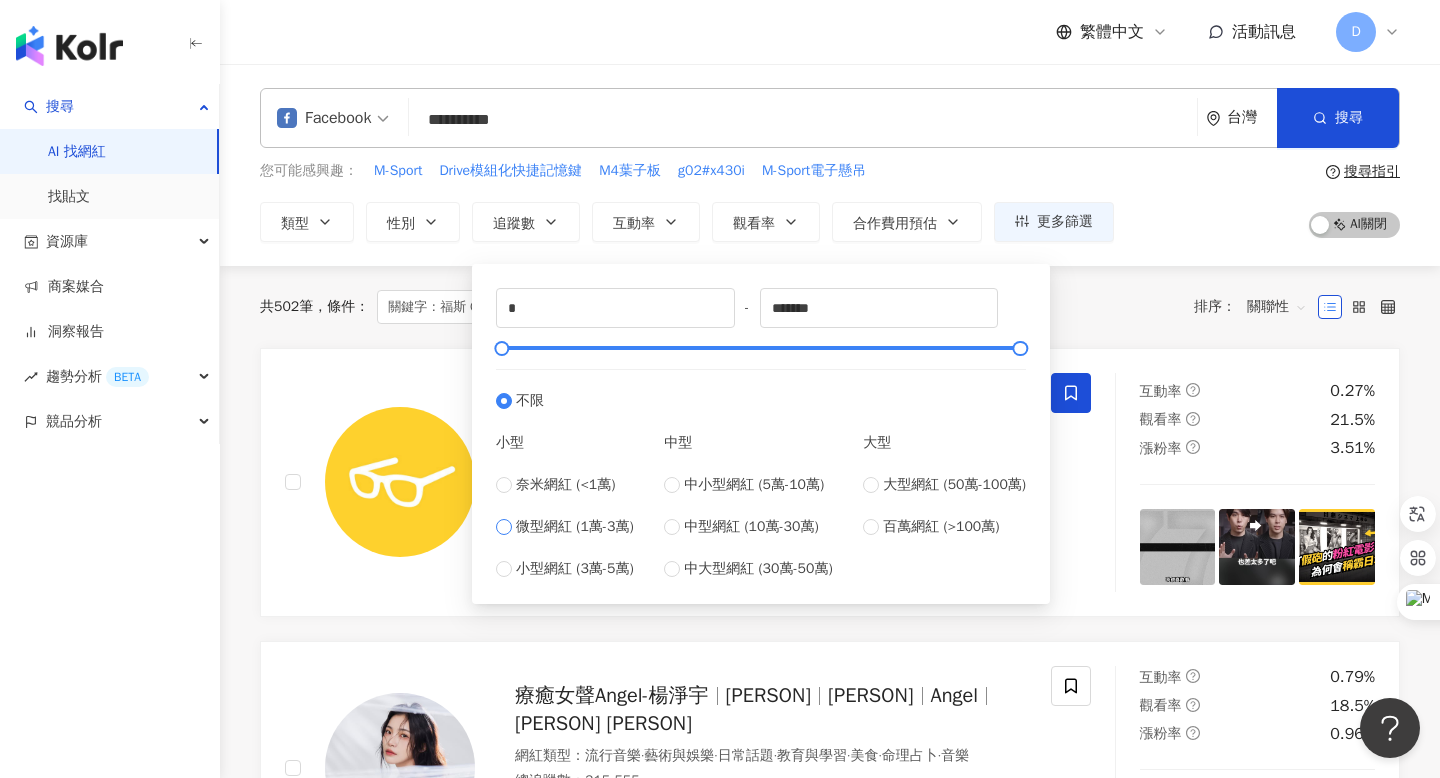 click on "微型網紅 (1萬-3萬)" at bounding box center [575, 527] 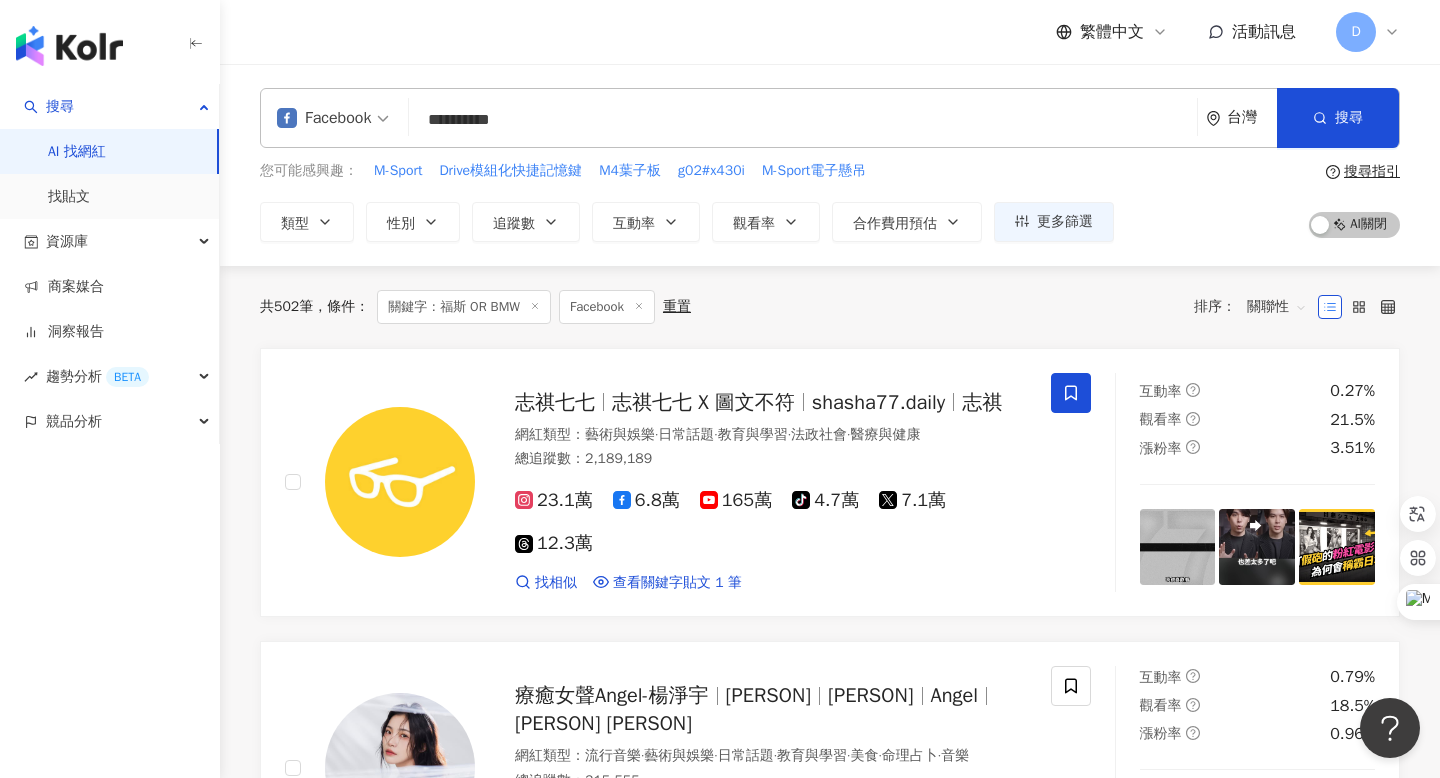 click on "您可能感興趣： M-Sport  Drive模組化快捷記憶鍵  M4葉子板  g02#x430i  M-Sport電子懸吊" at bounding box center [687, 171] 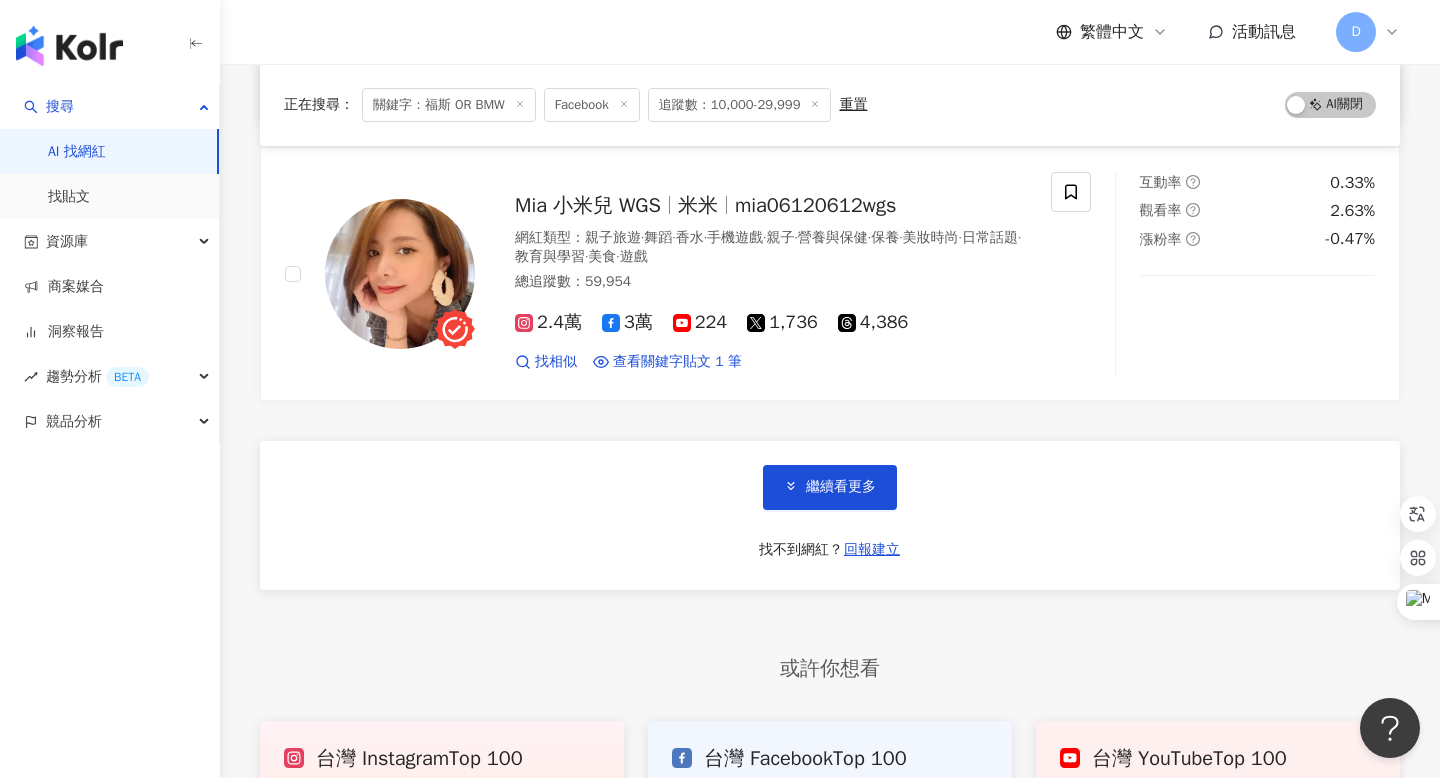 scroll, scrollTop: 3300, scrollLeft: 0, axis: vertical 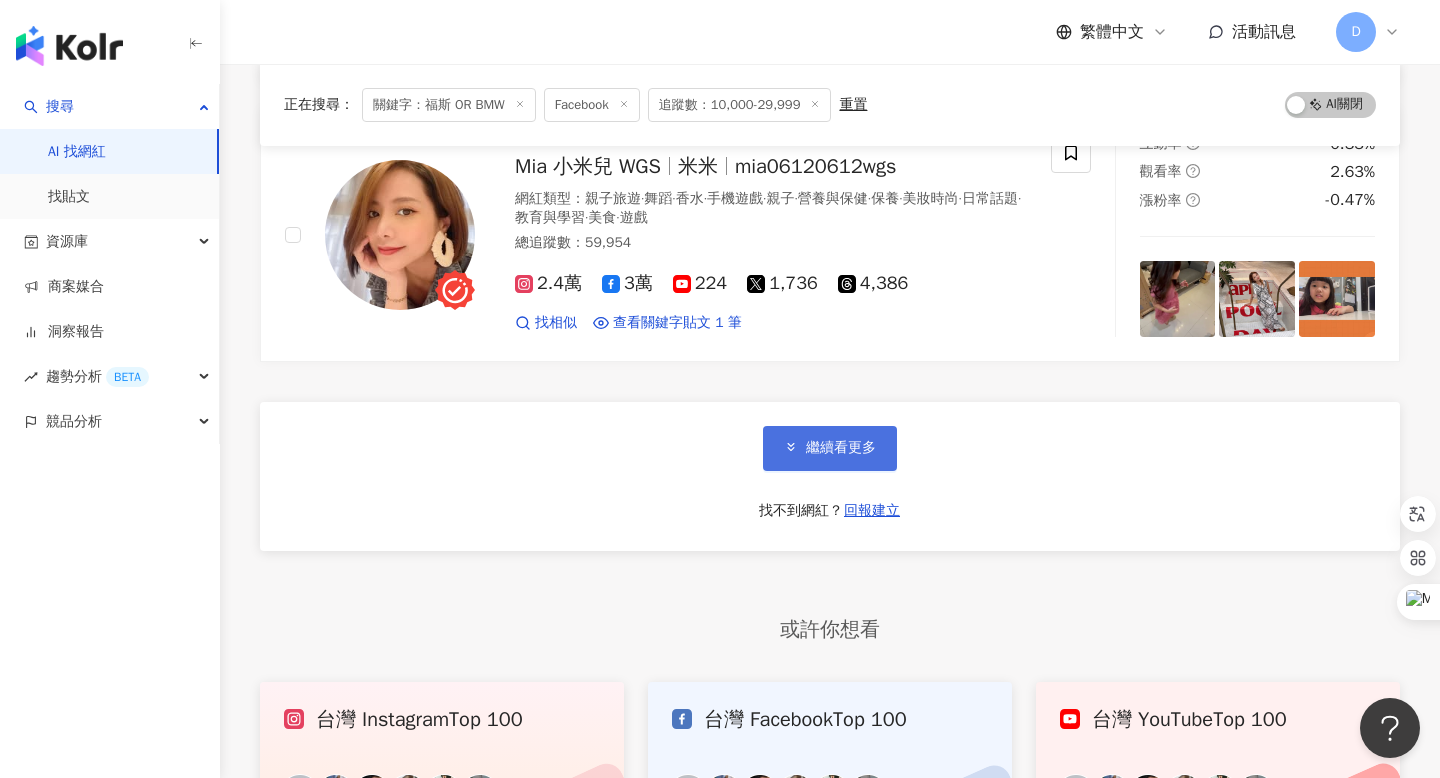 click on "繼續看更多" at bounding box center [830, 448] 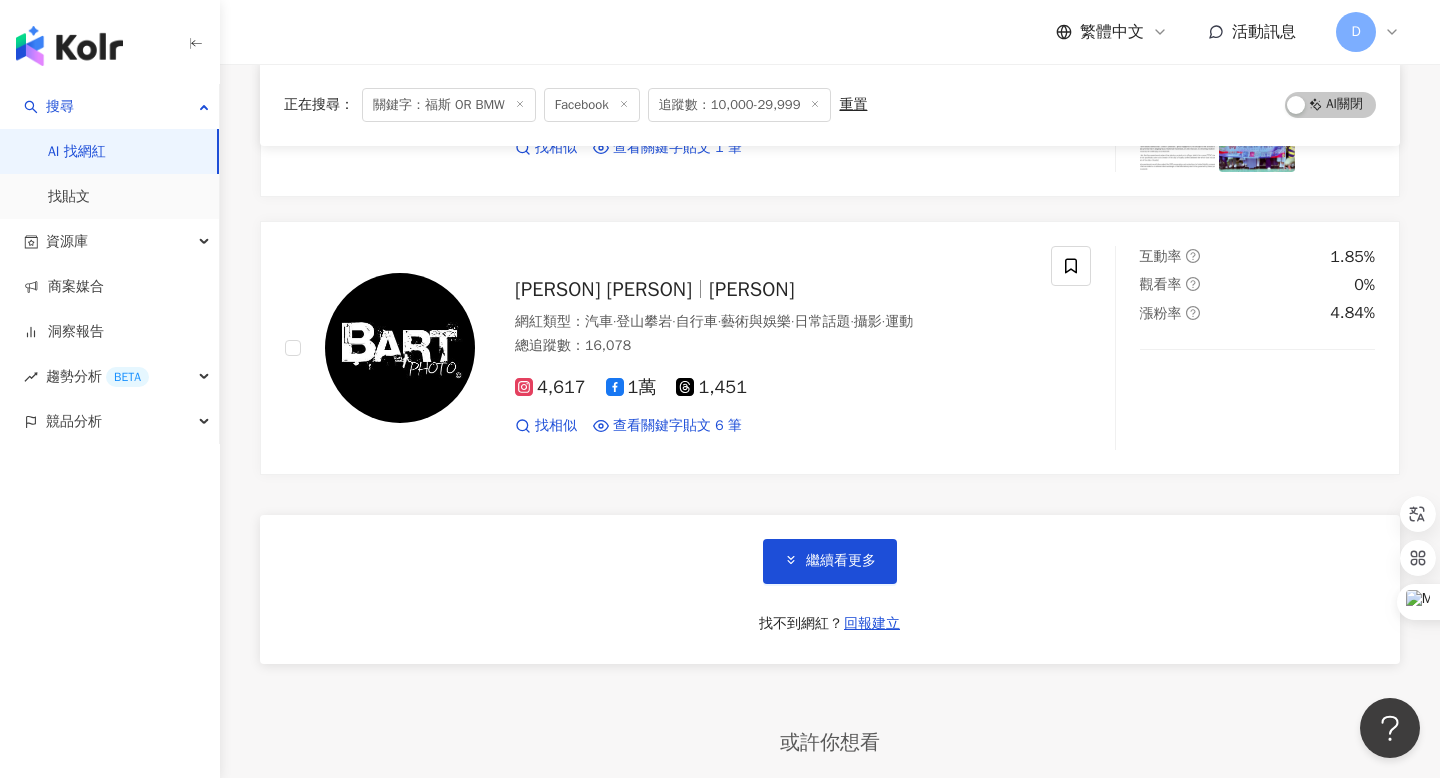 scroll, scrollTop: 6601, scrollLeft: 0, axis: vertical 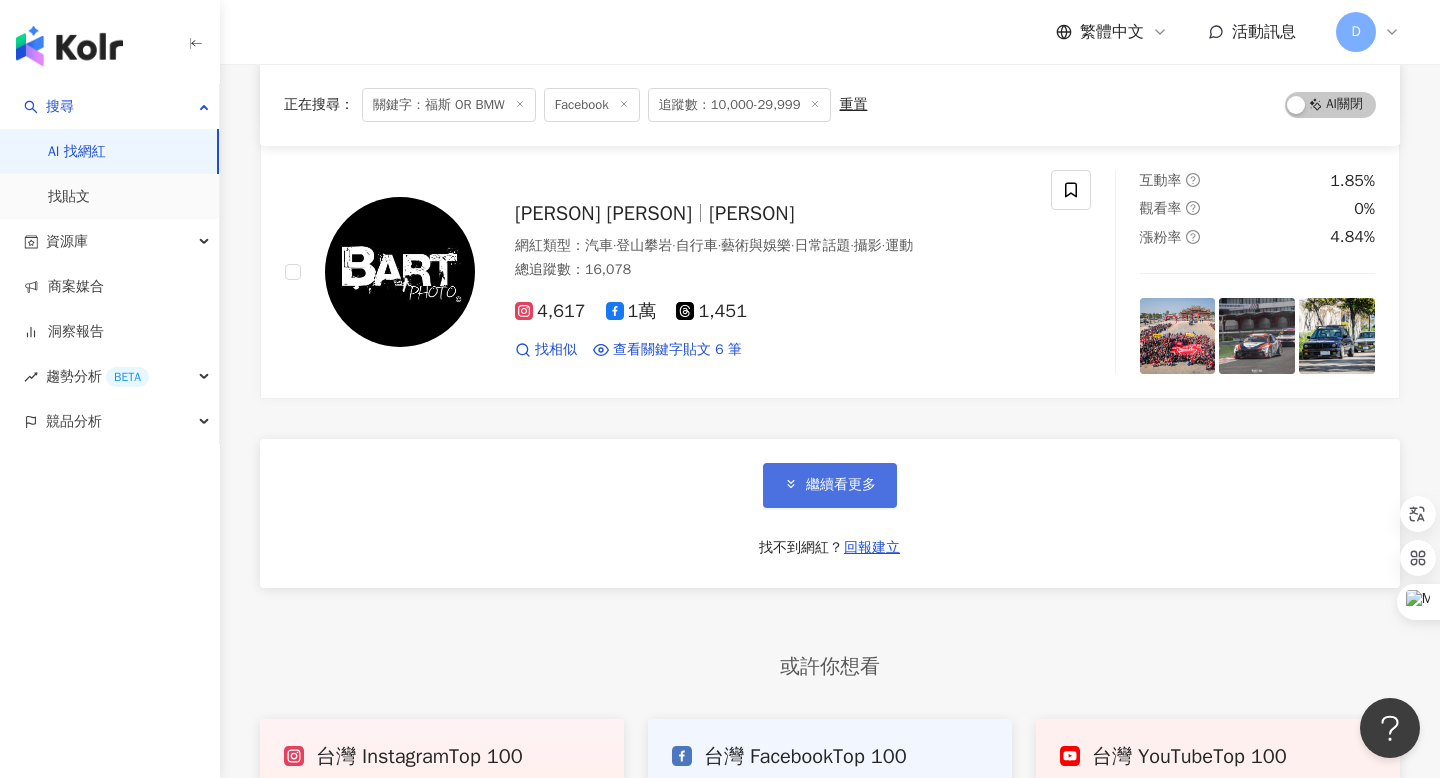 click on "繼續看更多" at bounding box center (830, 485) 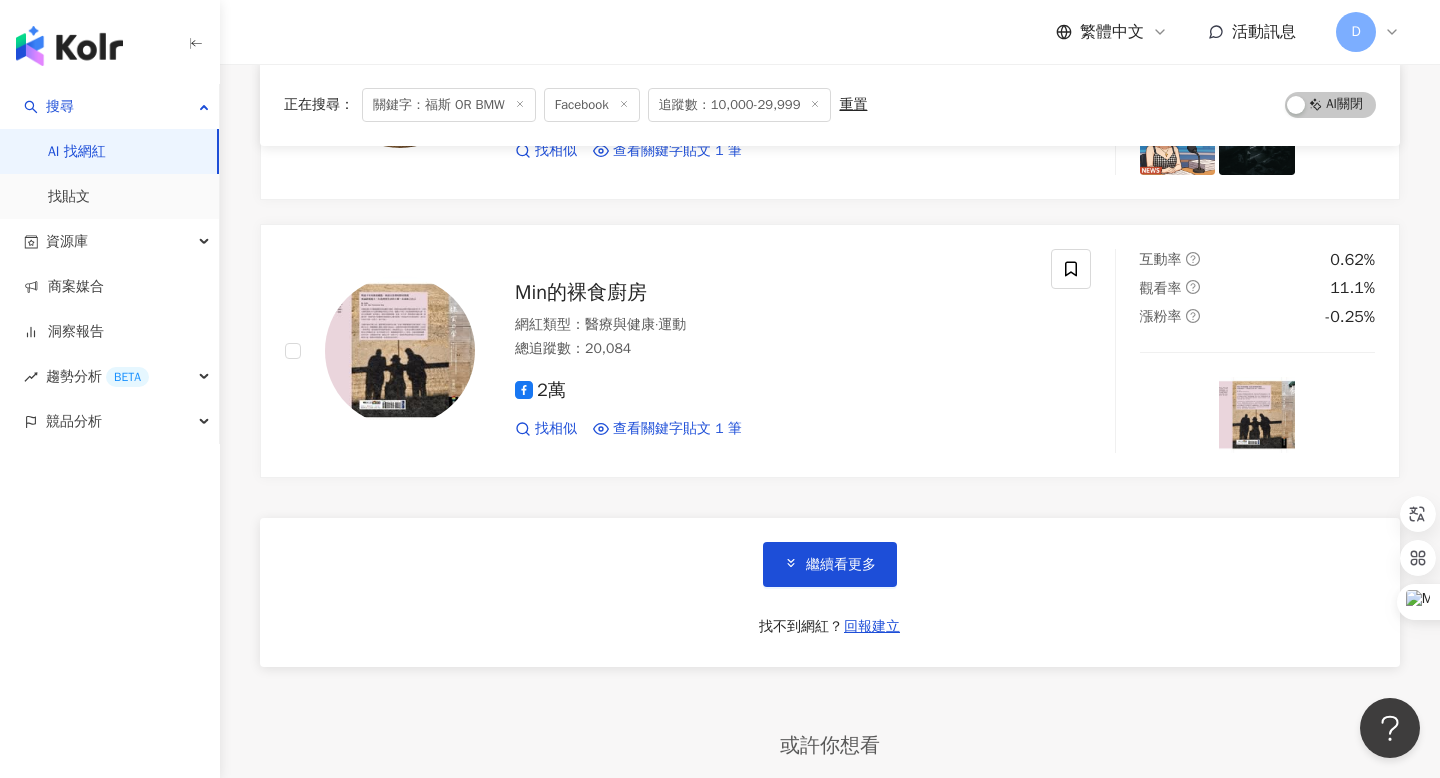 scroll, scrollTop: 9998, scrollLeft: 0, axis: vertical 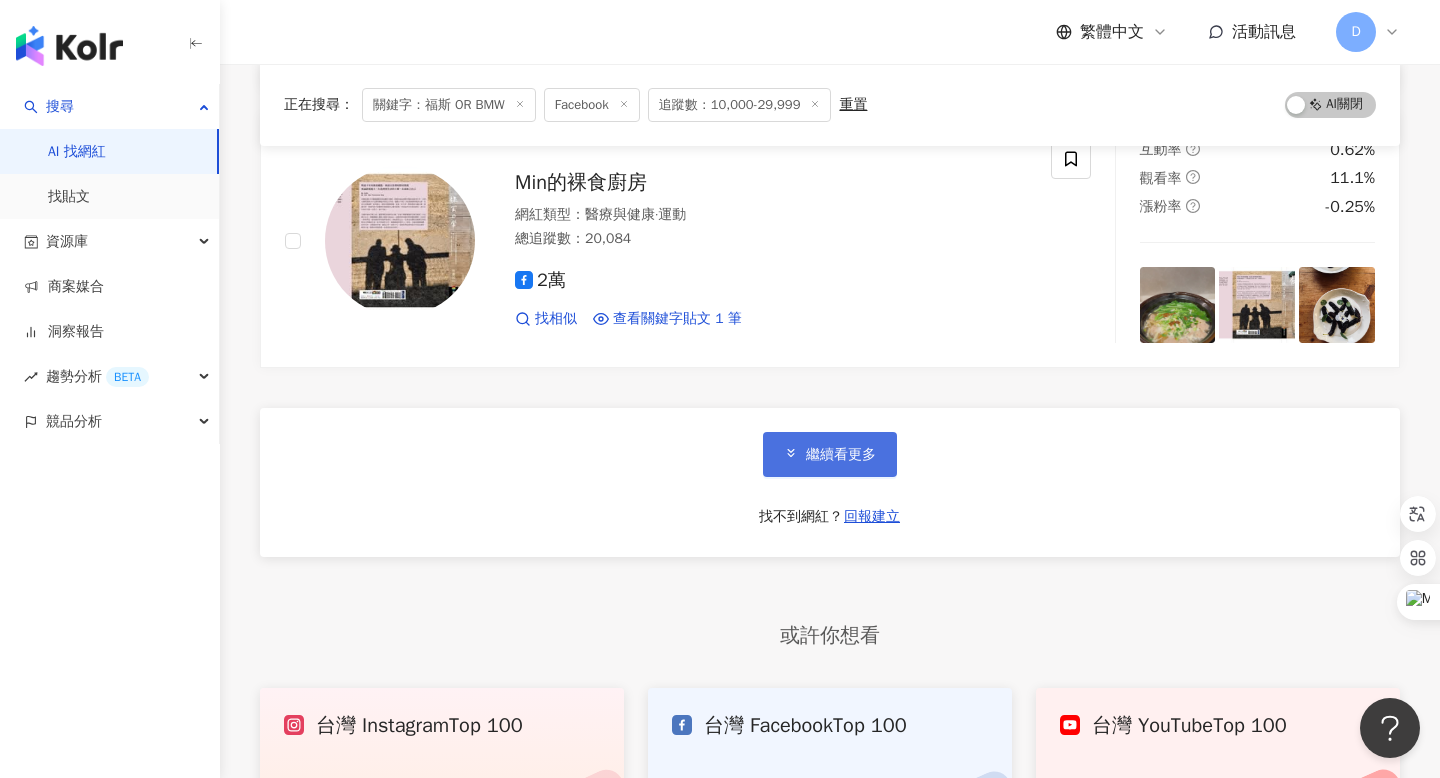 click 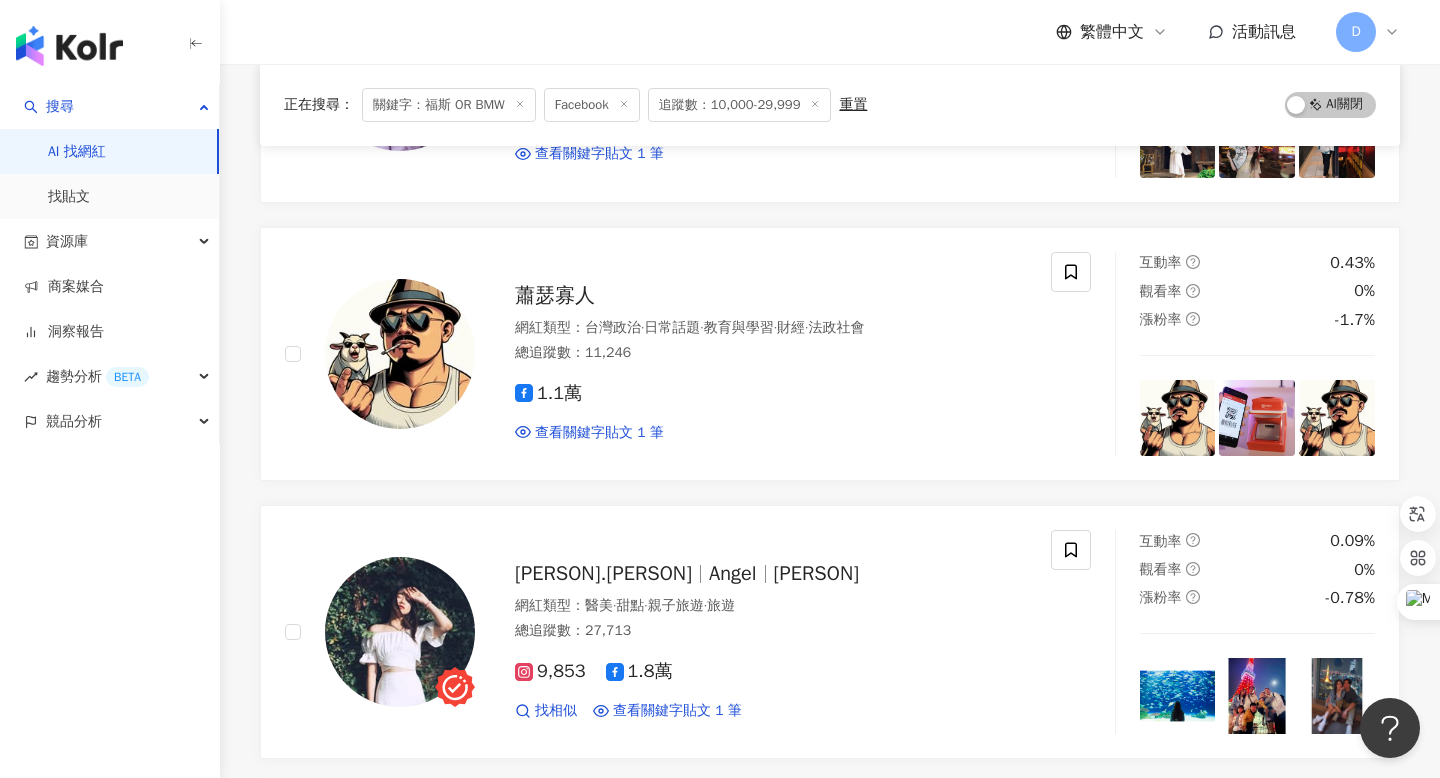 scroll, scrollTop: 0, scrollLeft: 0, axis: both 